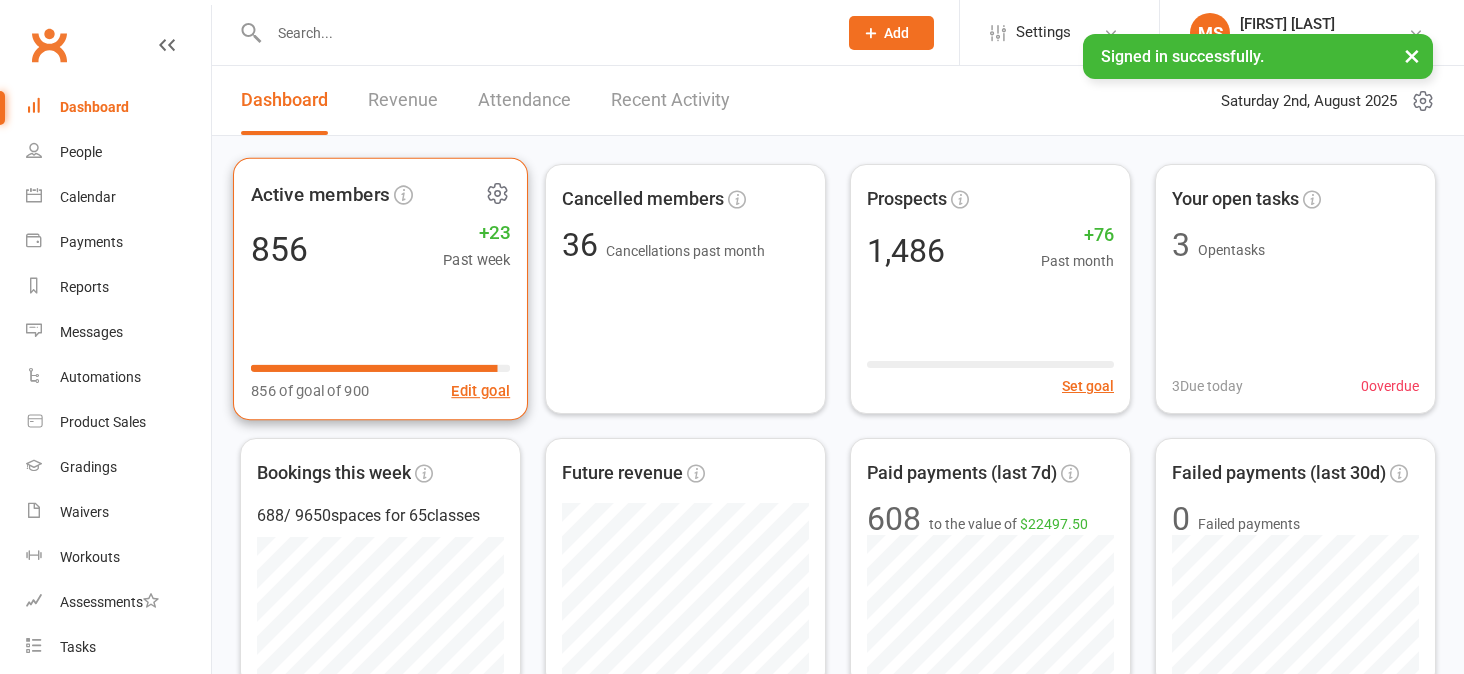 scroll, scrollTop: 0, scrollLeft: 0, axis: both 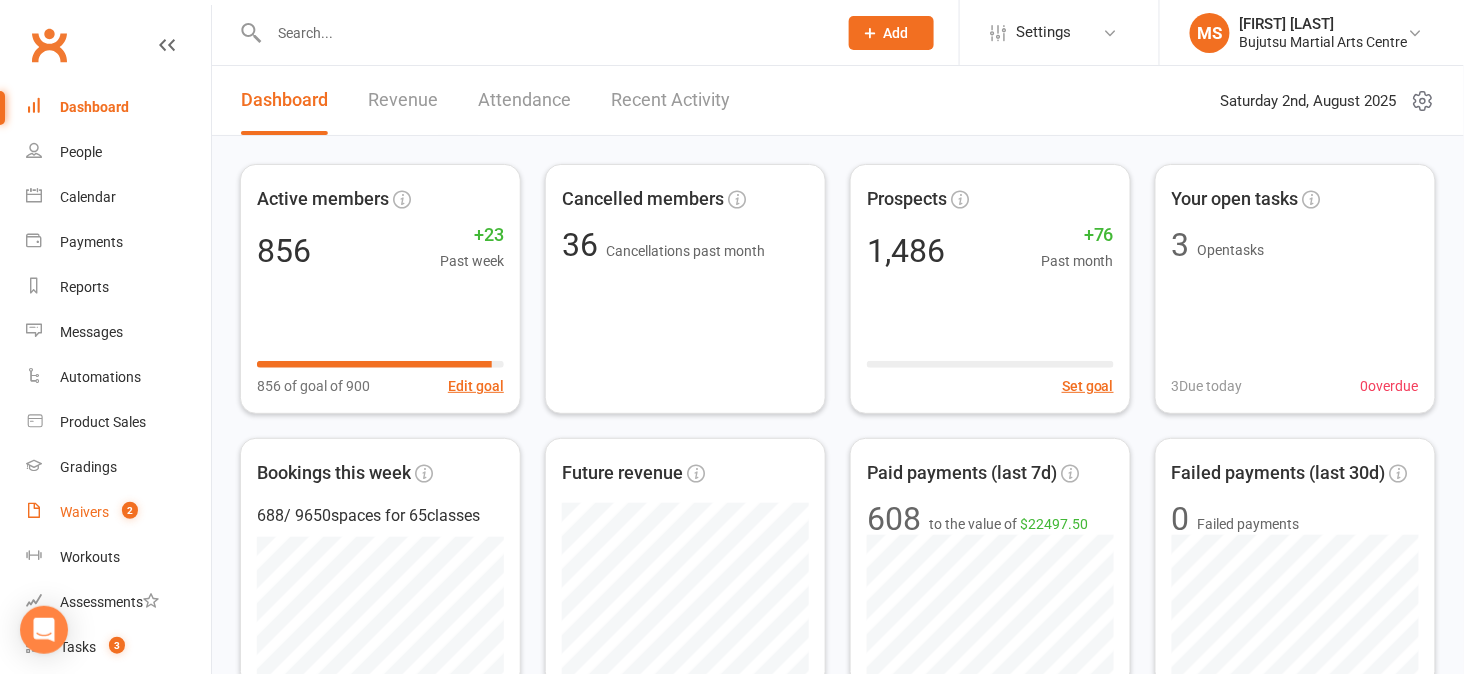 click on "Waivers" at bounding box center [84, 512] 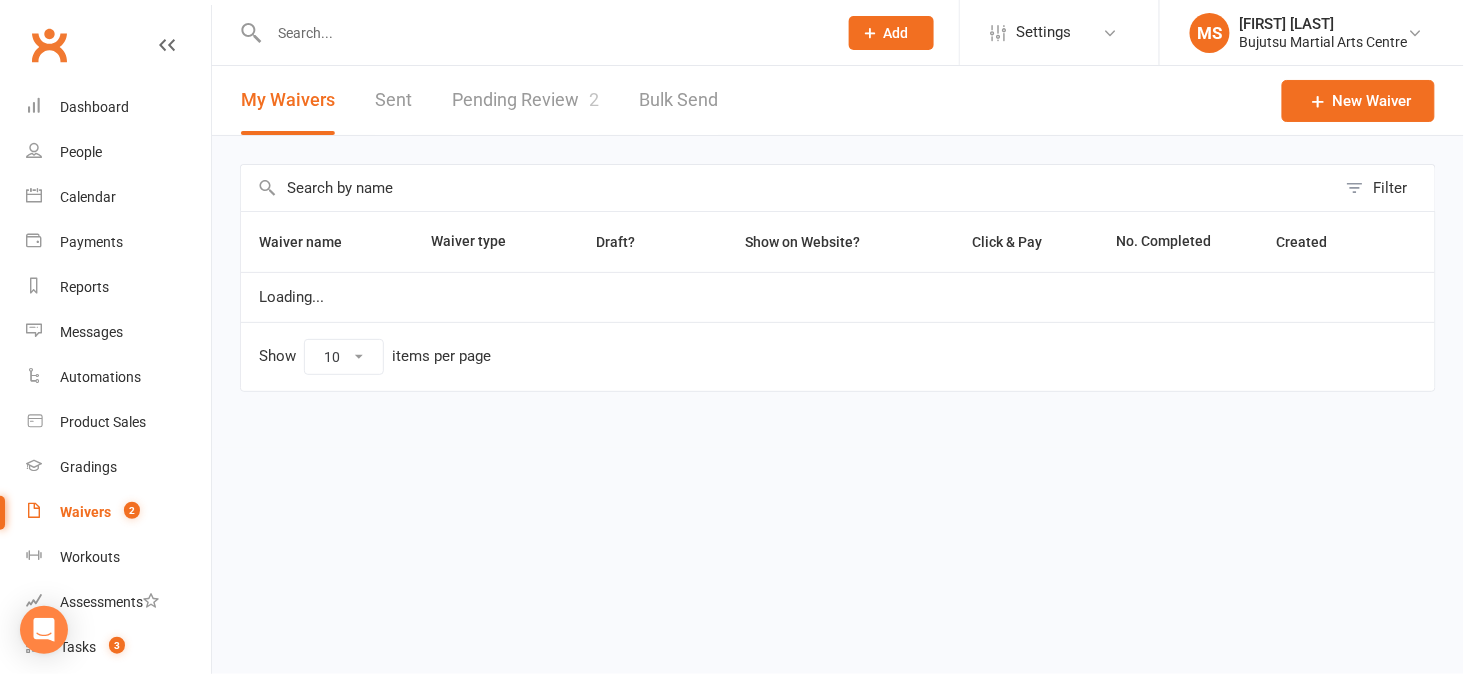 select on "50" 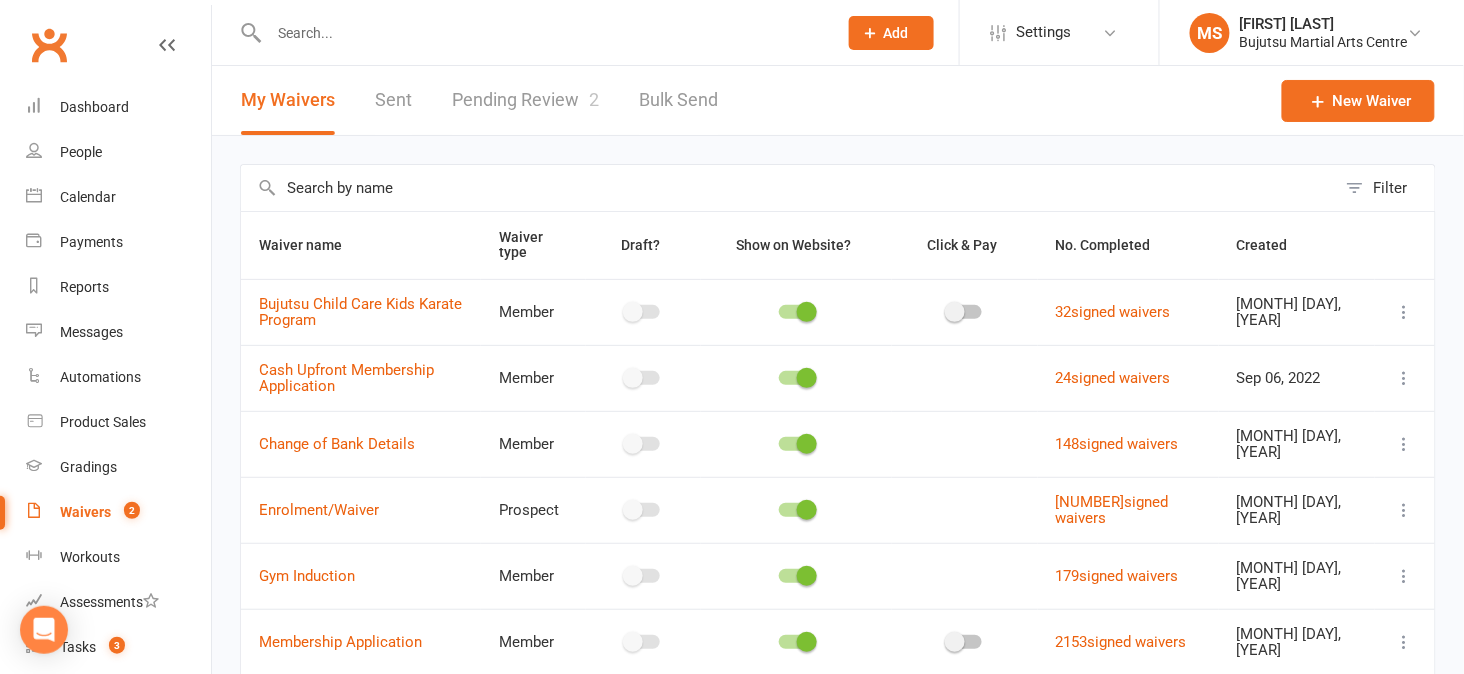 click on "Pending Review 2" at bounding box center [525, 100] 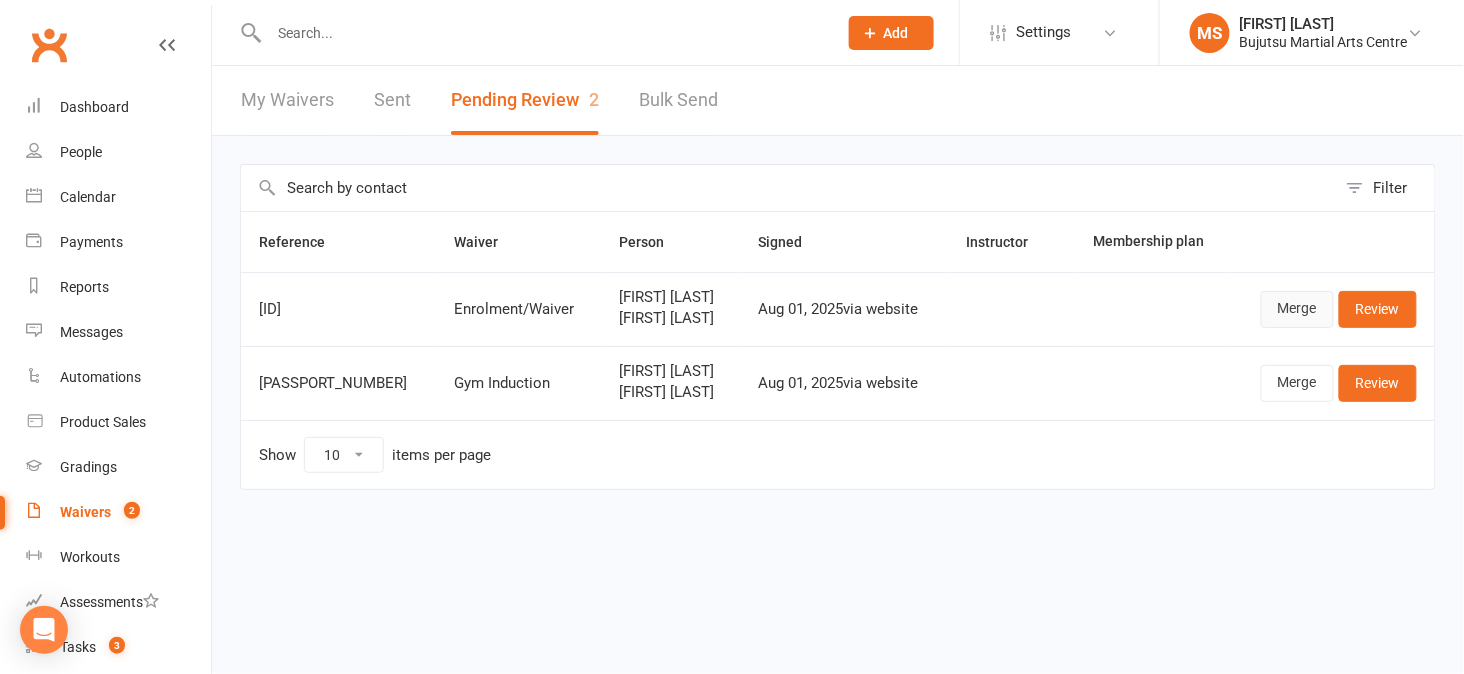 click on "Merge" at bounding box center [1297, 309] 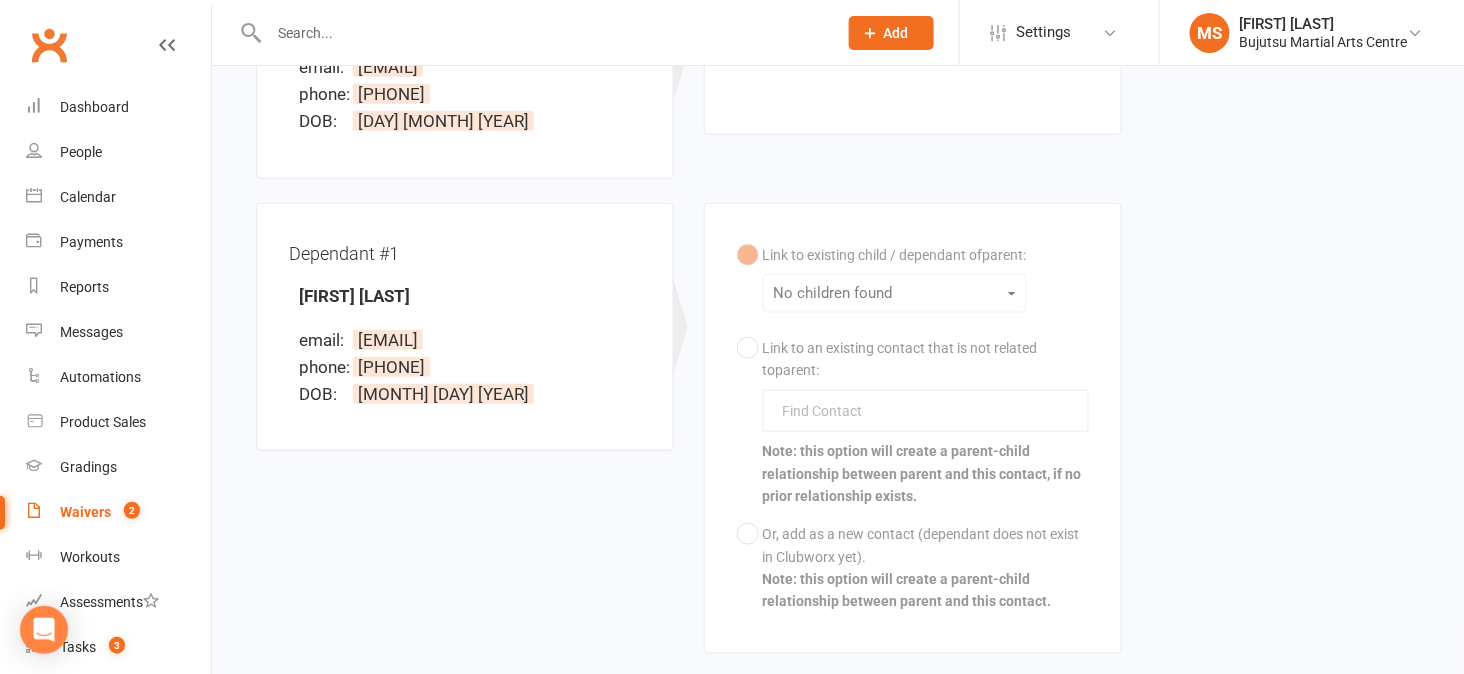 scroll, scrollTop: 390, scrollLeft: 0, axis: vertical 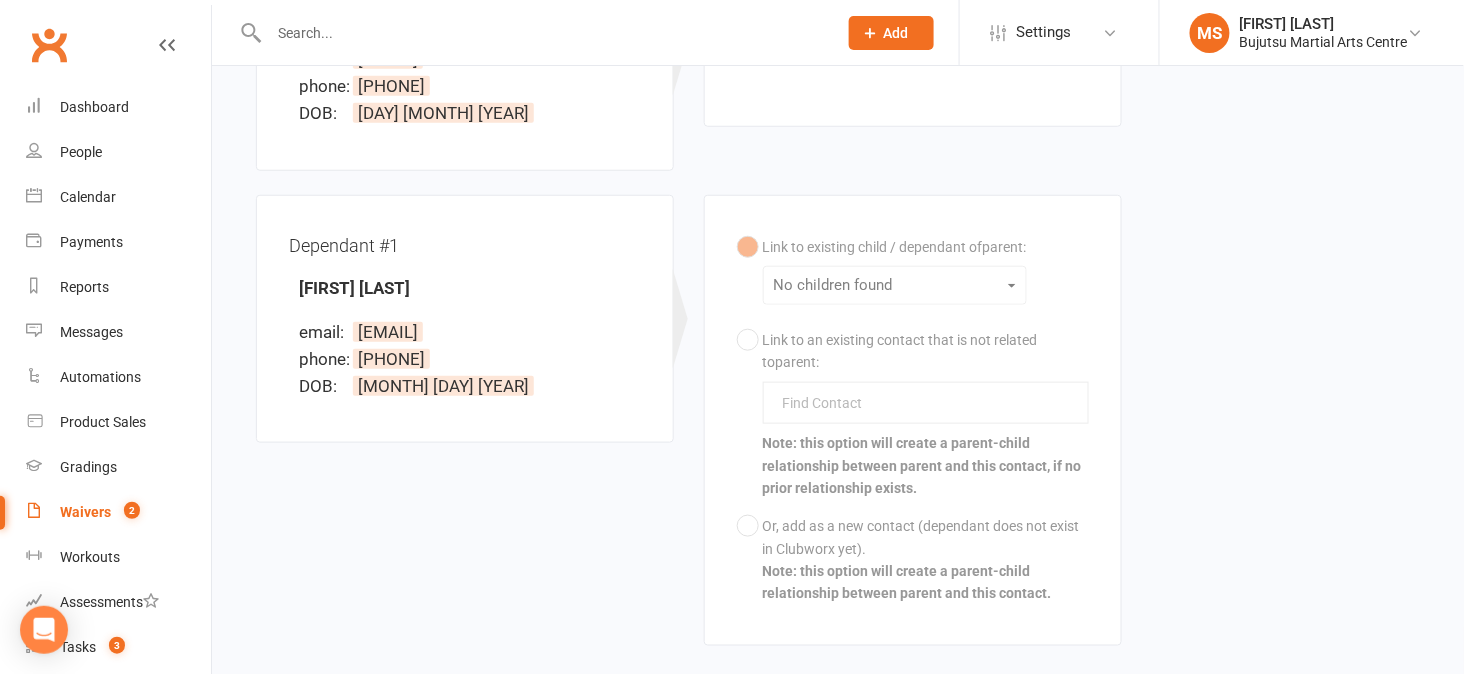 click on "Link to existing child / dependant of  parent :  No children found  Link to an existing contact that is not related to  parent : Find Contact Note: this option will create a parent-child relationship between parent and this contact, if no prior relationship exists. Or, add as a new contact (dependant does not exist in Clubworx yet). Note: this option will create a parent-child relationship between parent and this contact." at bounding box center (913, 420) 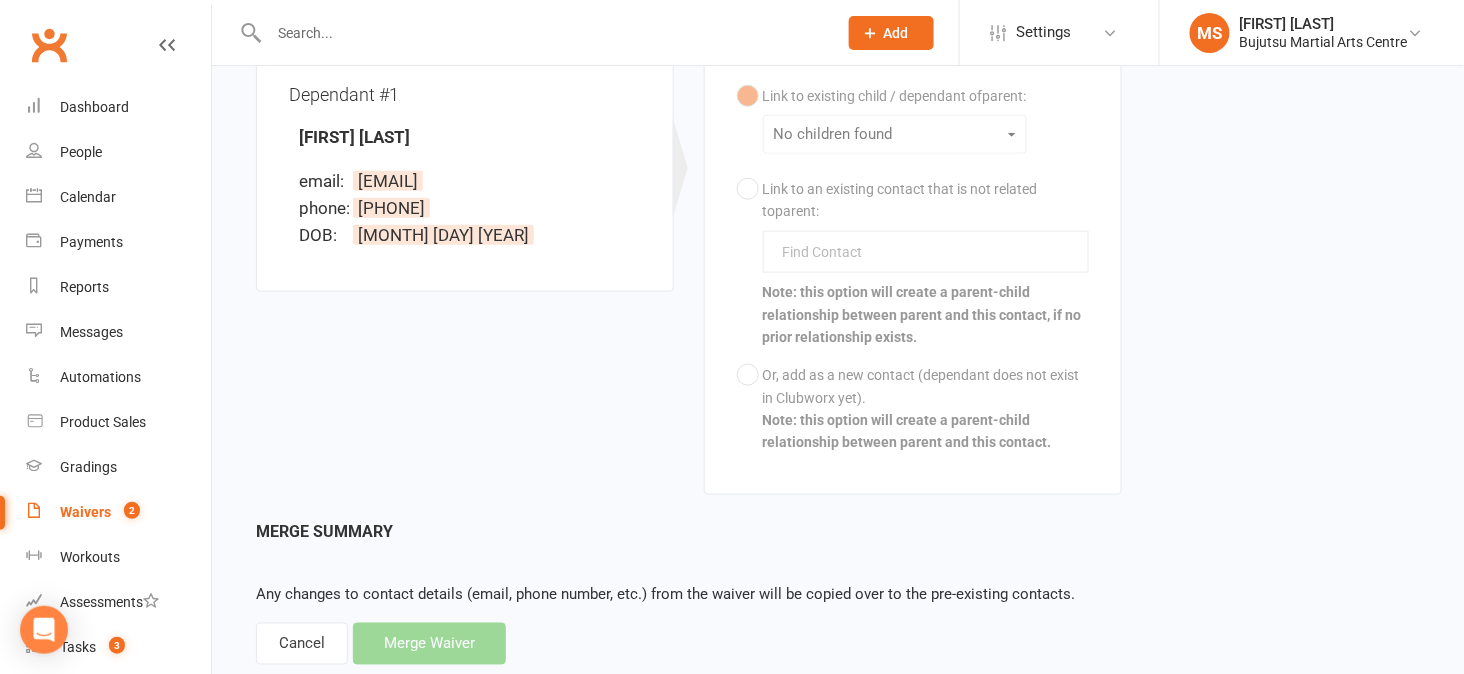 scroll, scrollTop: 593, scrollLeft: 0, axis: vertical 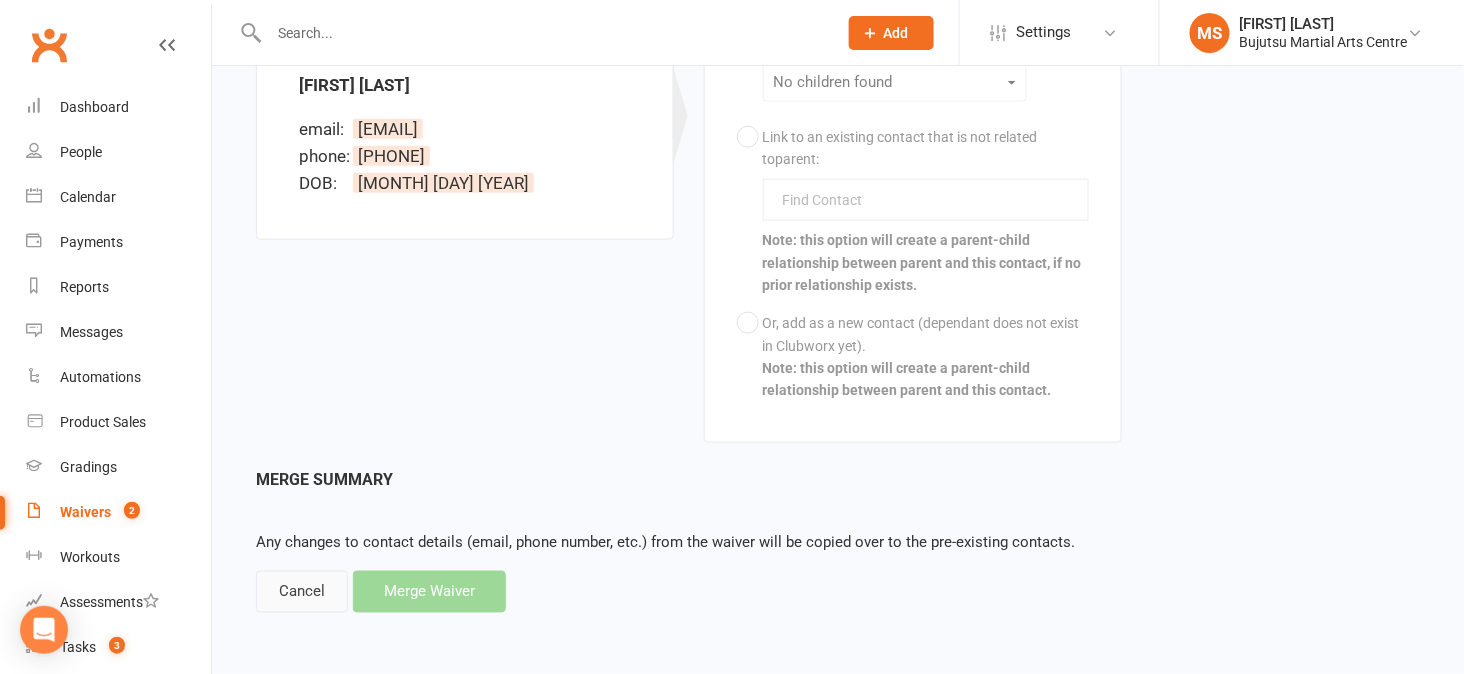 click on "Cancel" at bounding box center [302, 592] 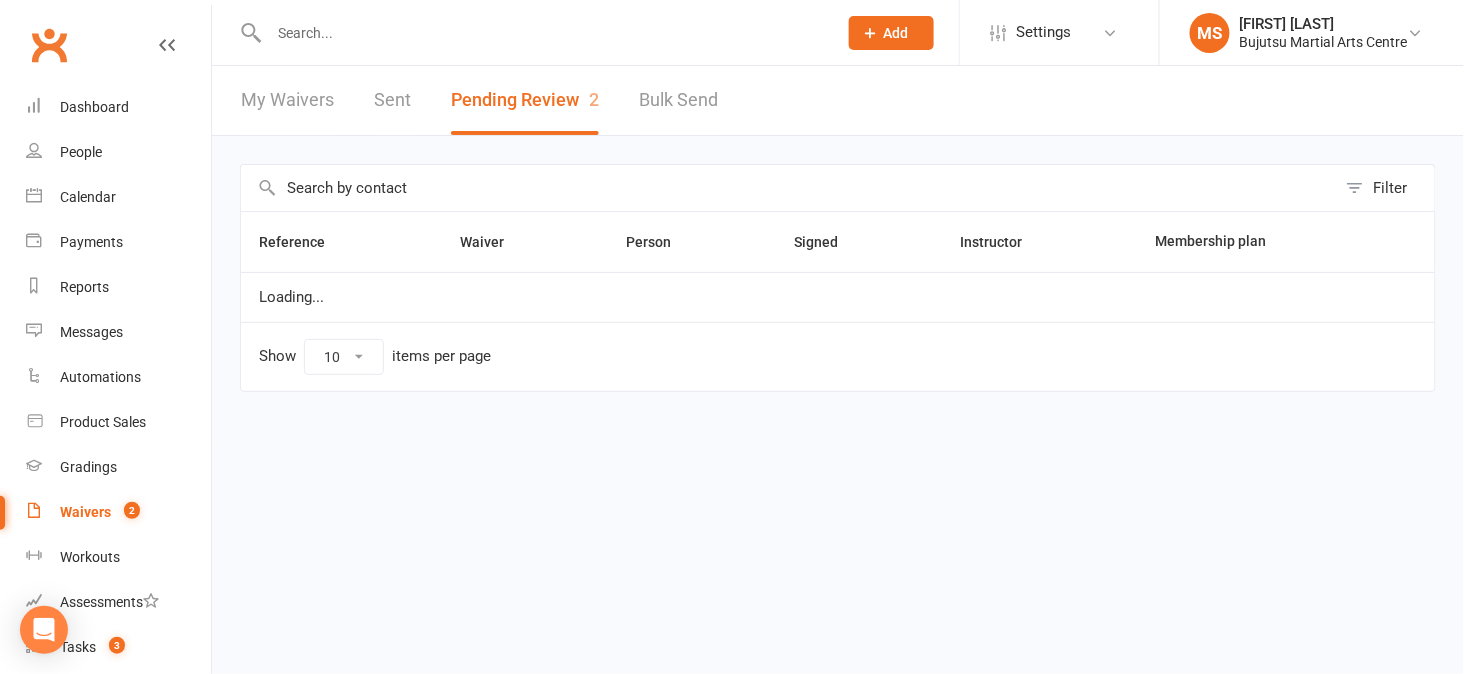 scroll, scrollTop: 0, scrollLeft: 0, axis: both 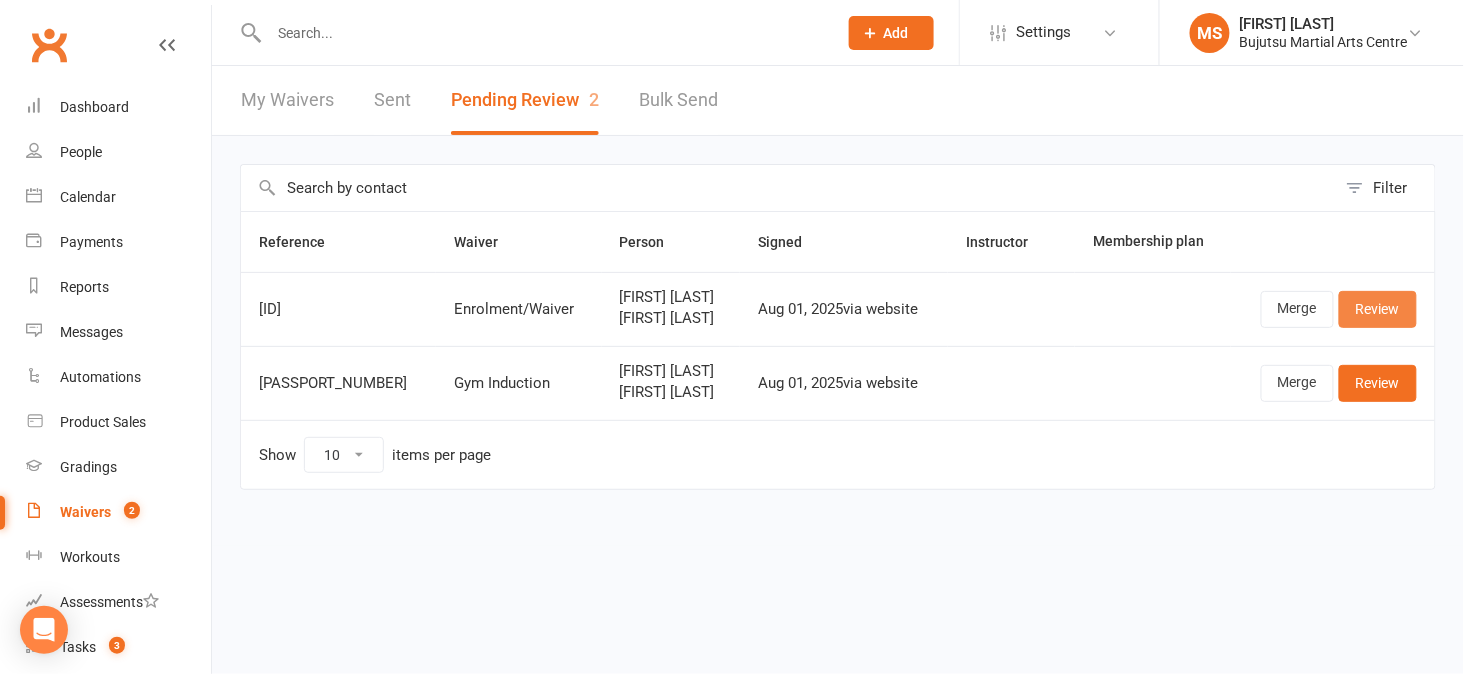 click on "Review" at bounding box center (1378, 309) 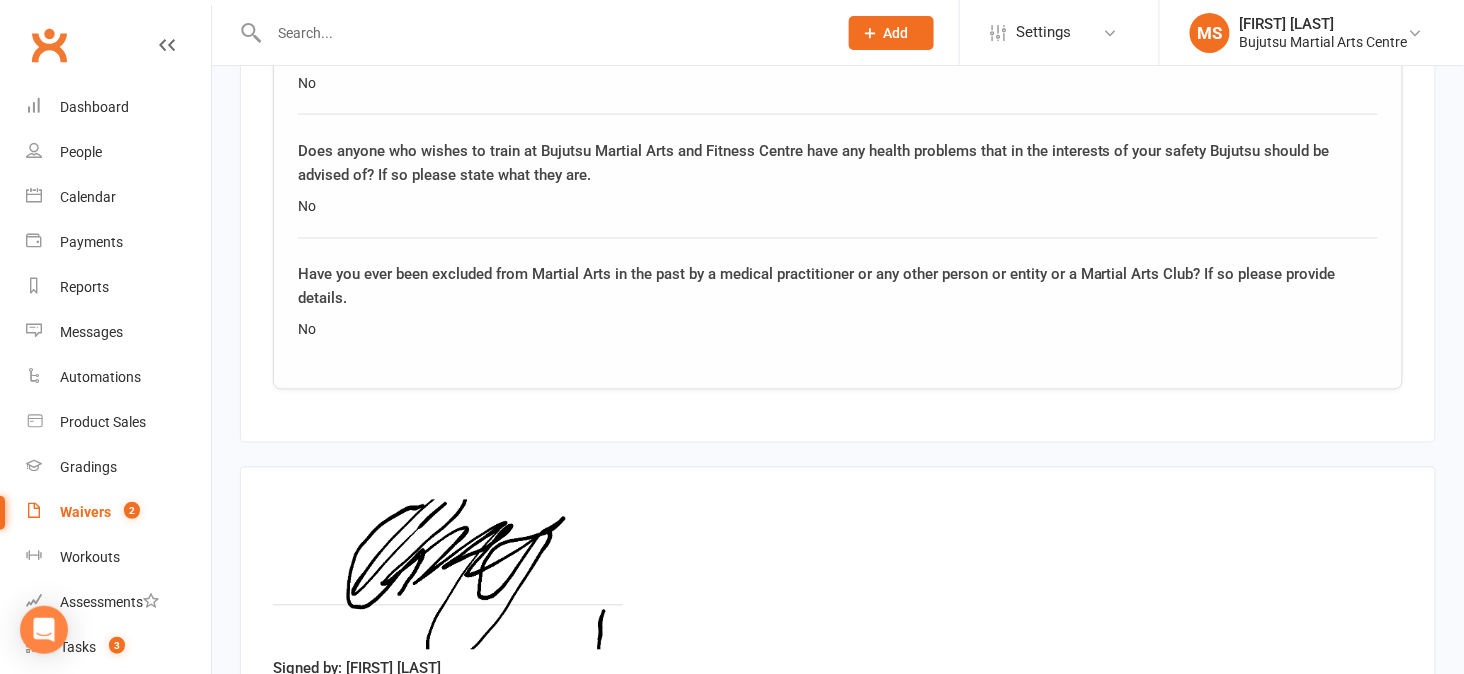 scroll, scrollTop: 3270, scrollLeft: 0, axis: vertical 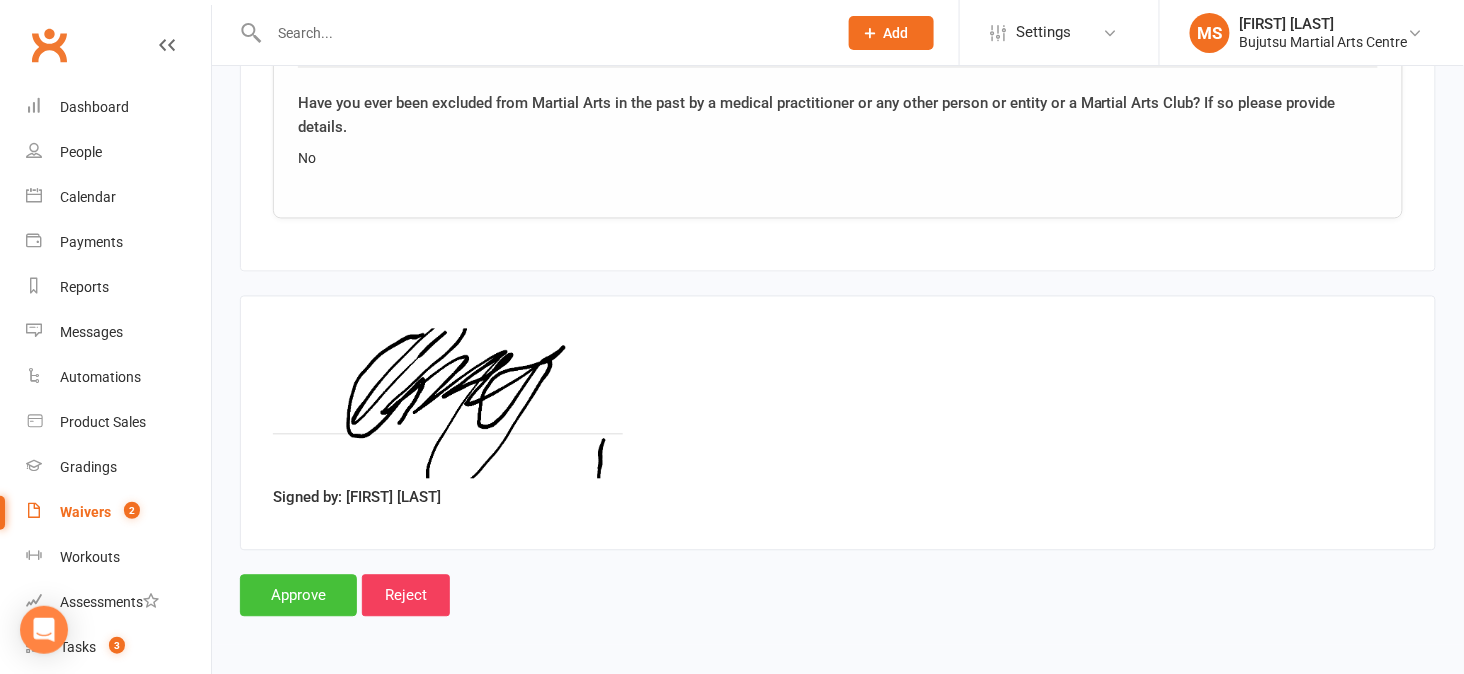 click on "Approve" at bounding box center (298, 596) 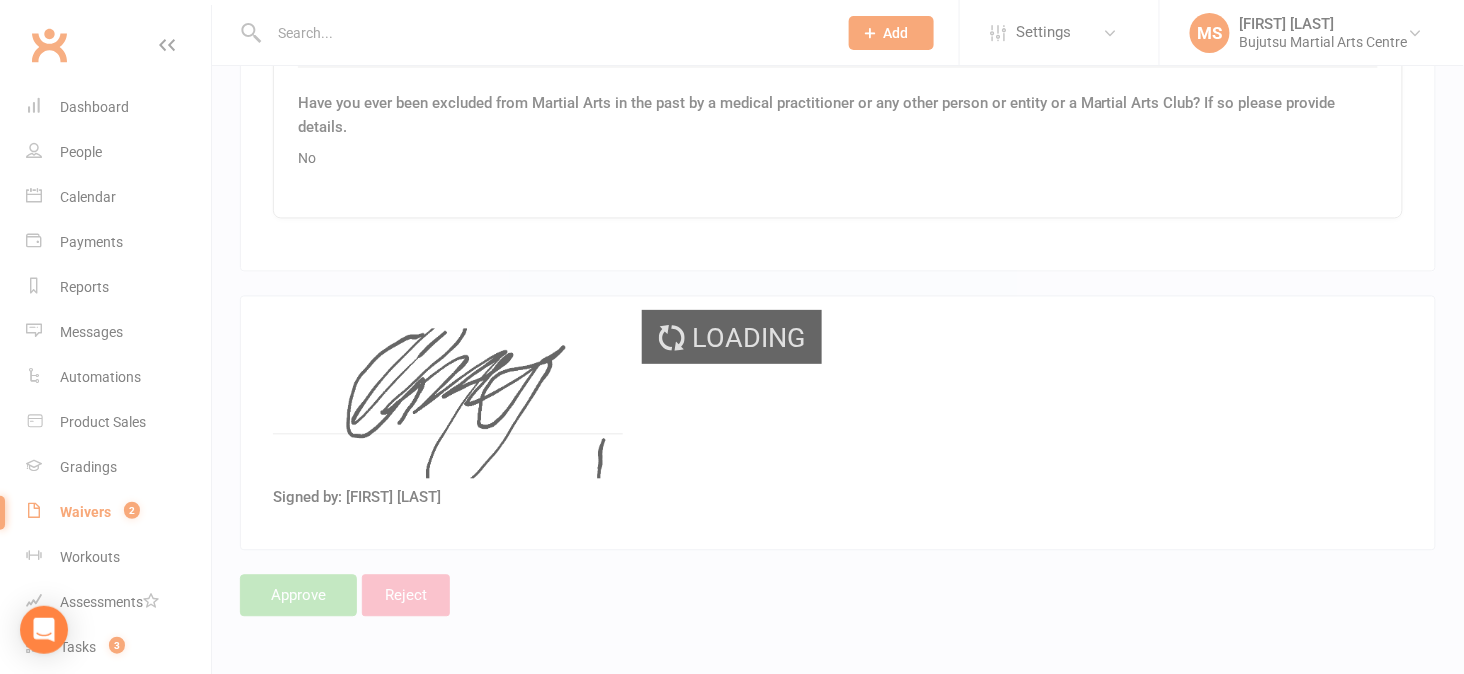 scroll, scrollTop: 0, scrollLeft: 0, axis: both 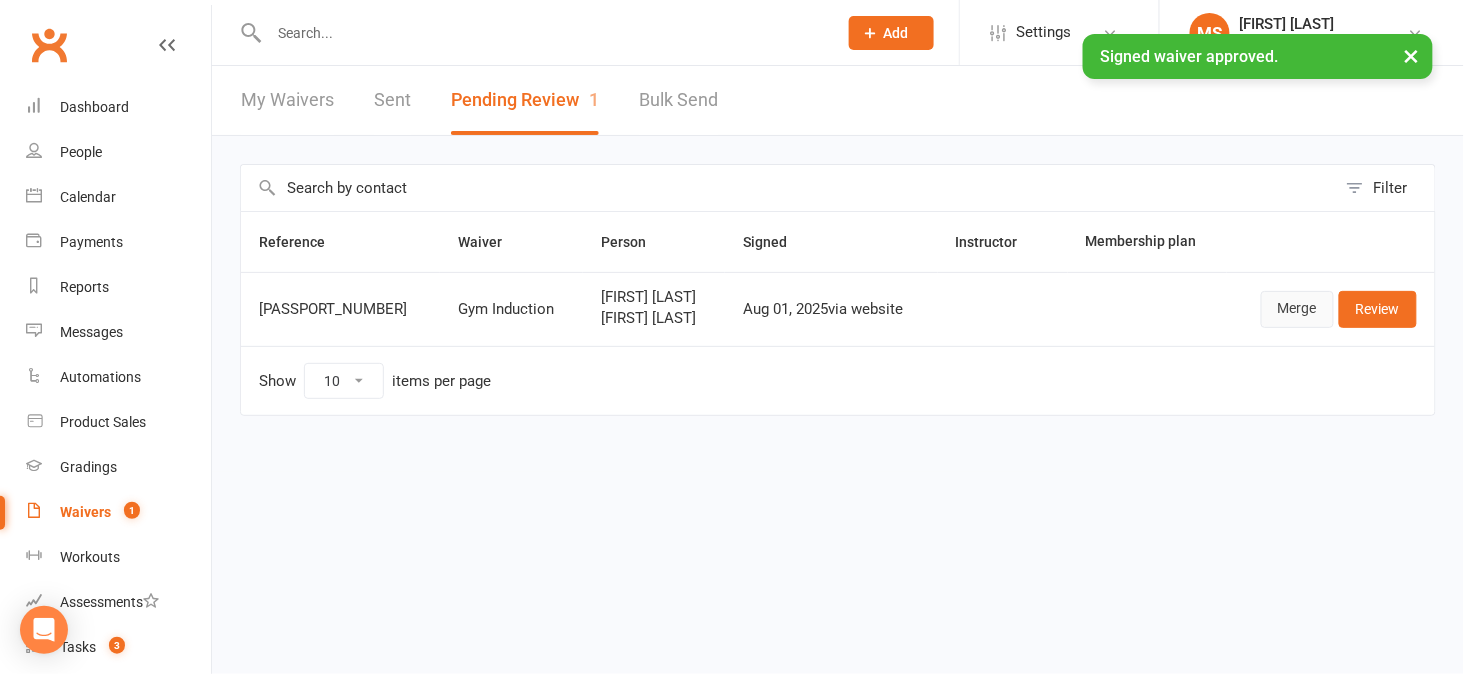 click on "Merge" at bounding box center (1297, 309) 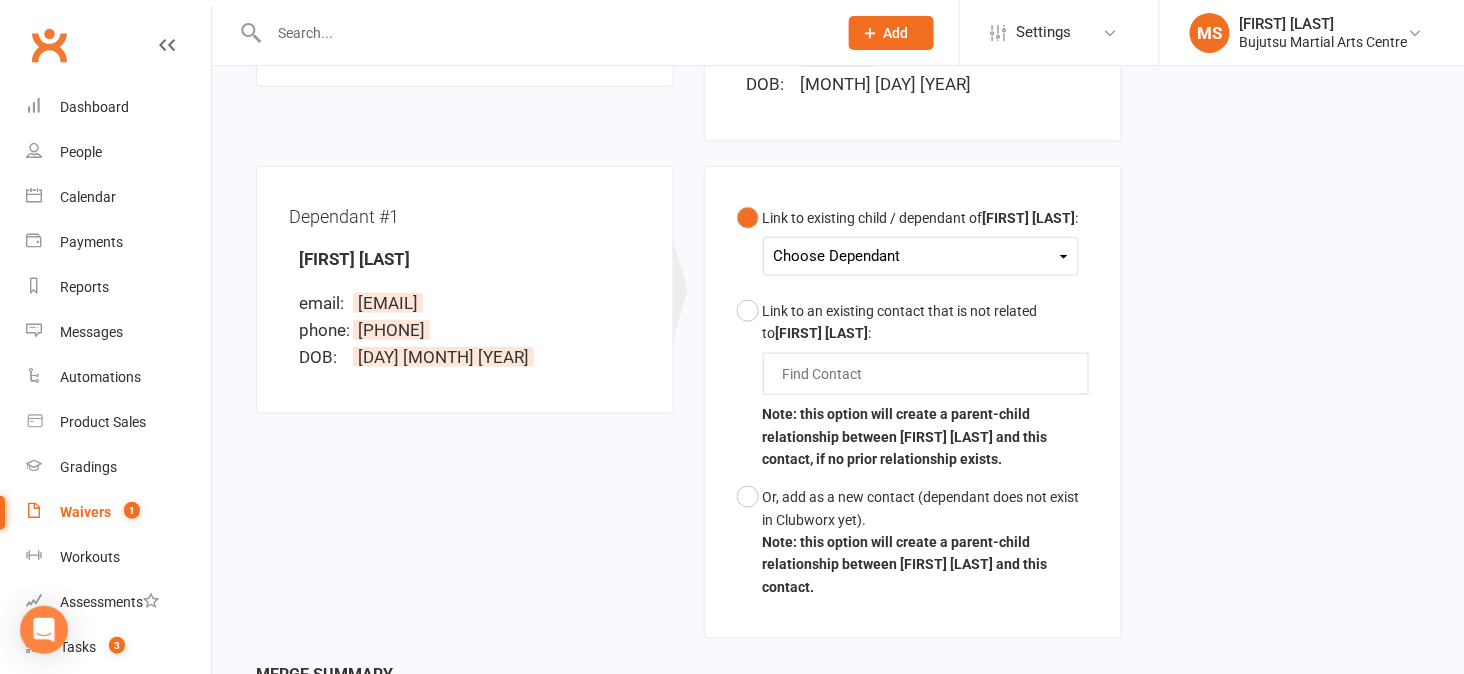 scroll, scrollTop: 479, scrollLeft: 0, axis: vertical 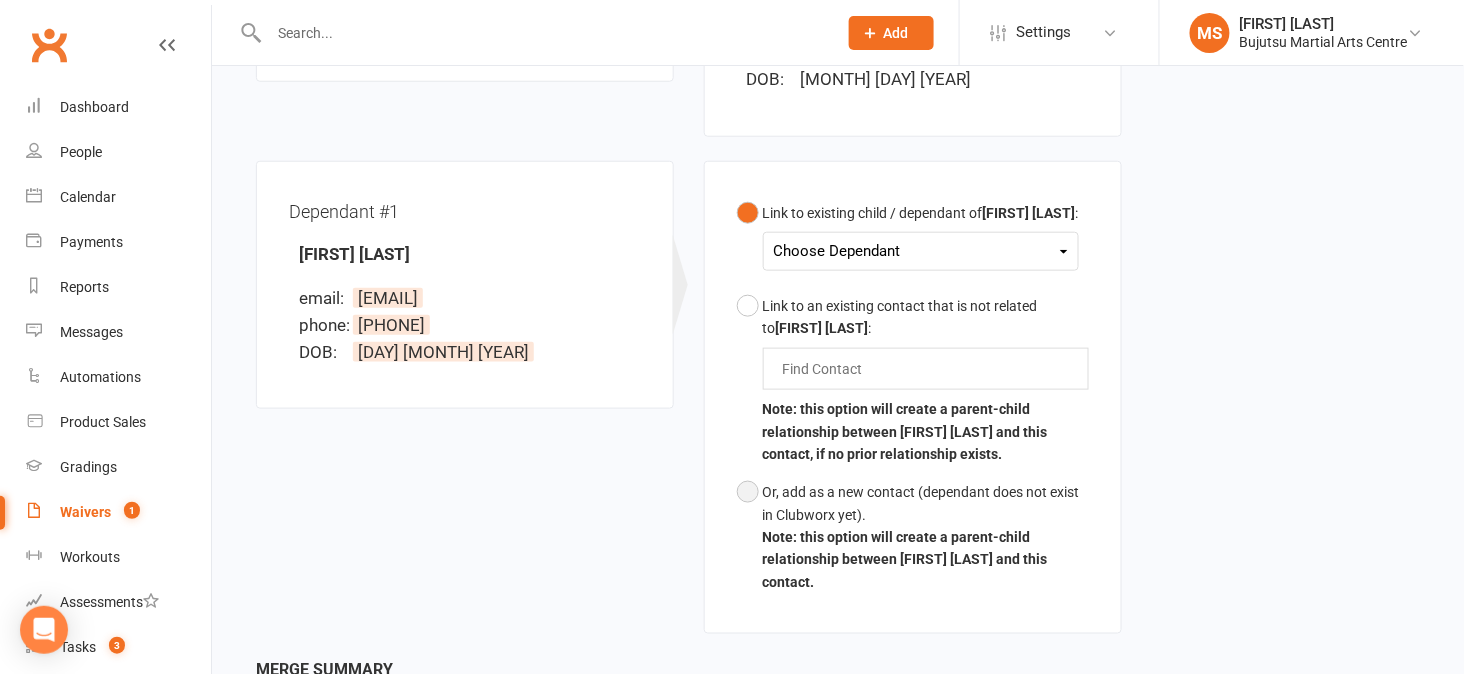 click on "Note: this option will create a parent-child relationship between [FIRST] [LAST] and this contact." at bounding box center [913, 537] 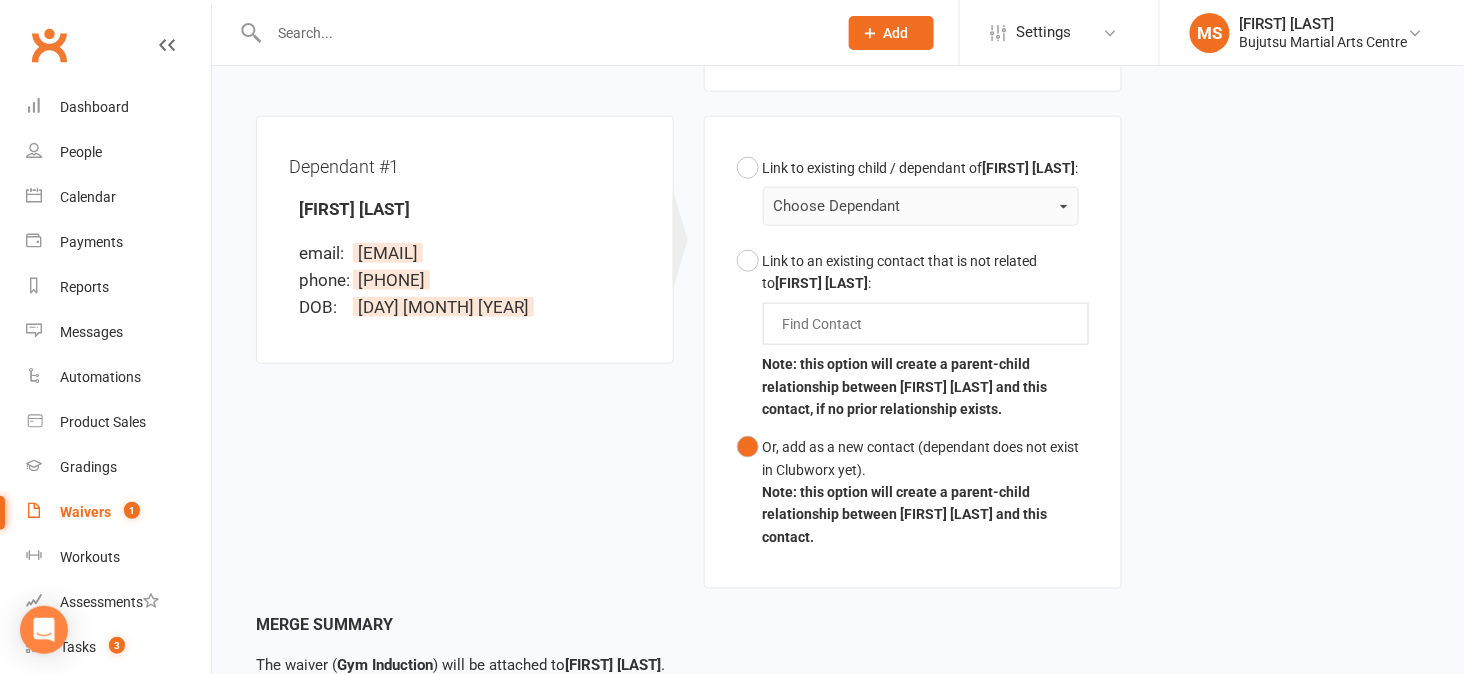 scroll, scrollTop: 672, scrollLeft: 0, axis: vertical 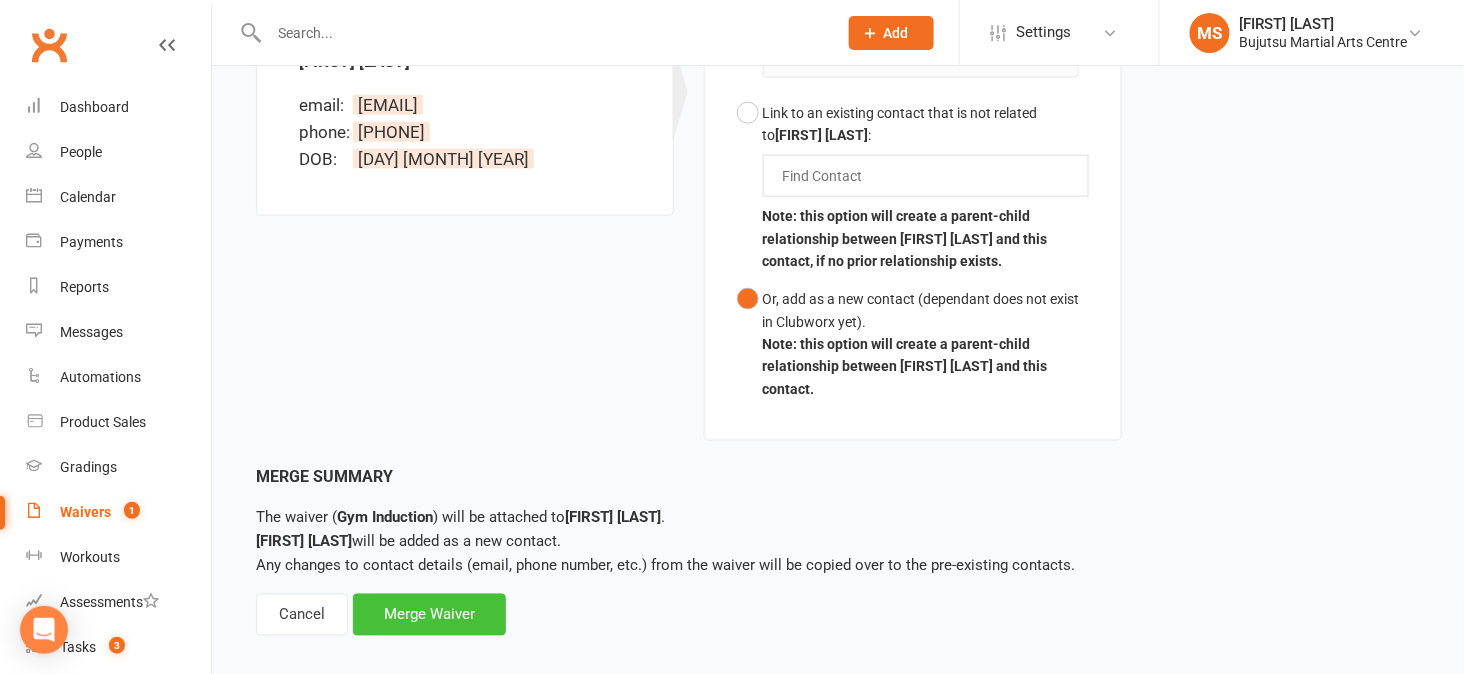 click on "Merge Waiver" at bounding box center [429, 615] 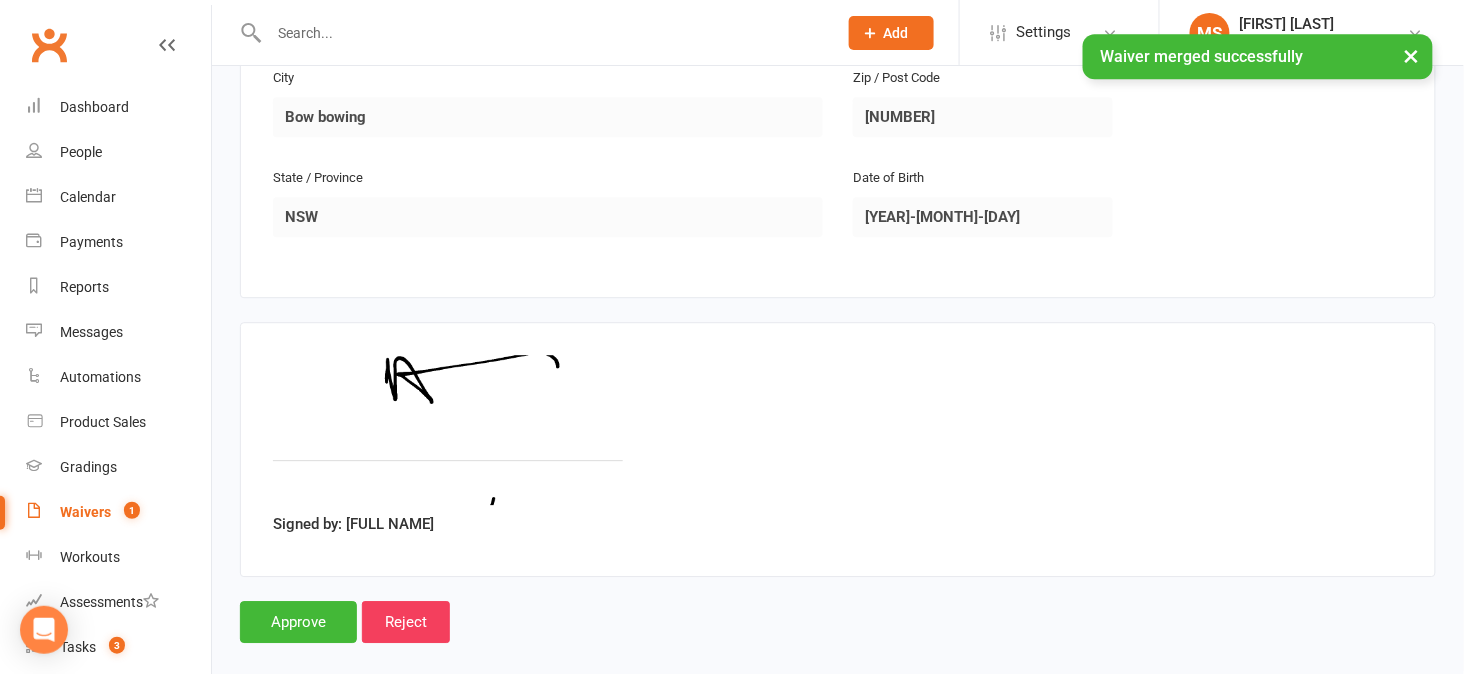 scroll, scrollTop: 1441, scrollLeft: 0, axis: vertical 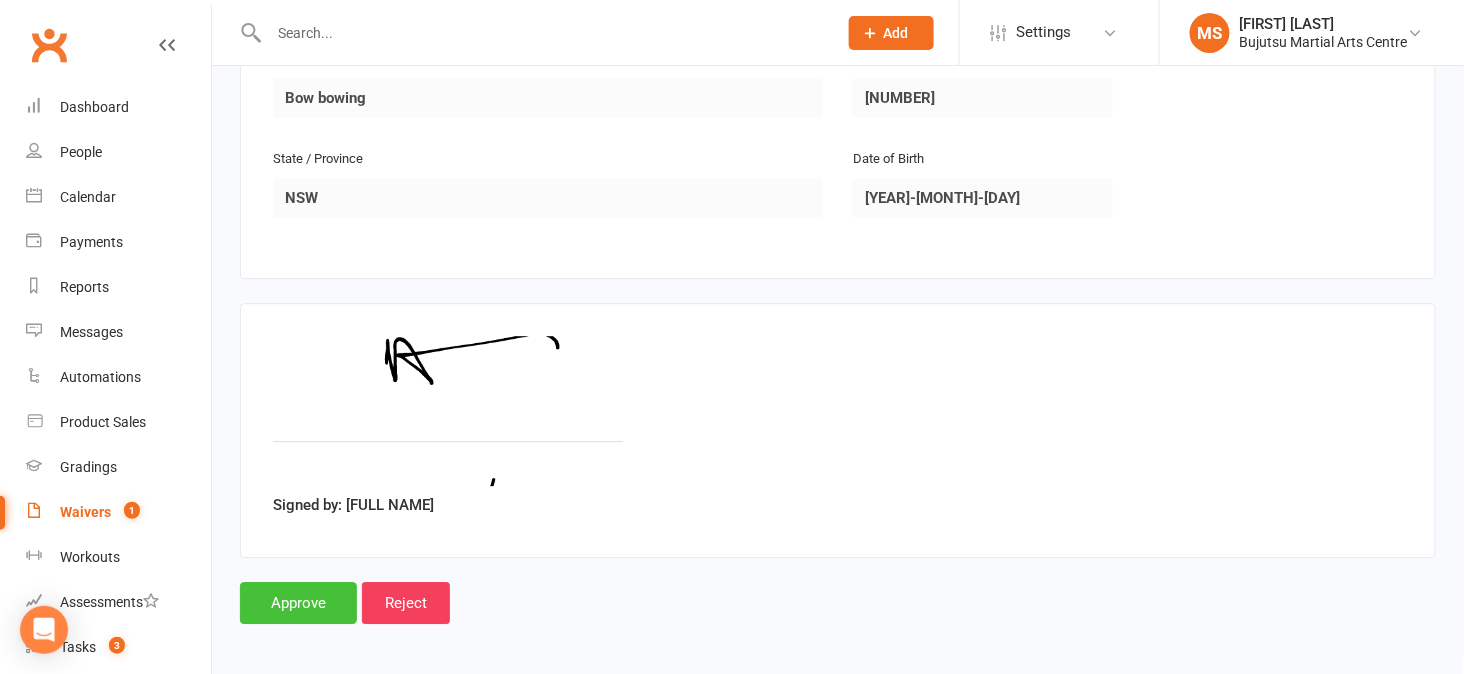 click on "Approve" at bounding box center [298, 603] 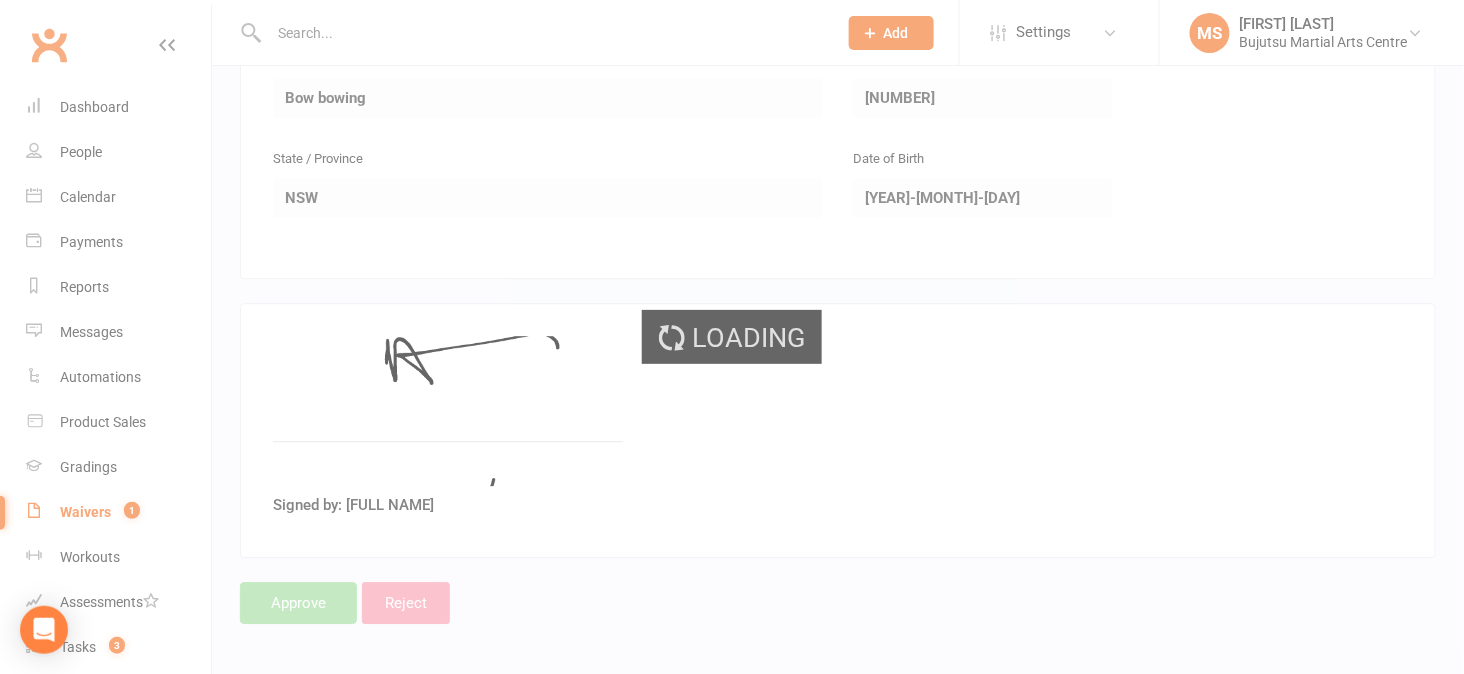 scroll, scrollTop: 0, scrollLeft: 0, axis: both 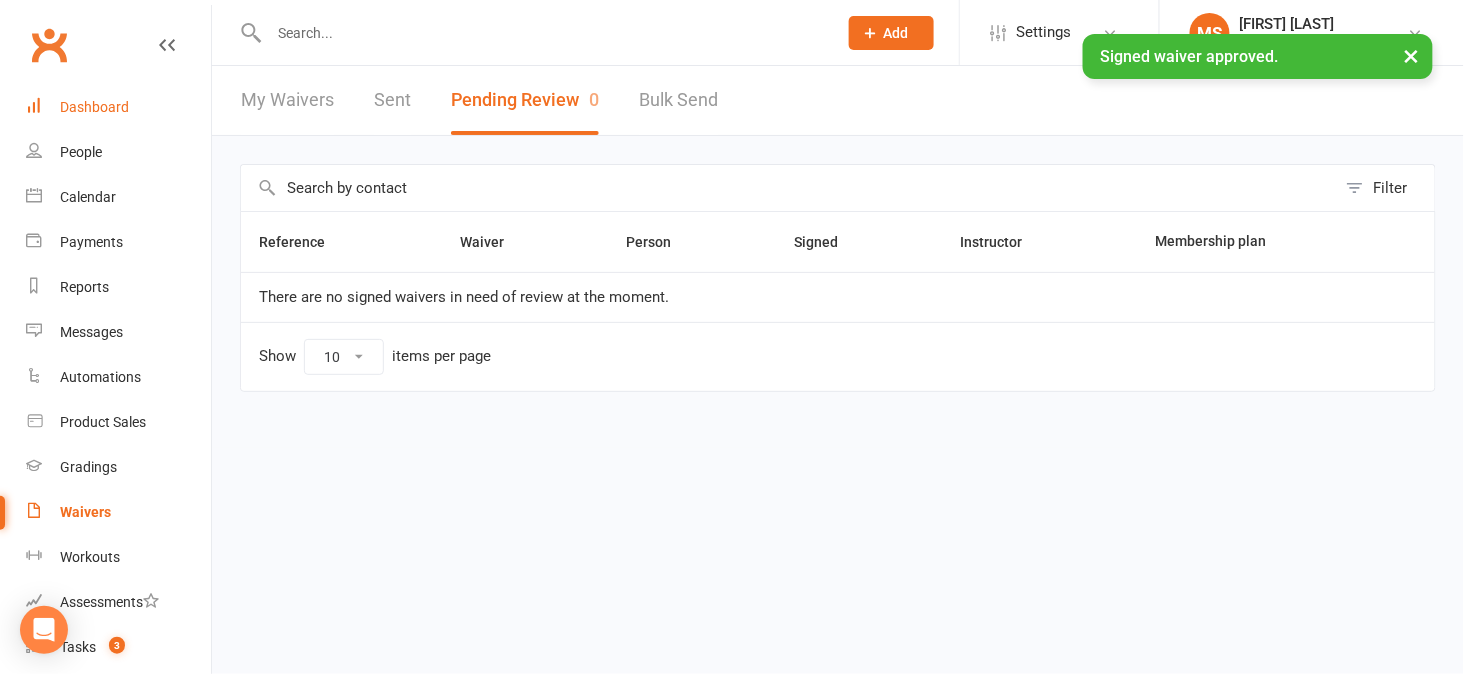 click on "Dashboard" at bounding box center (94, 107) 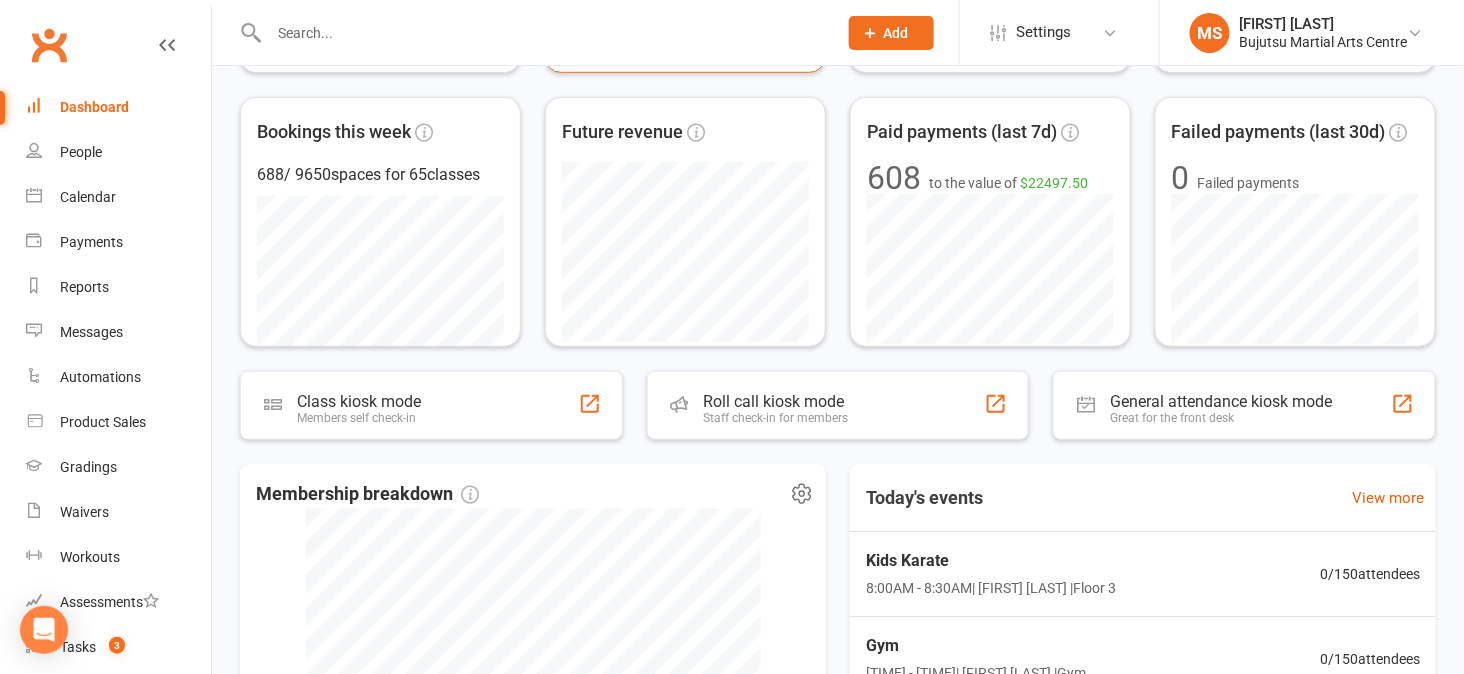 scroll, scrollTop: 0, scrollLeft: 0, axis: both 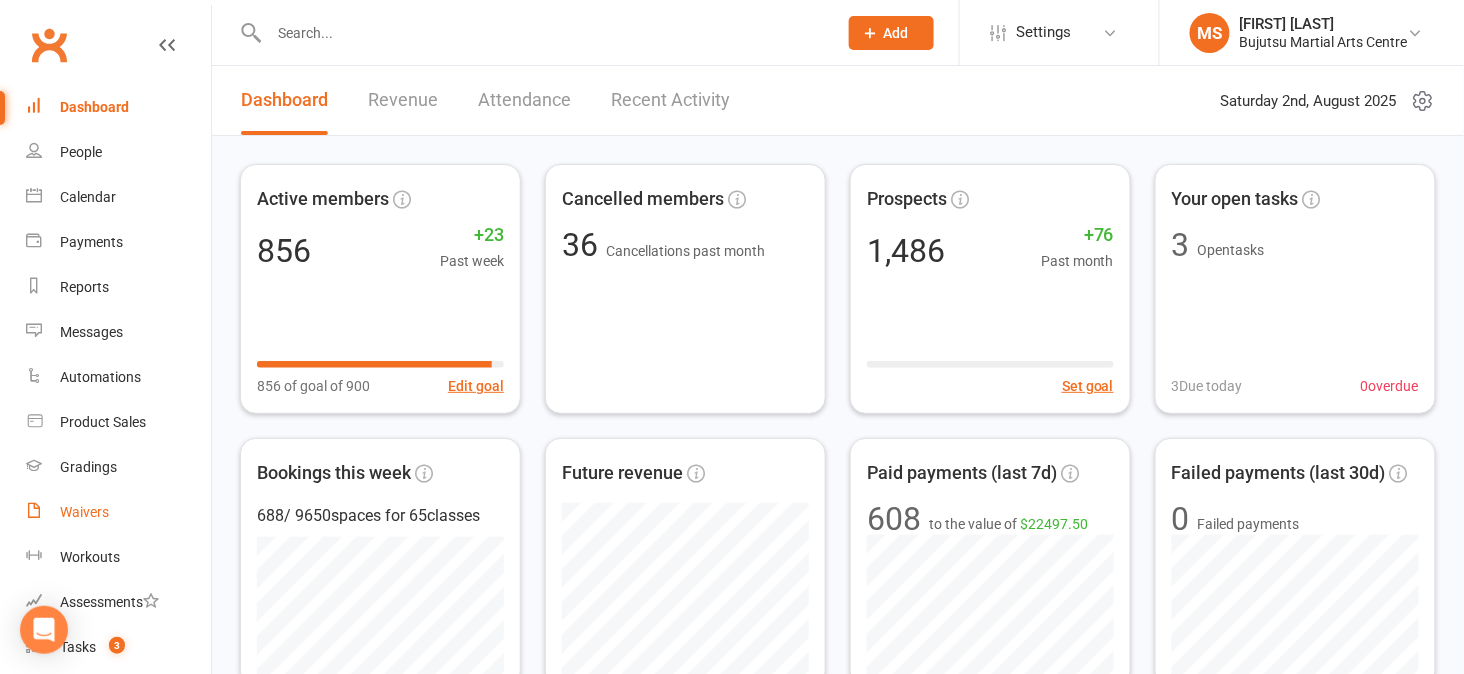 click on "Waivers" at bounding box center (84, 512) 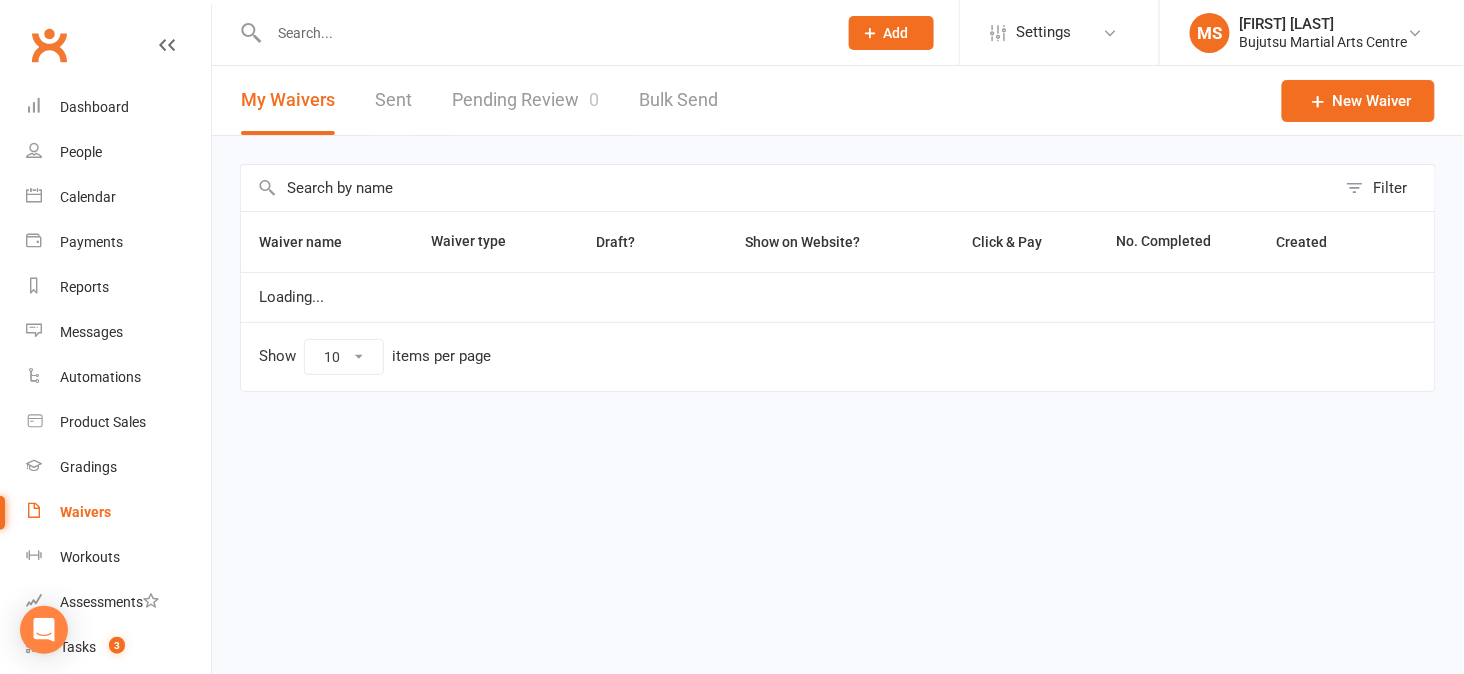 select on "50" 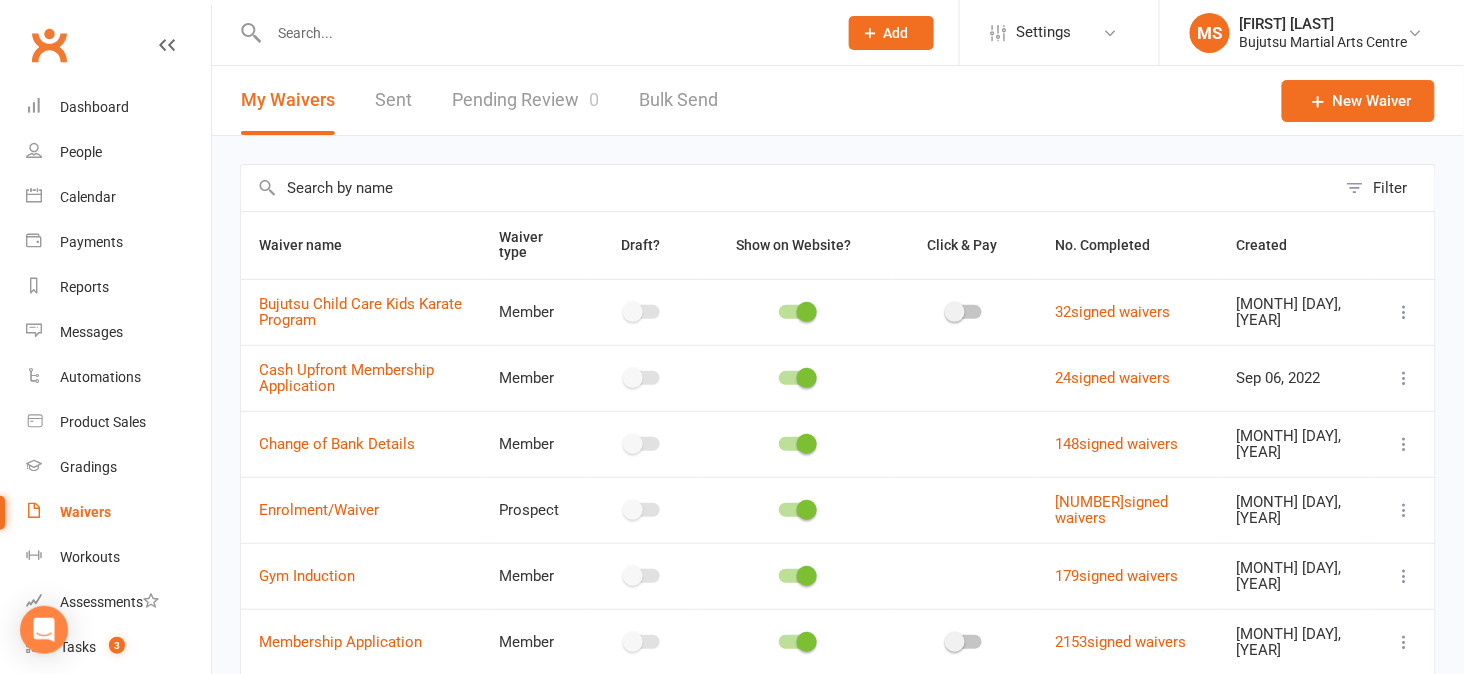 click on "Pending Review 0" at bounding box center [525, 100] 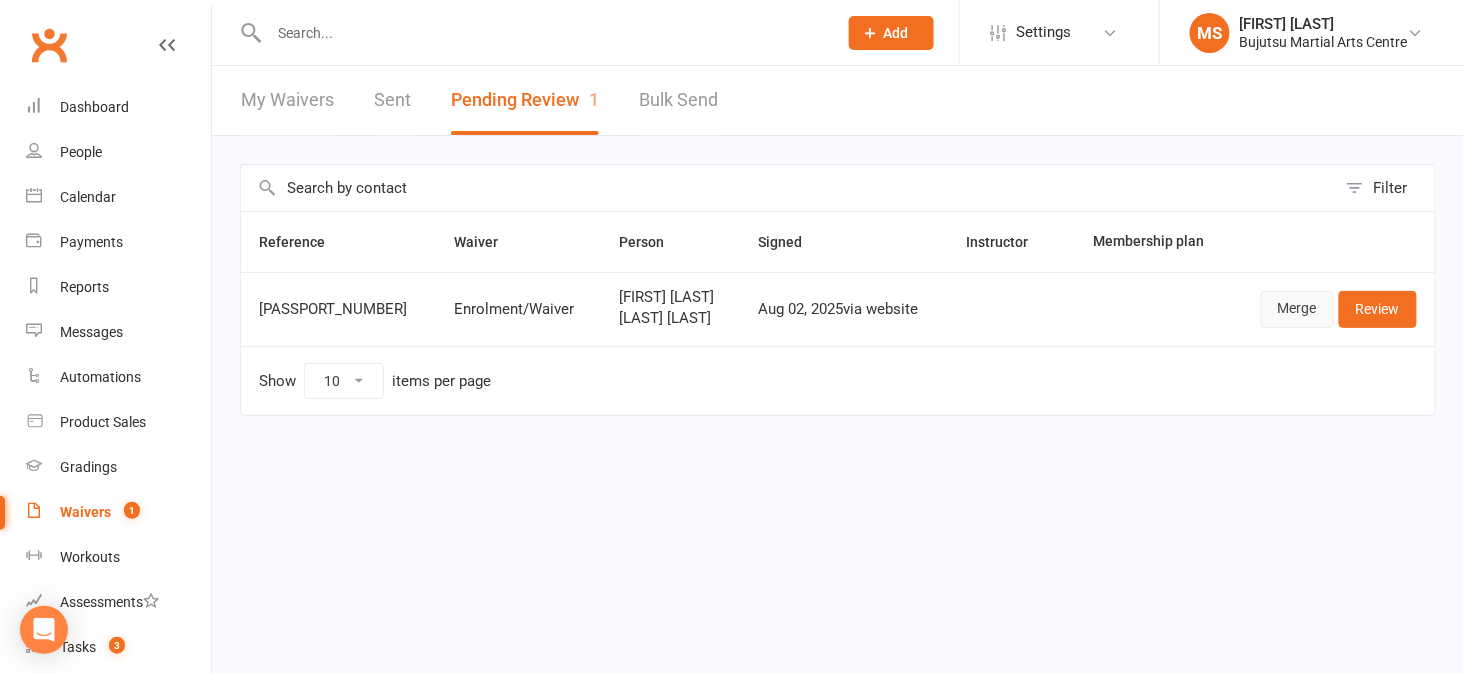 click on "Merge" at bounding box center (1297, 309) 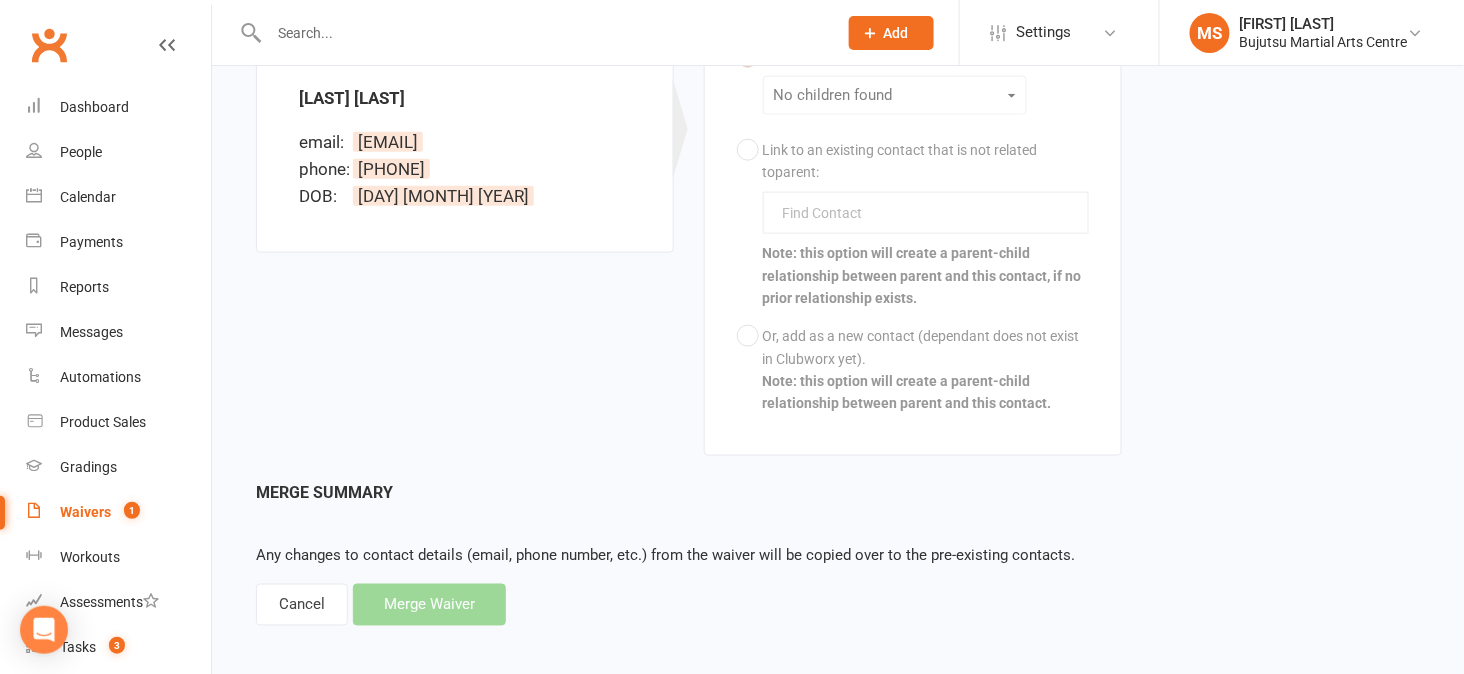 scroll, scrollTop: 582, scrollLeft: 0, axis: vertical 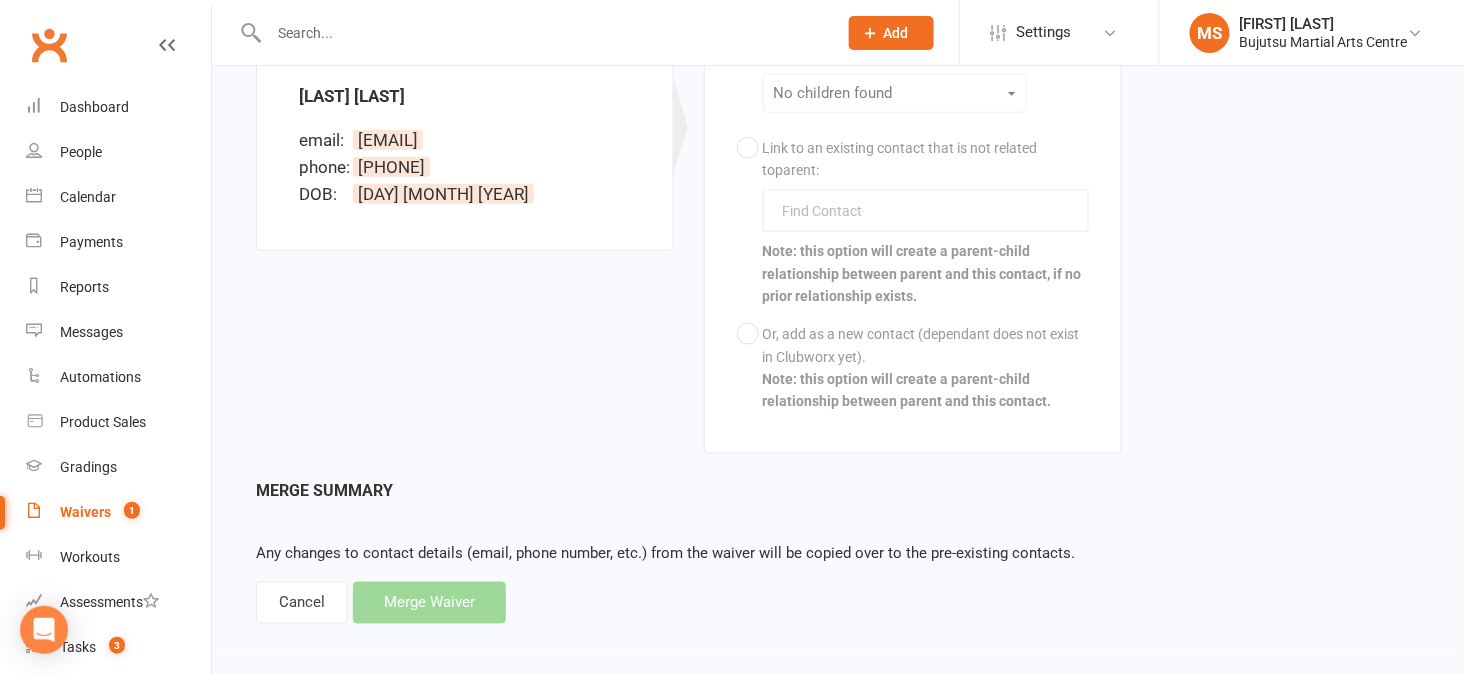 click on "Cancel" at bounding box center [302, 603] 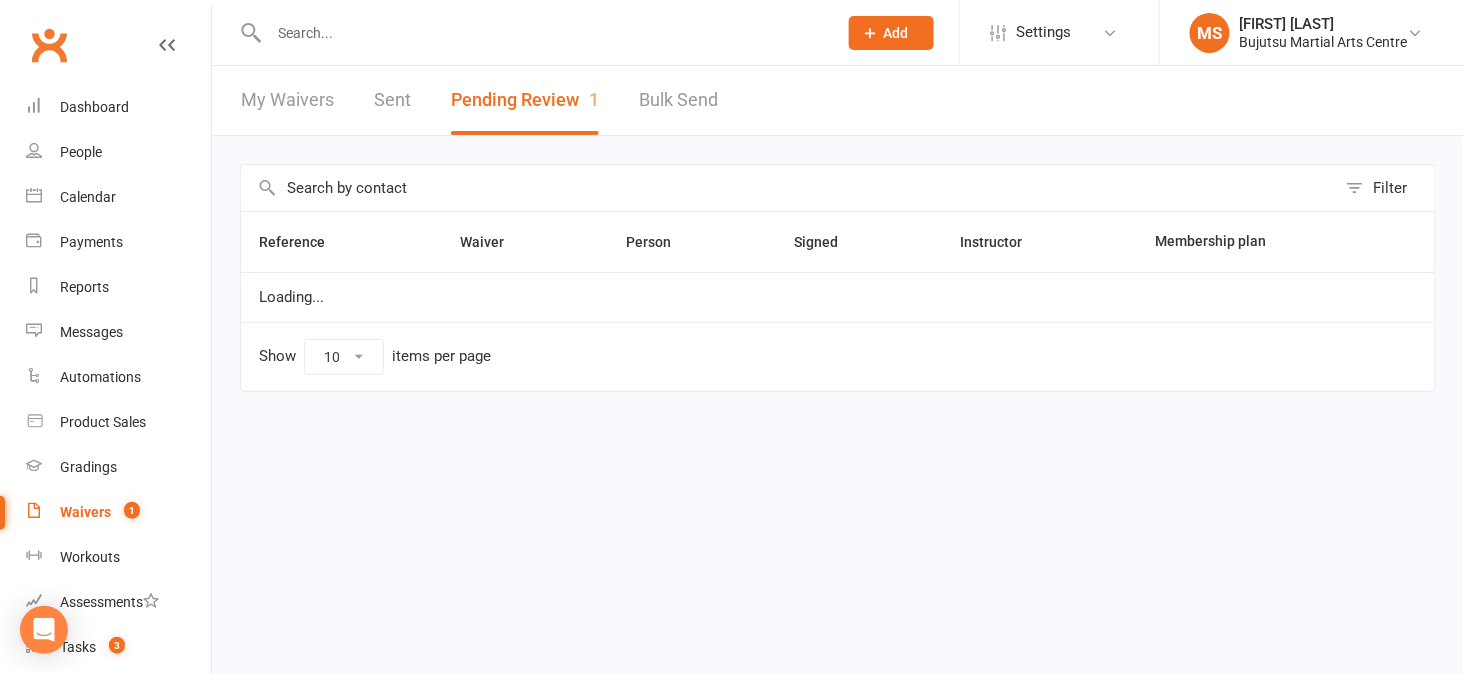 scroll, scrollTop: 0, scrollLeft: 0, axis: both 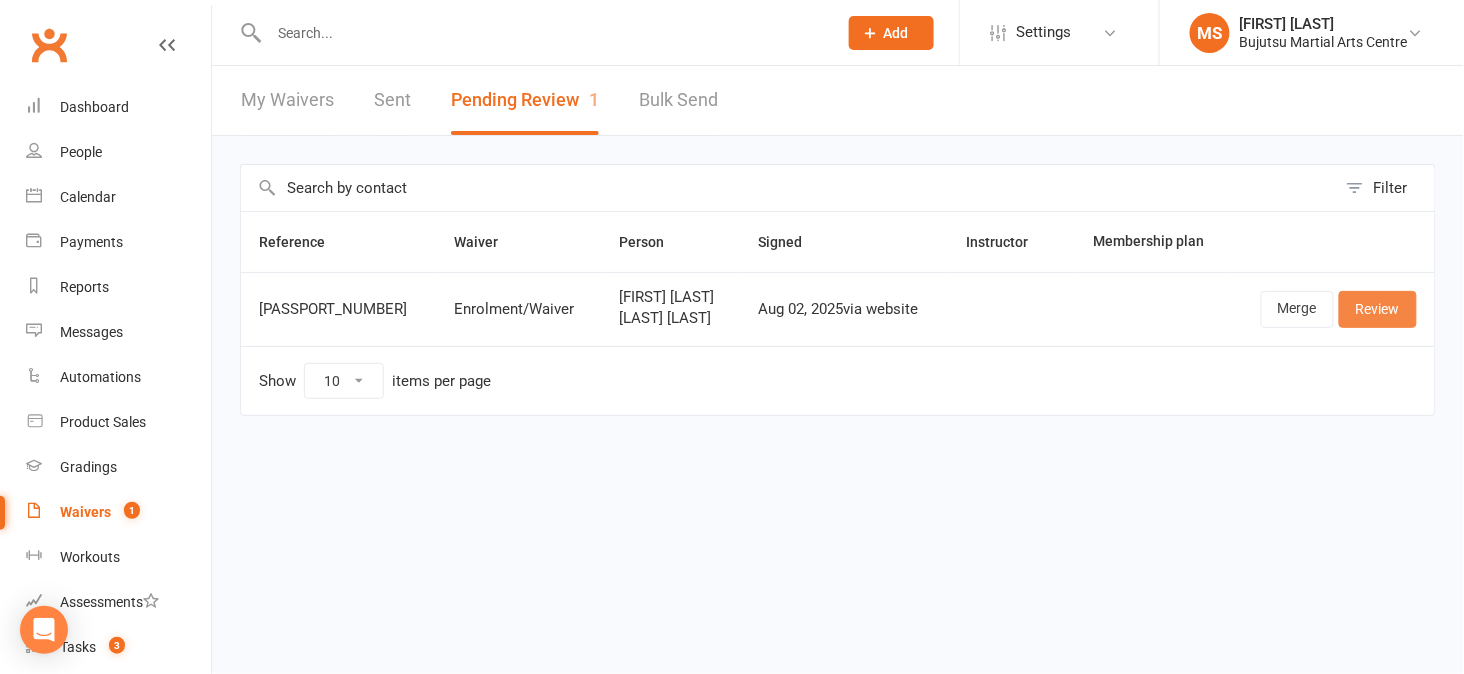 click on "Review" at bounding box center (1378, 309) 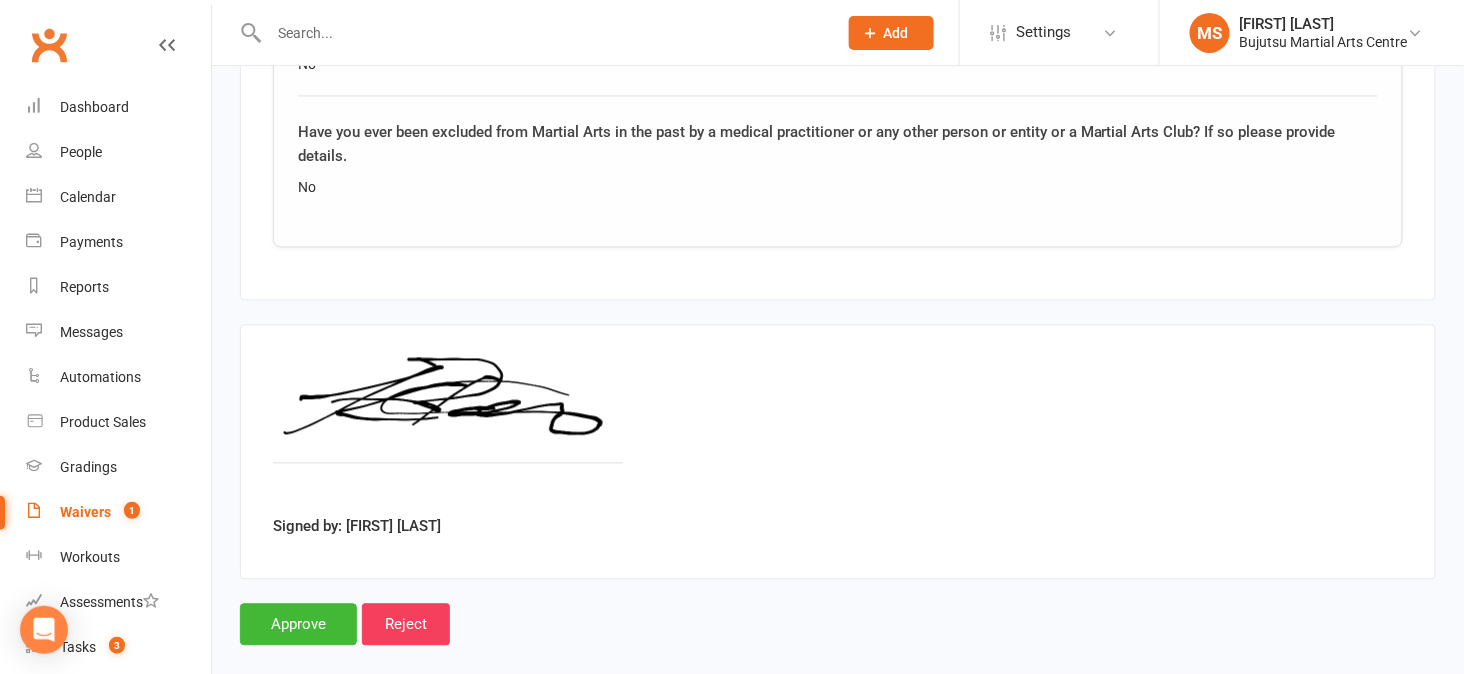 scroll, scrollTop: 3270, scrollLeft: 0, axis: vertical 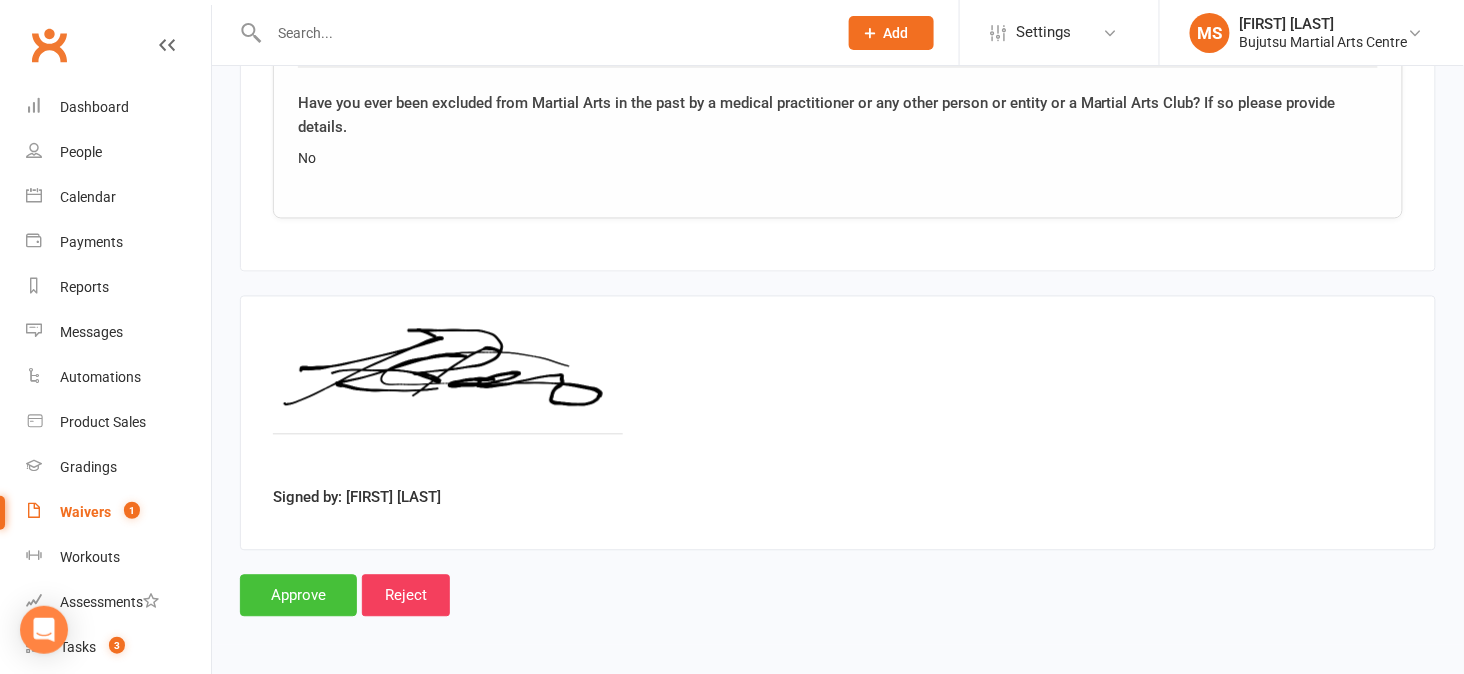 click on "Approve" at bounding box center (298, 596) 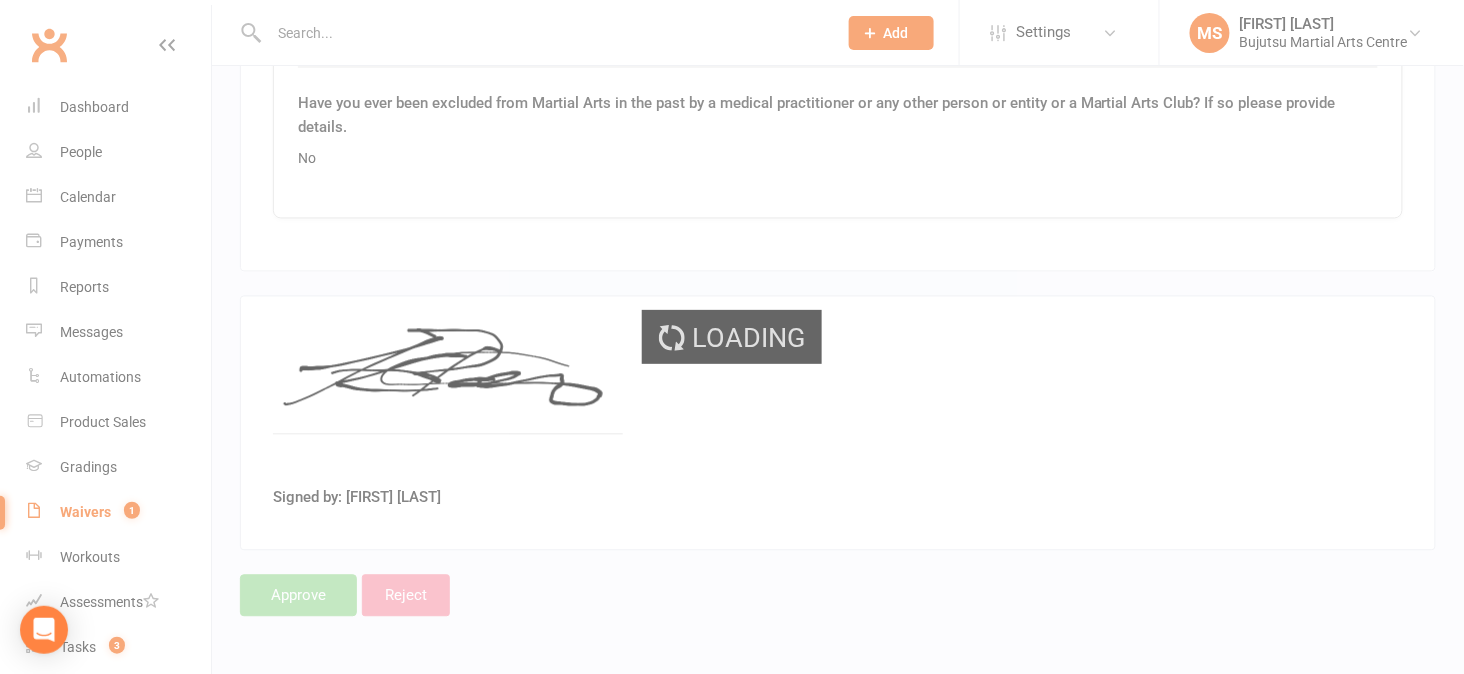 scroll, scrollTop: 0, scrollLeft: 0, axis: both 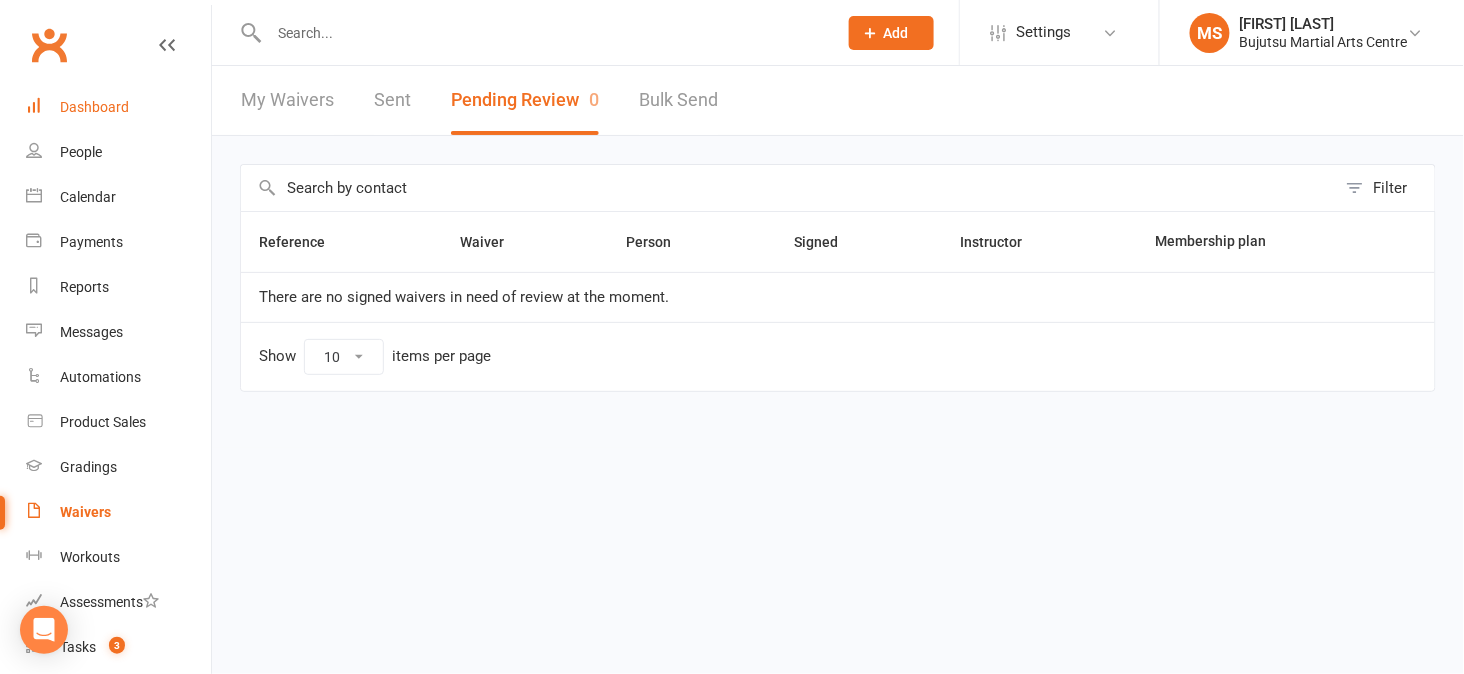 click on "Dashboard" at bounding box center (118, 107) 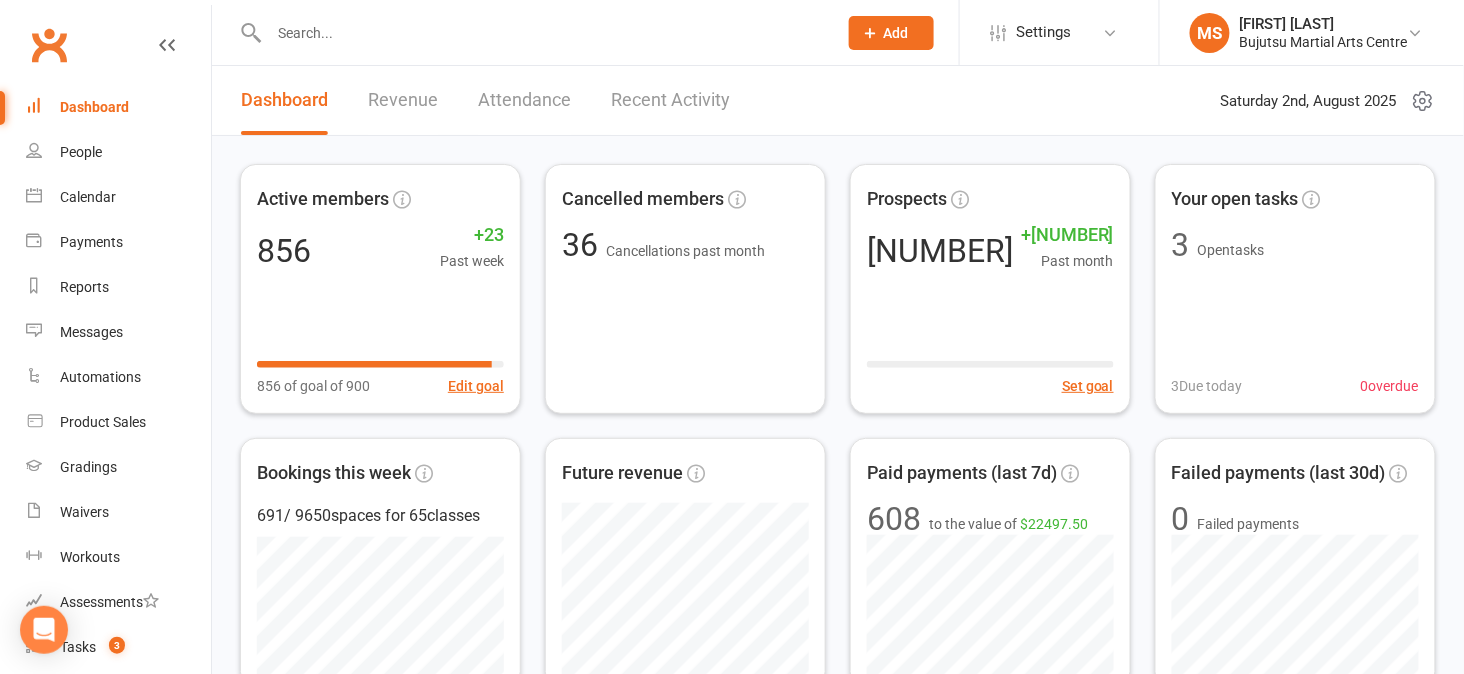 click at bounding box center (543, 33) 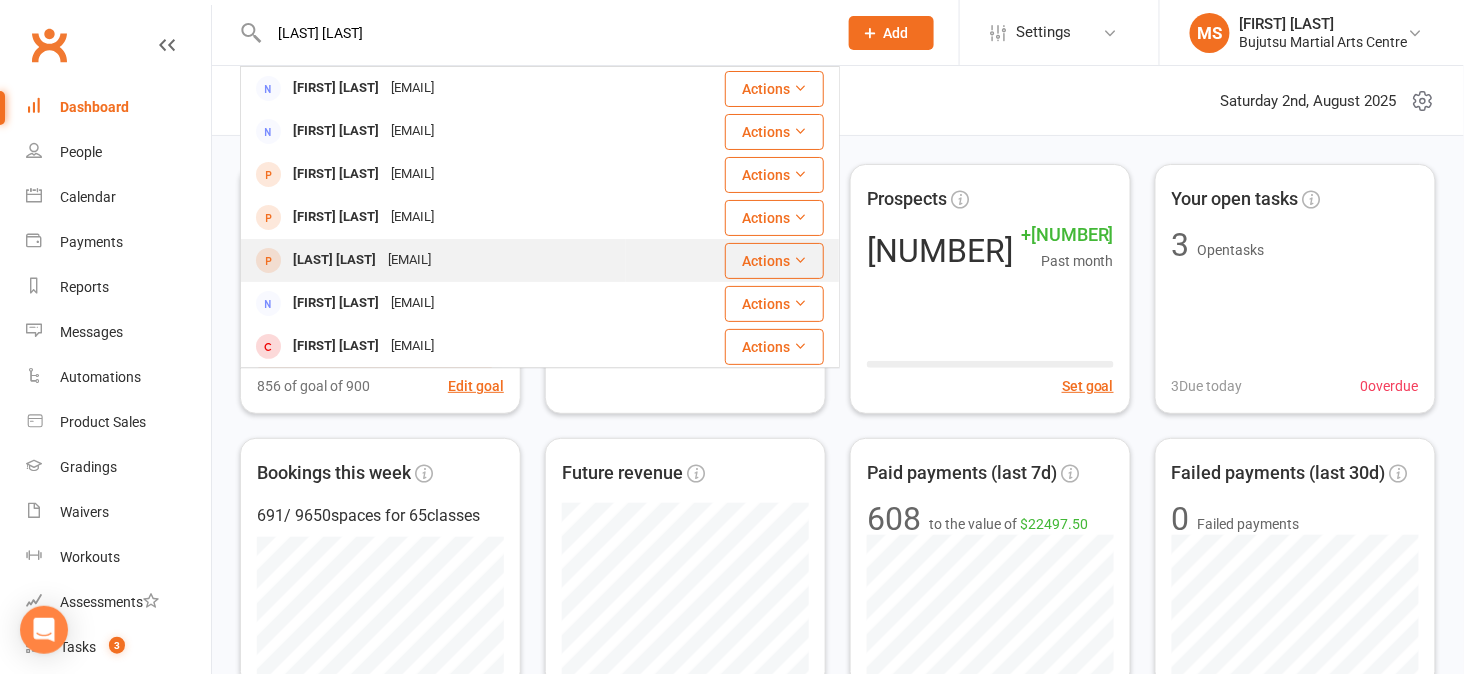 type on "[LAST] [LAST]" 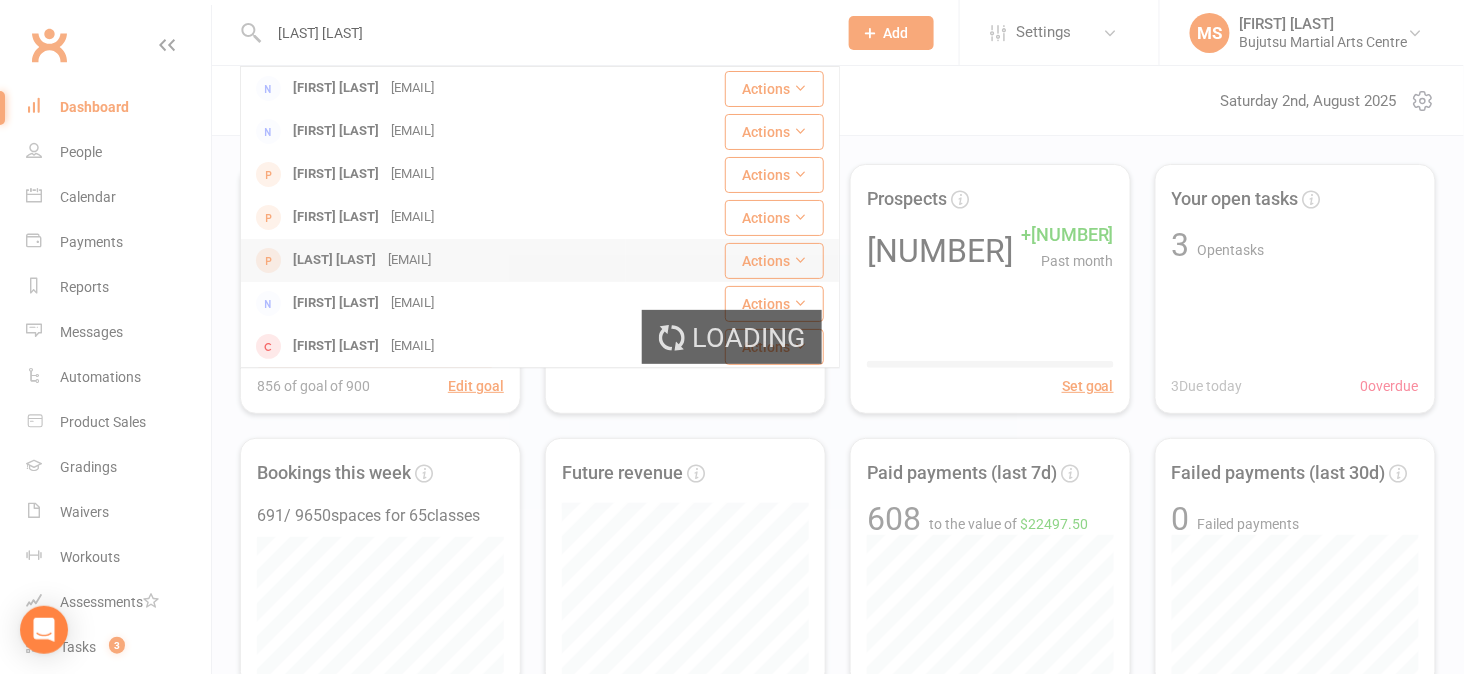 type 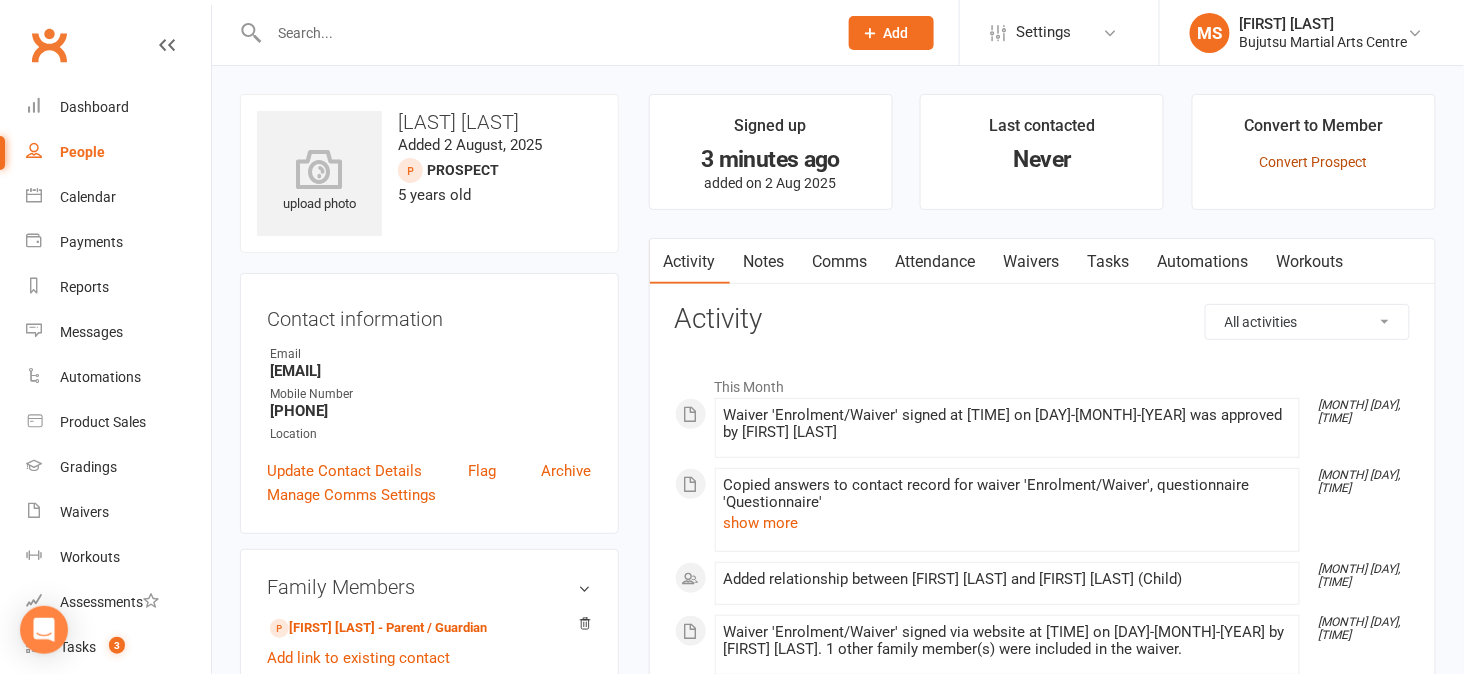 click on "Convert Prospect" at bounding box center (1314, 162) 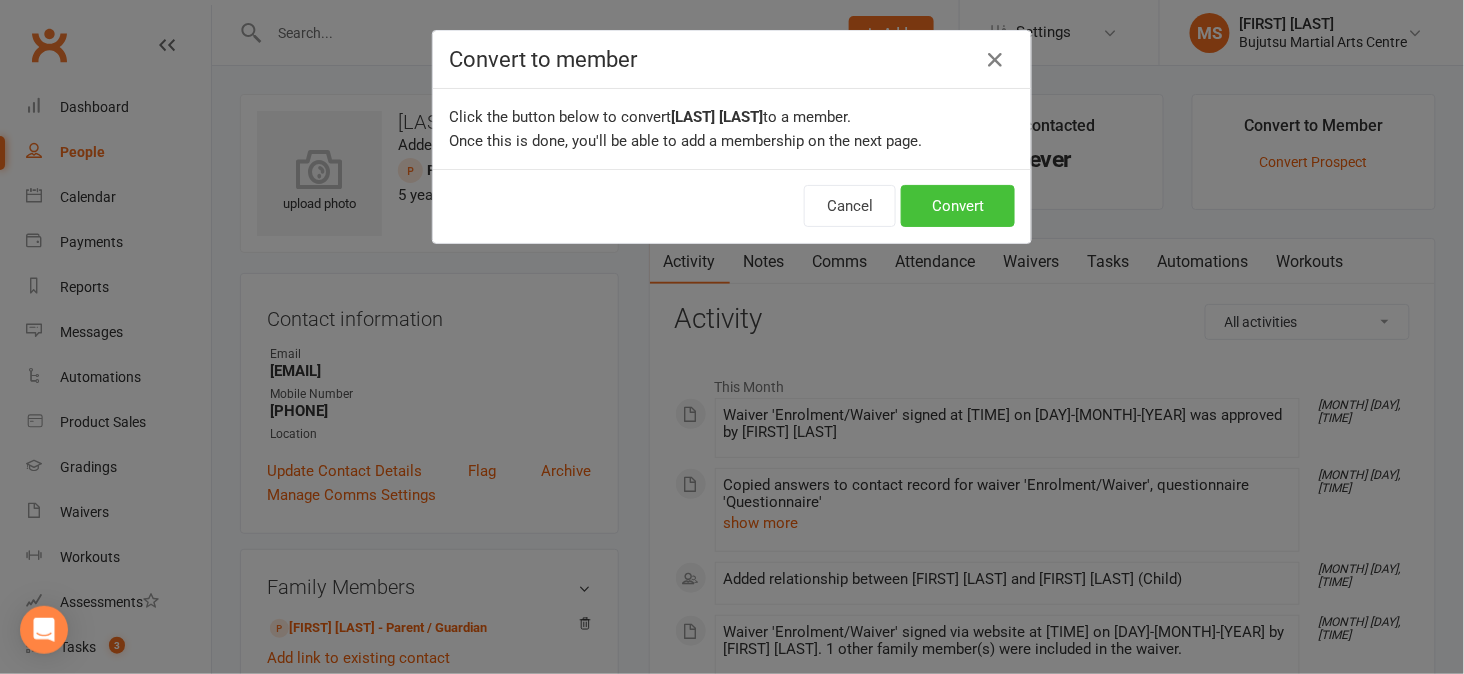 click on "Convert" at bounding box center (958, 206) 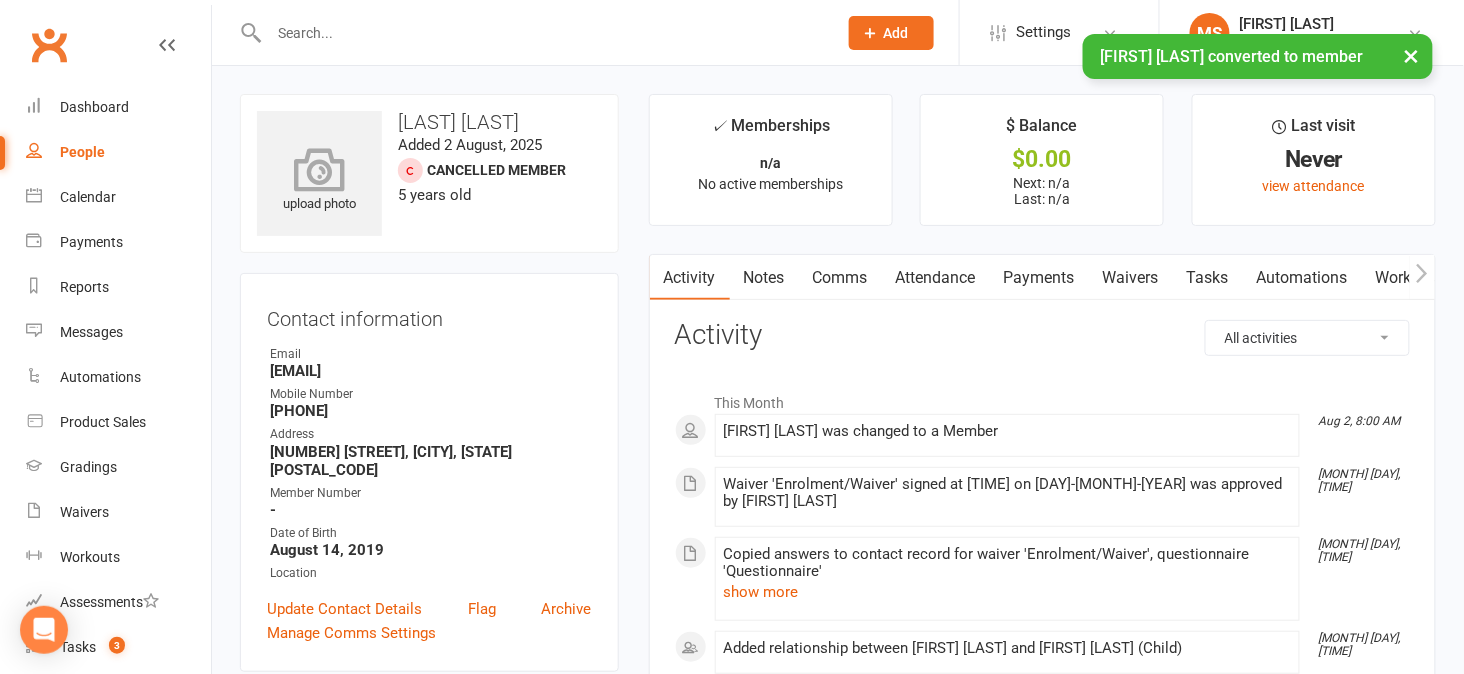 click at bounding box center (320, 169) 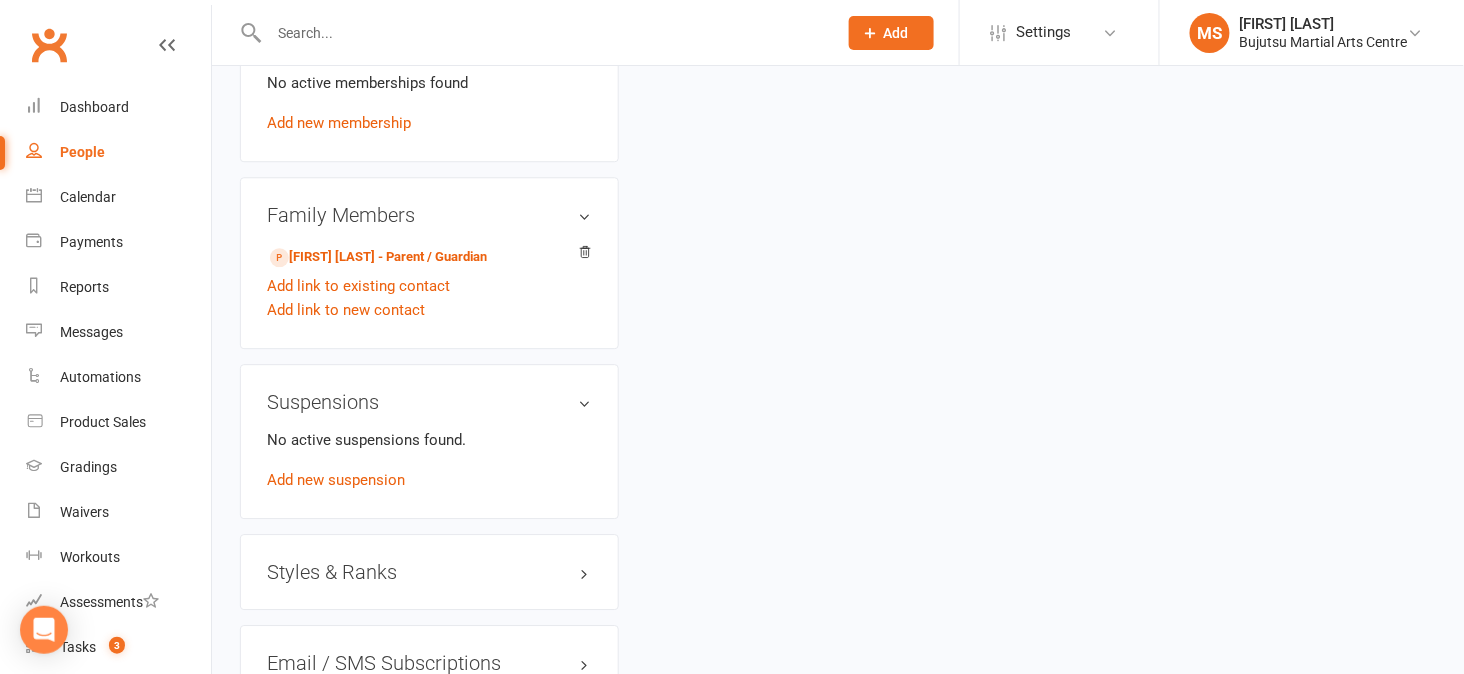 scroll, scrollTop: 1474, scrollLeft: 0, axis: vertical 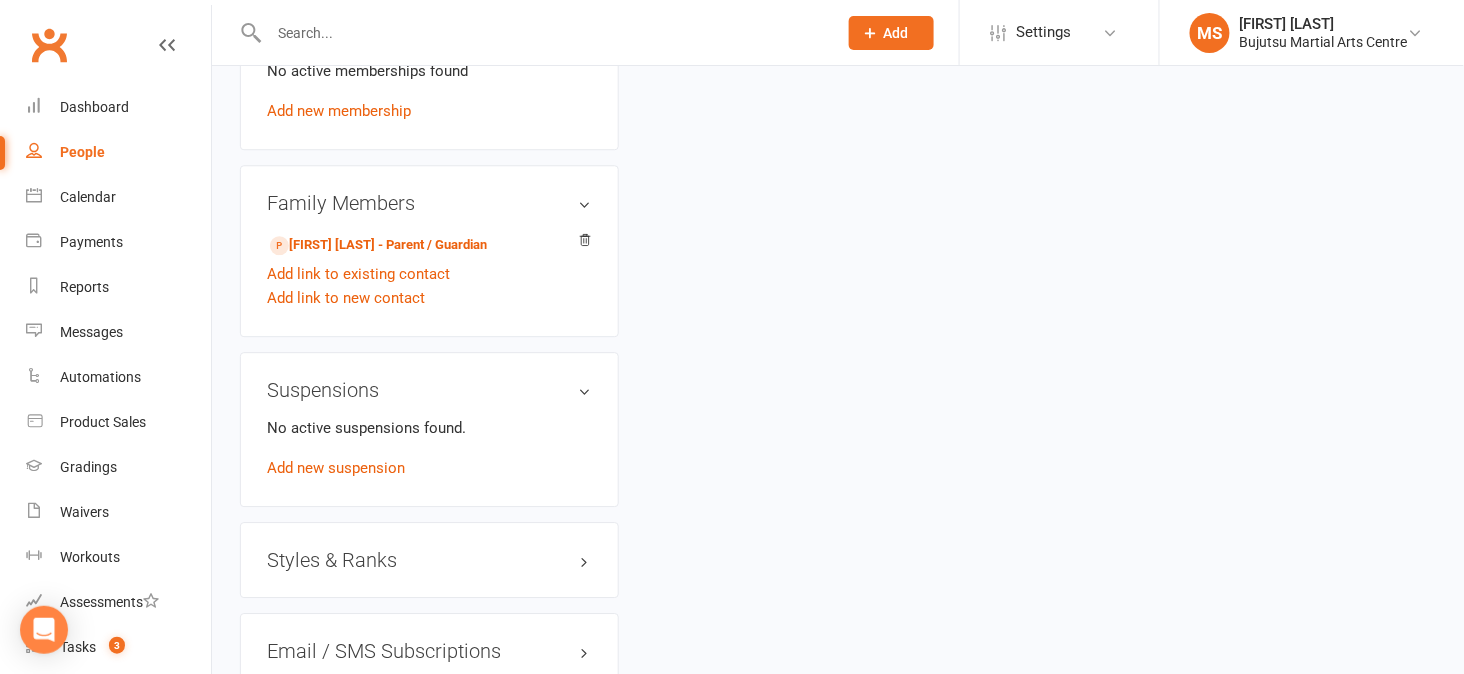 click on "Styles & Ranks" at bounding box center (429, 560) 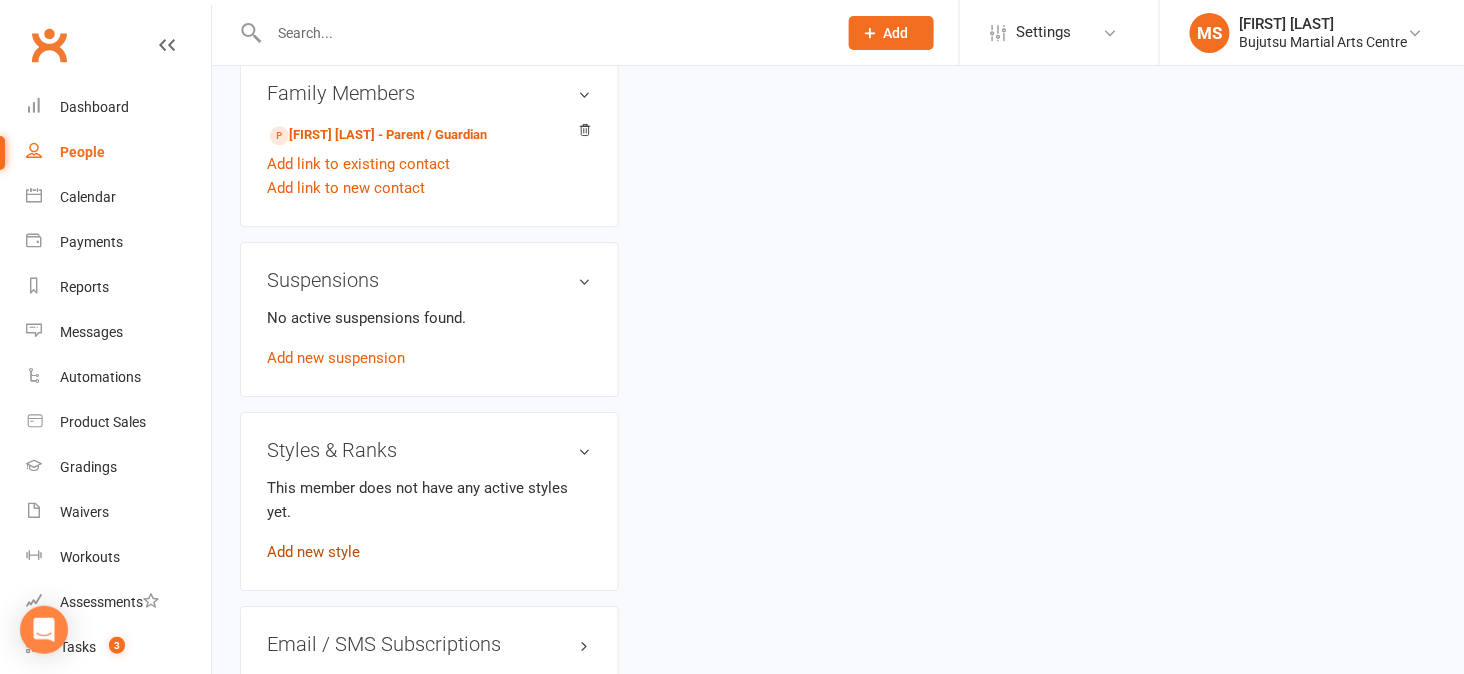 click on "Add new style" at bounding box center (313, 552) 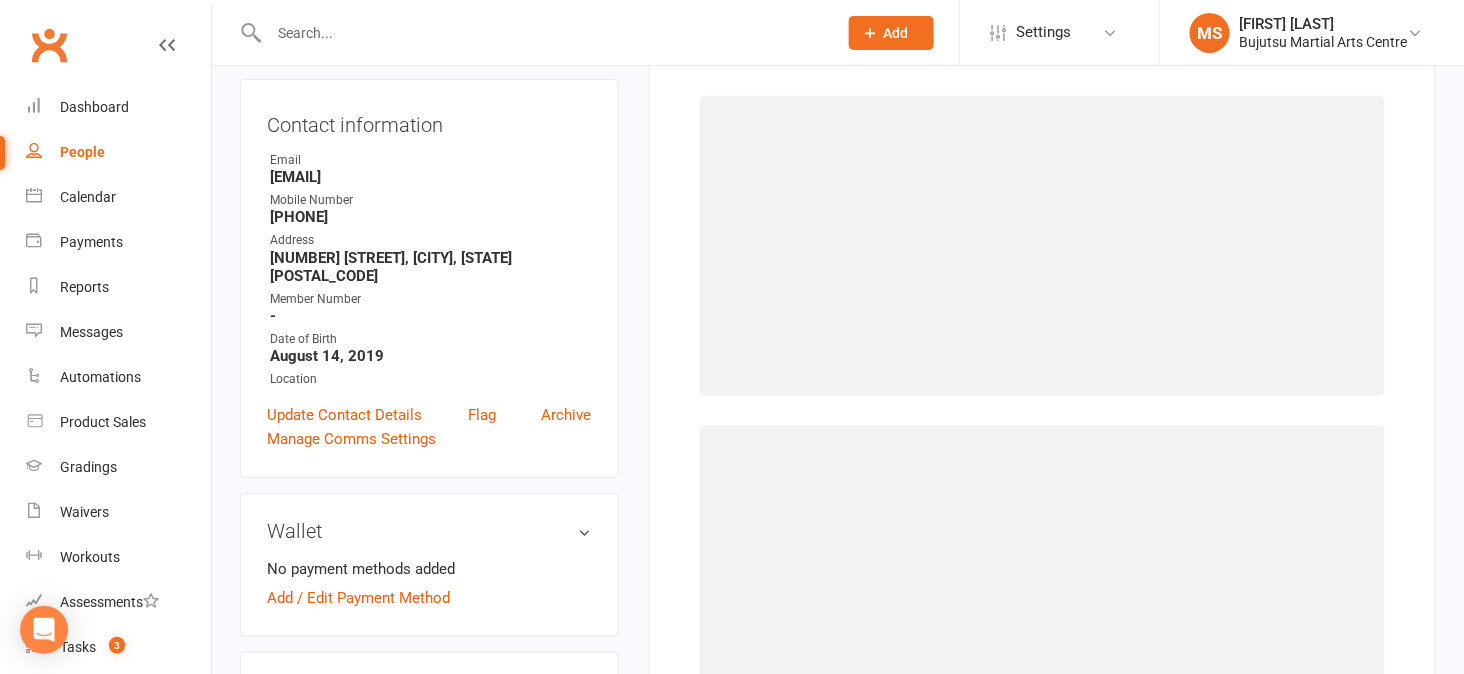 scroll, scrollTop: 153, scrollLeft: 0, axis: vertical 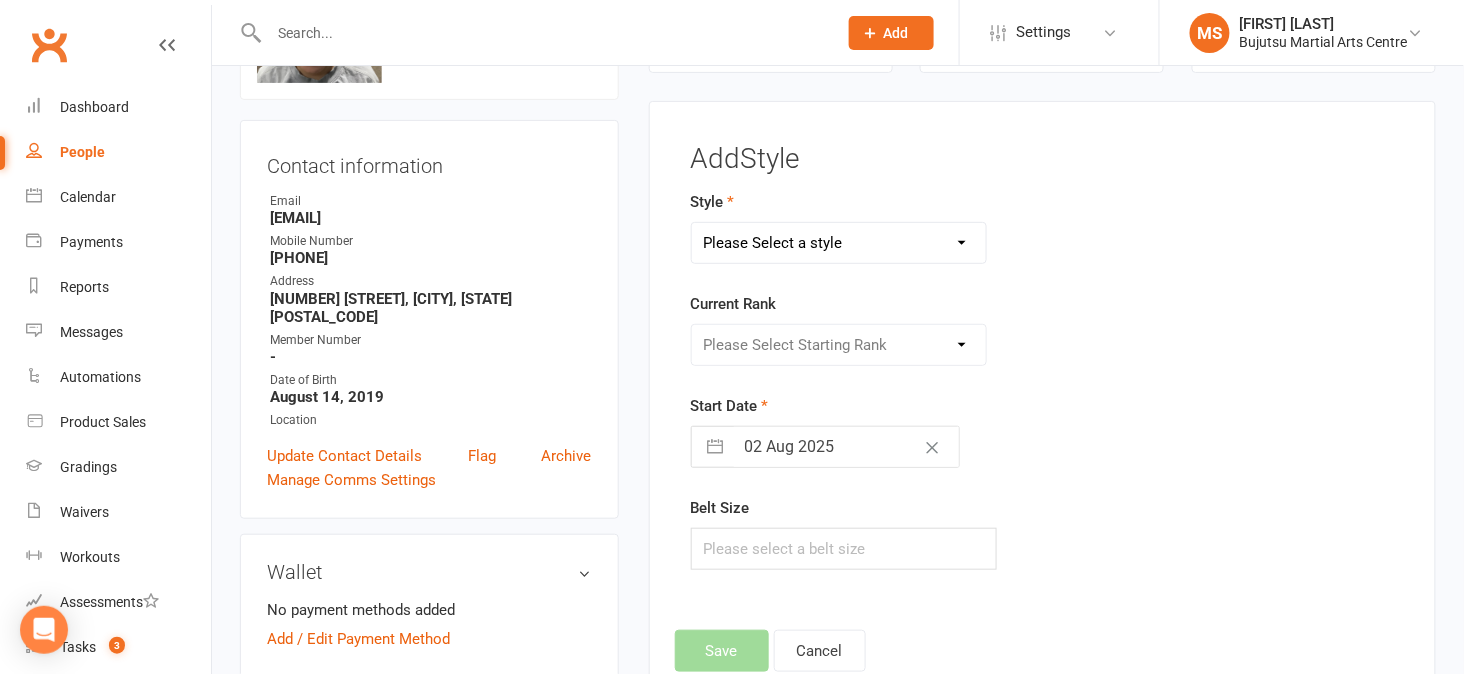 click on "Please Select a style BJJ Boxing Iaido Isshinryu JKA Jodo Karate for Toddlers Kids BJJ Kids Boxing Kids Karate Kids Muay Thai Kobudo Ladies Only Kick Boxing and Self Defence Muay Thai Rising Stars" at bounding box center (839, 243) 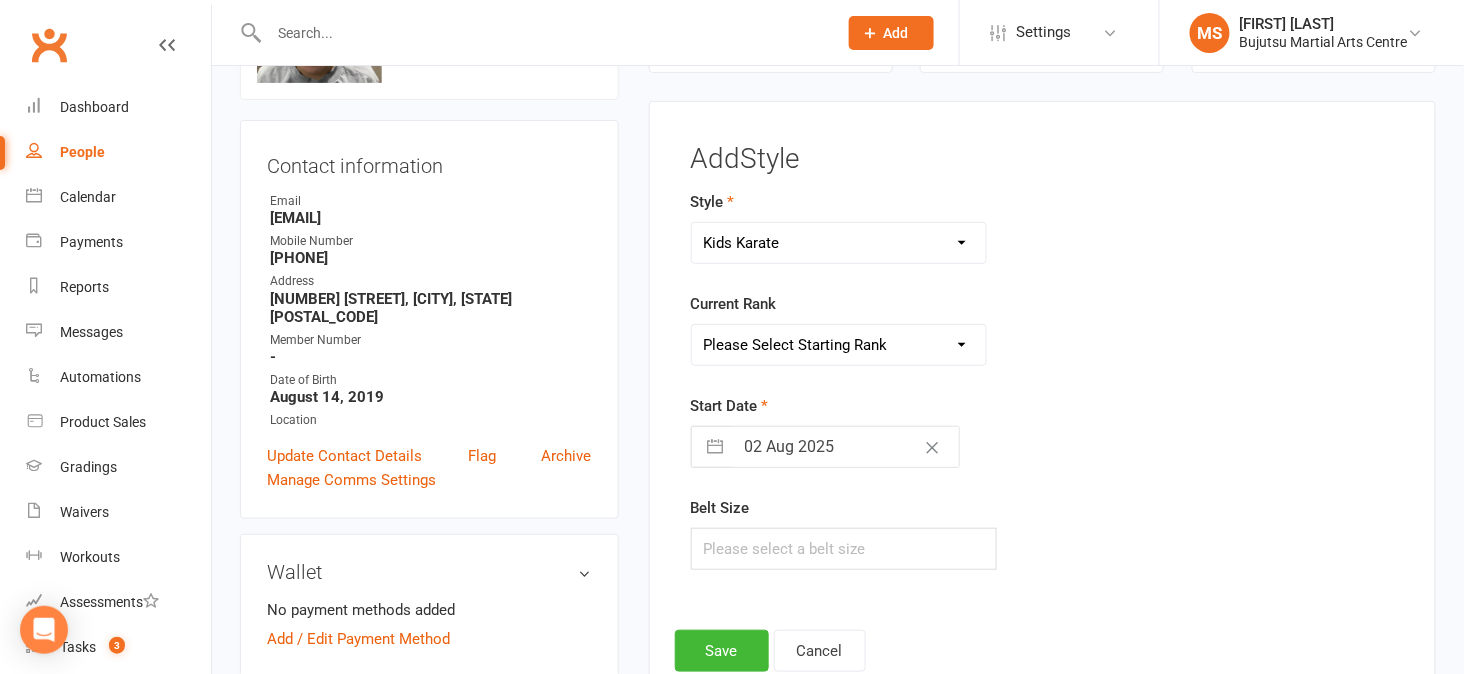 click on "Please Select Starting Rank 10th Kyu White 9th Kyu Yellow 9th Kyu Yellow 1 Stripe 9th Kyu Yellow 2 Stripes 9th Kyu Yellow 3 Stripes 8th Kyu Green 8th Kyu Green 1 Stripes 8th Kyu Green 2 Stripes 8th Kyu Green 3 Stripes Blue Blue 1 Stripe Blue 2 Stripes Blue 3 Stripes Purple Purple 1 Black Stripe Purple 2 Black Stripes Purple 3 Black Stripes Brown Brown 1 Black Stripe Brown 2 Black Stripes Brown 3 Black Stripes" at bounding box center (839, 345) 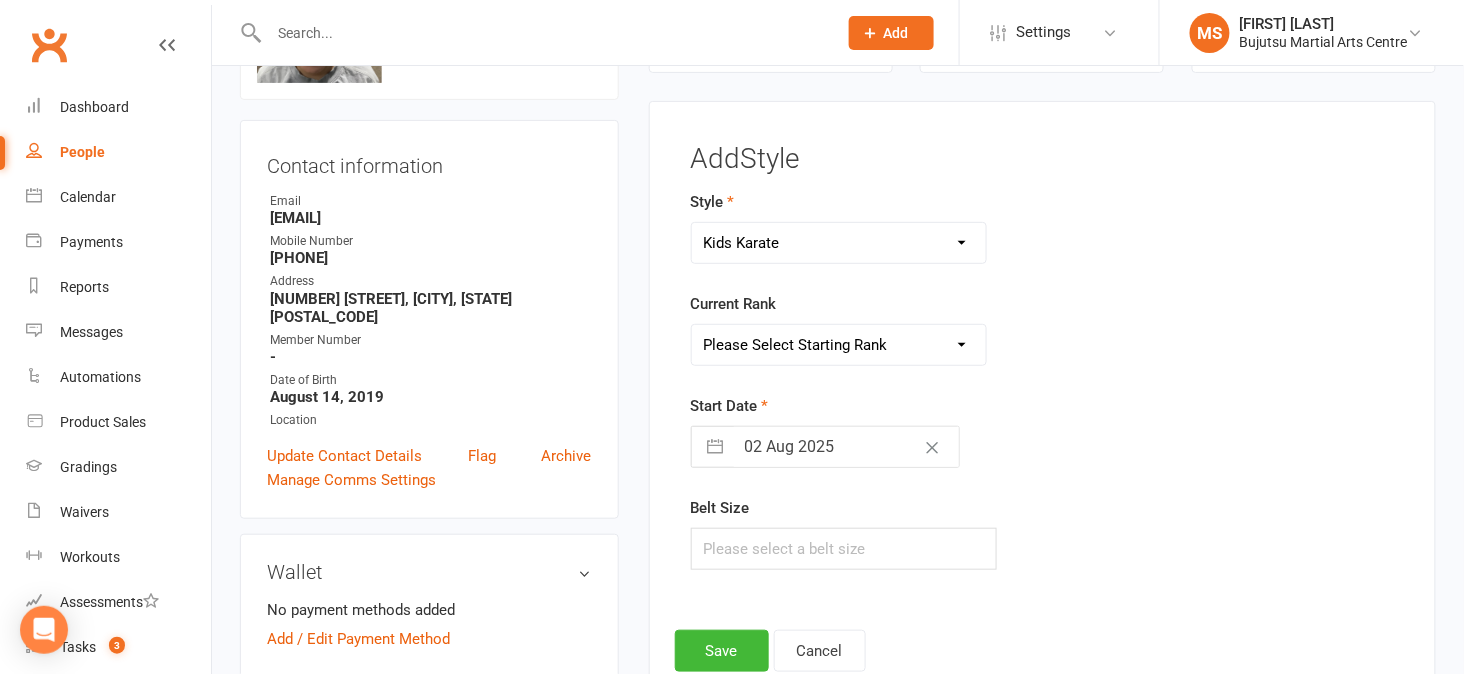 select on "1805" 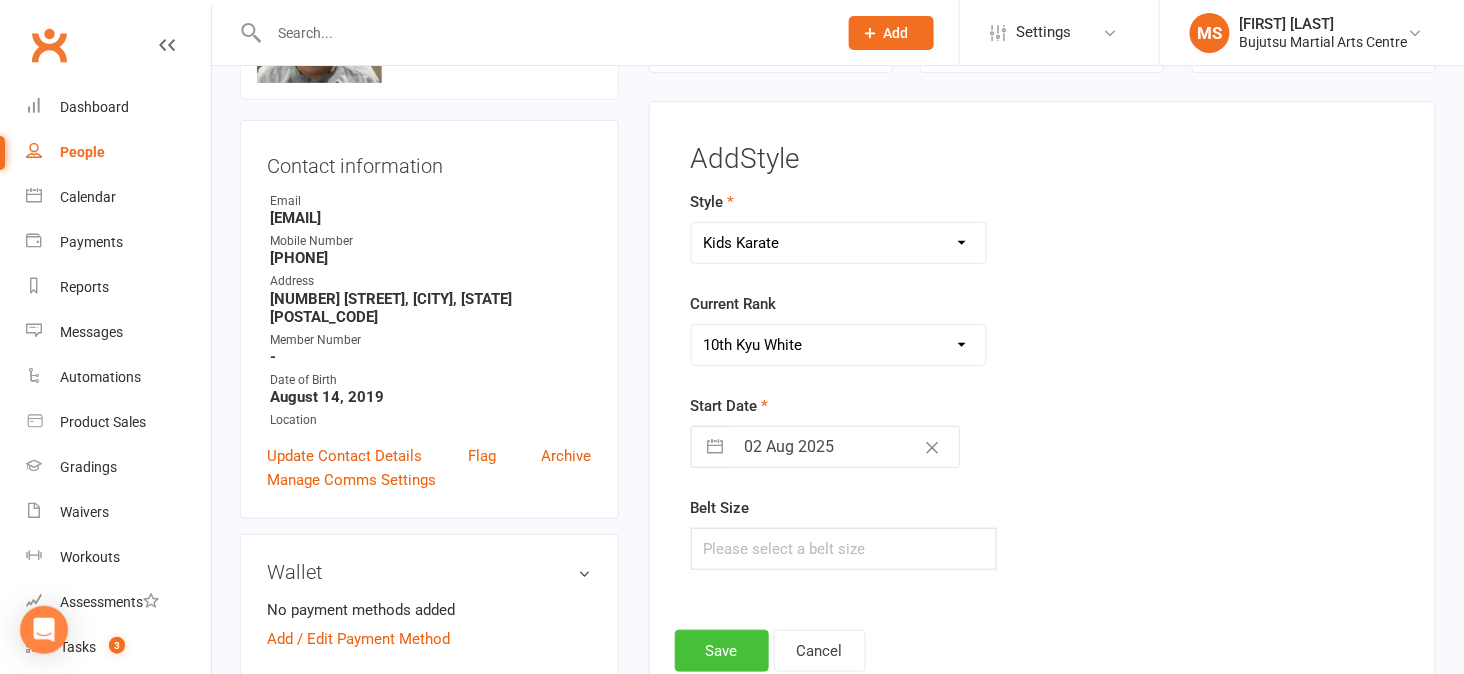 click on "Save" at bounding box center (722, 651) 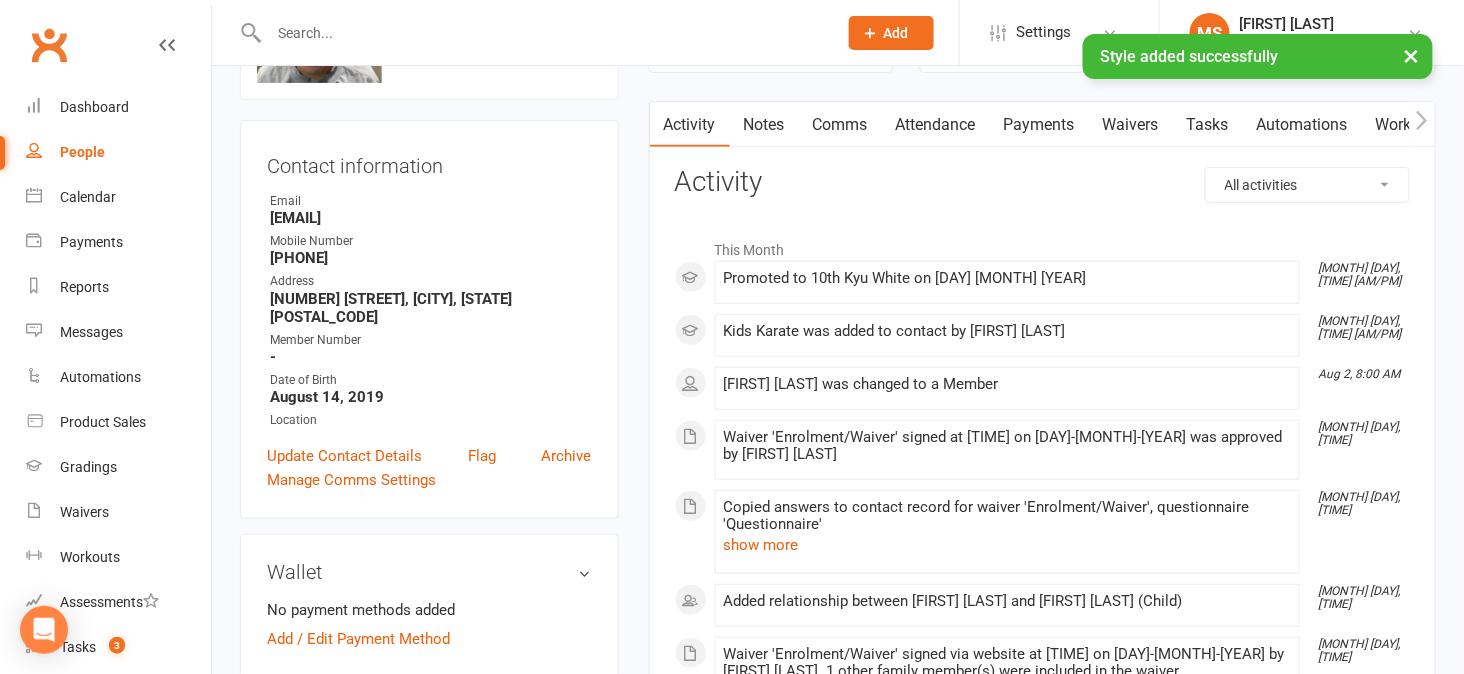 scroll, scrollTop: 0, scrollLeft: 0, axis: both 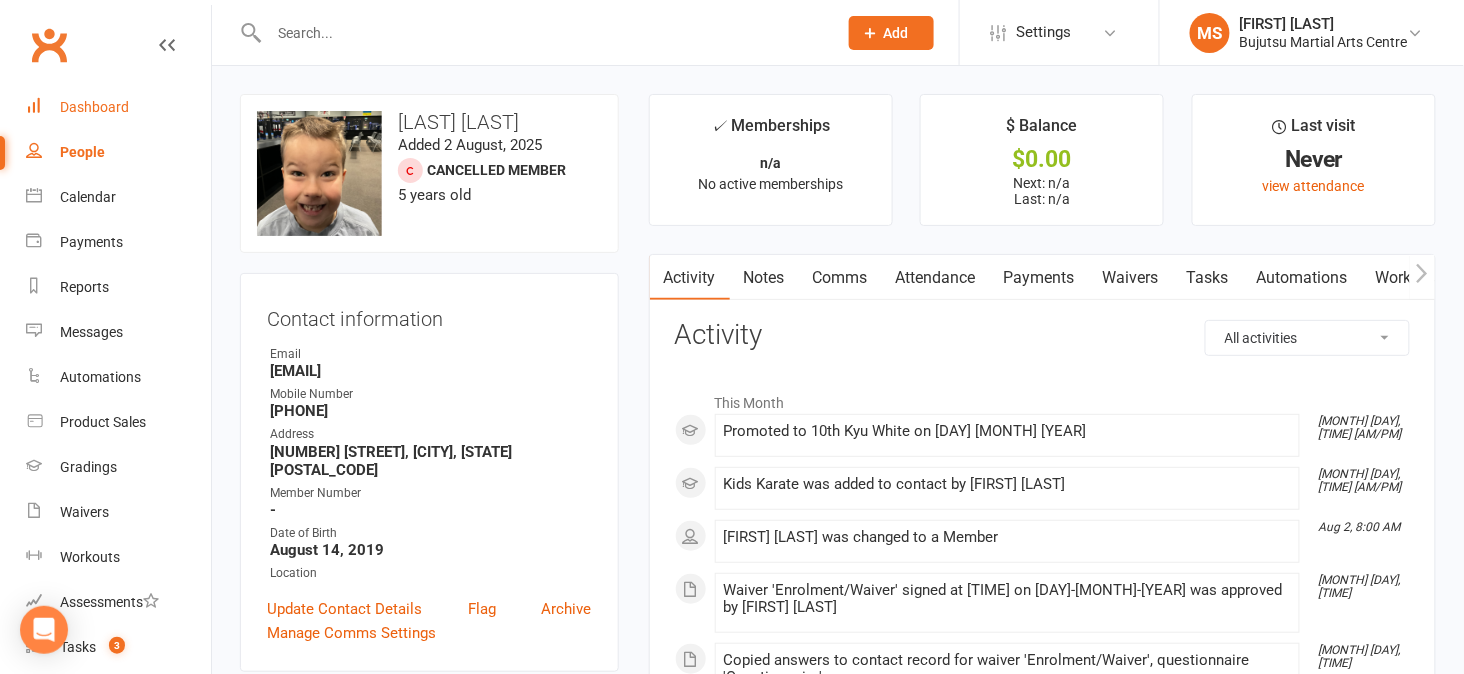click on "Dashboard" at bounding box center [118, 107] 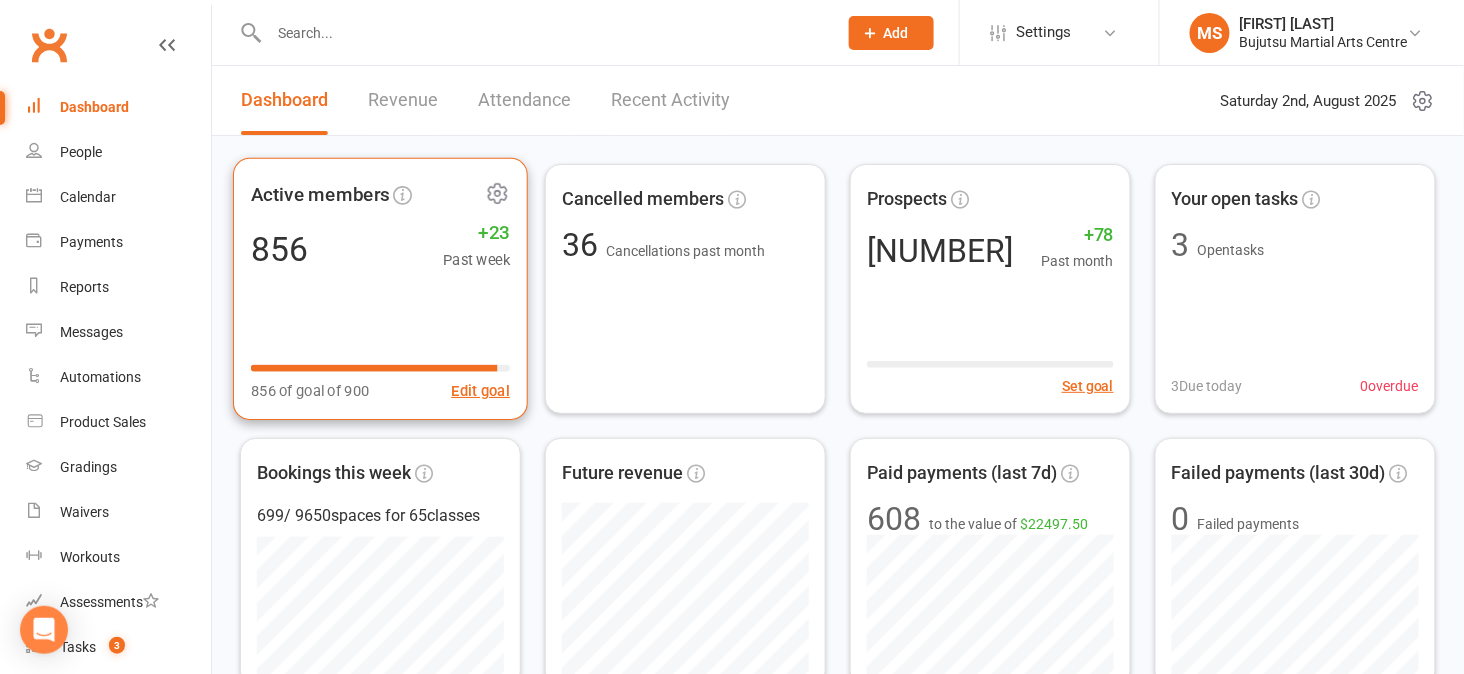 click on "[NUMBER] +[NUMBER] Past week" at bounding box center (380, 248) 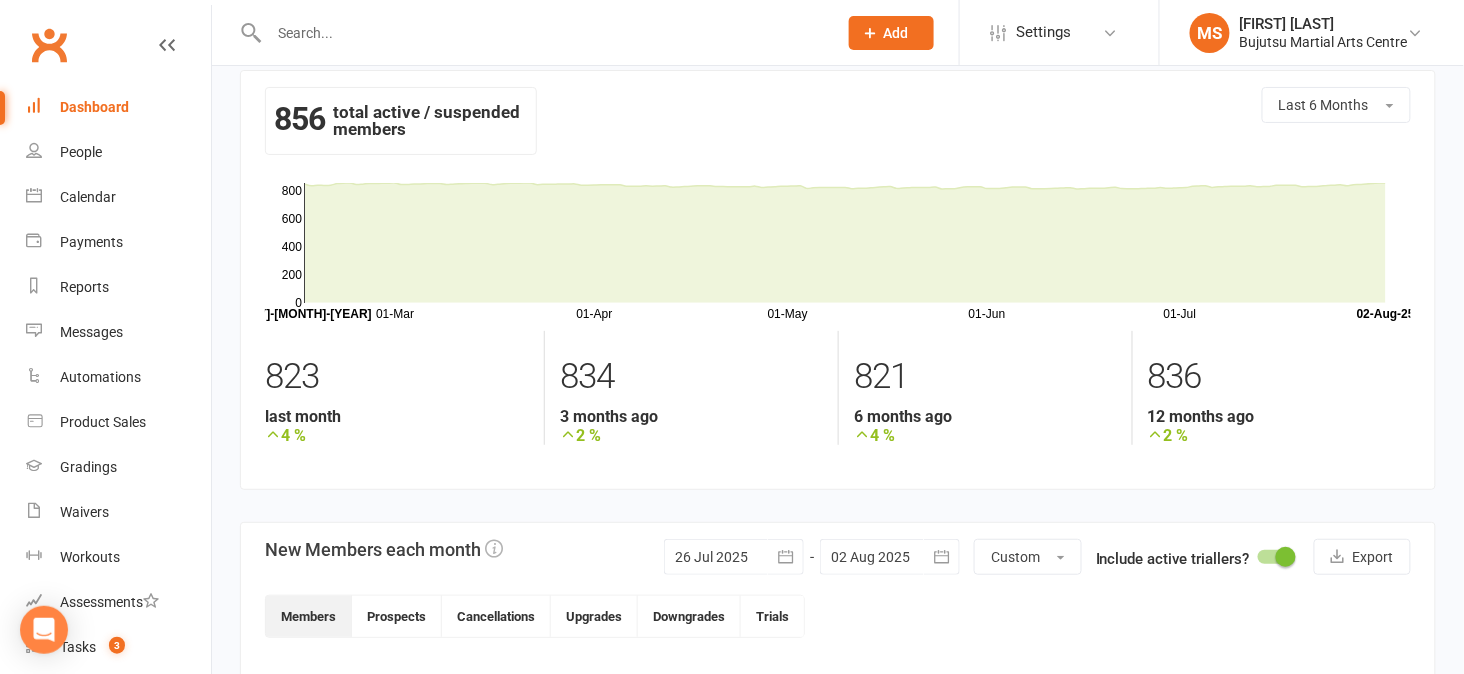 scroll, scrollTop: 0, scrollLeft: 0, axis: both 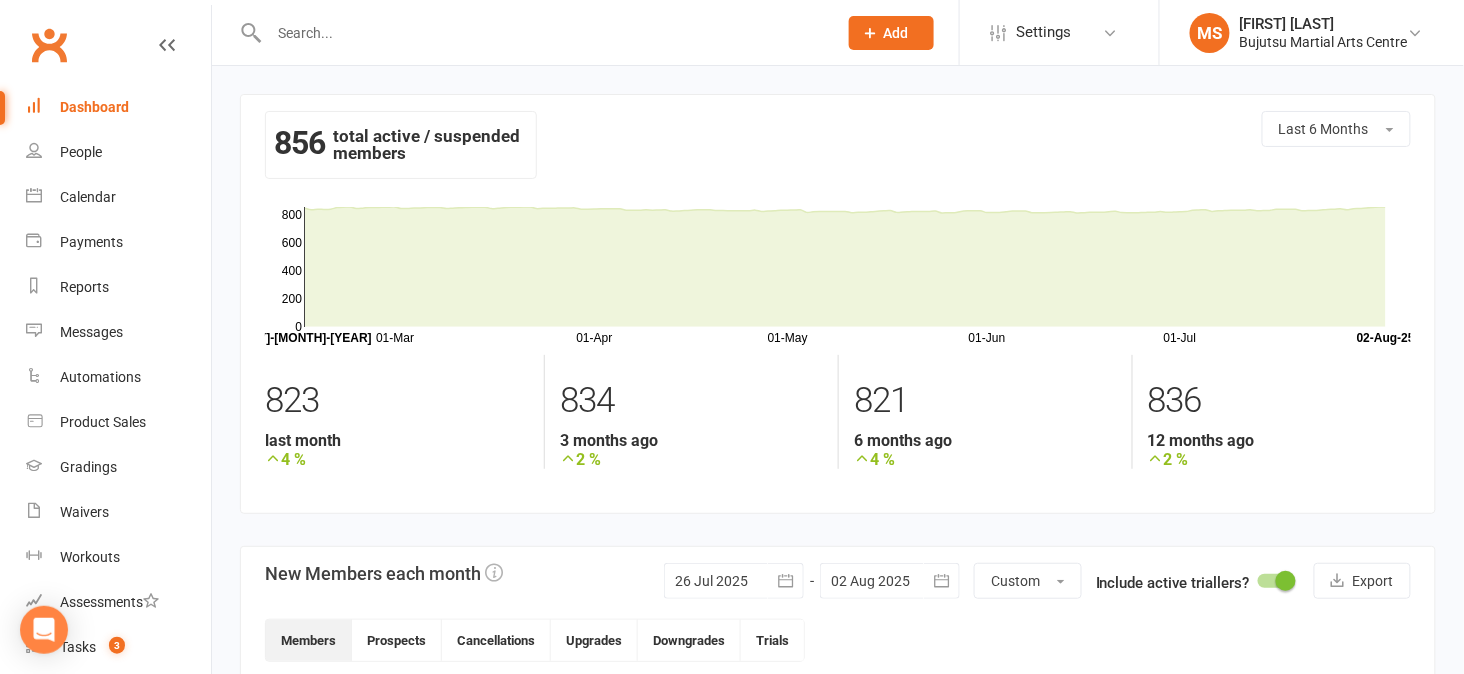 click on "Dashboard" at bounding box center [94, 107] 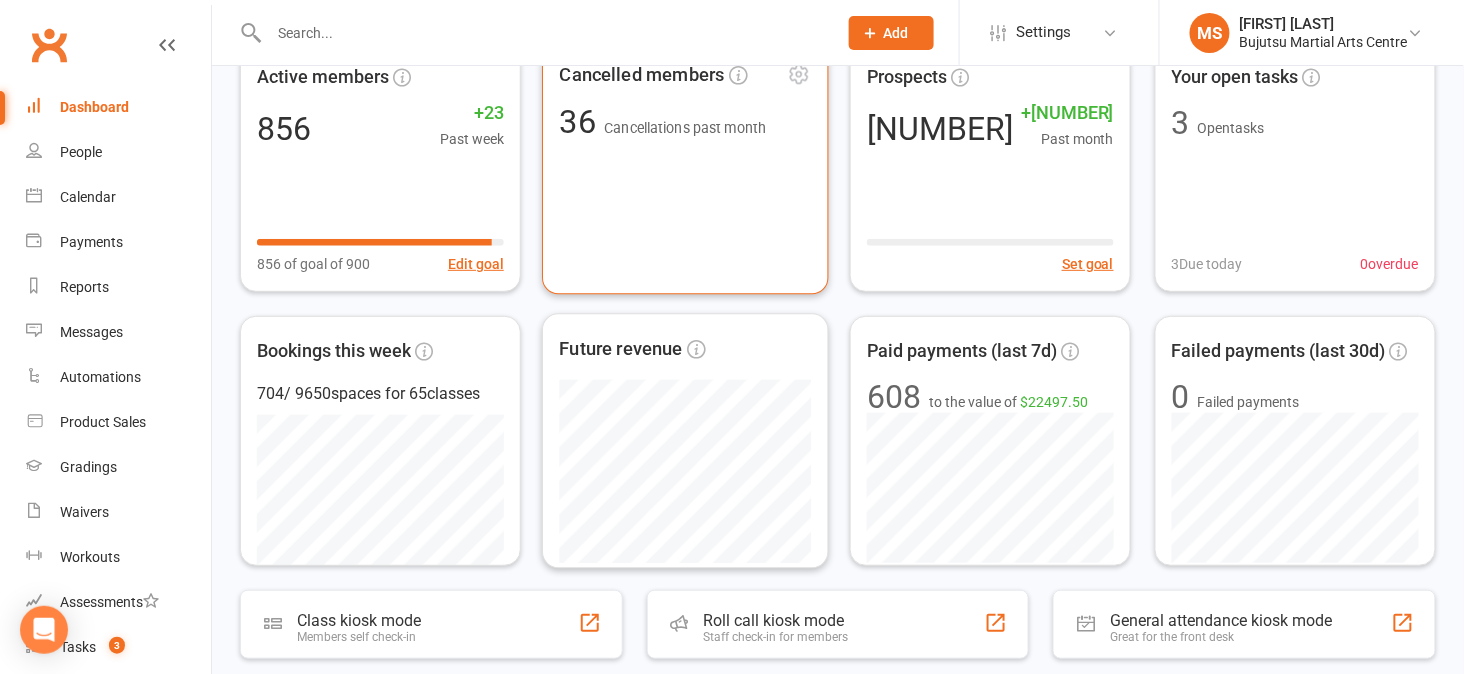 scroll, scrollTop: 90, scrollLeft: 0, axis: vertical 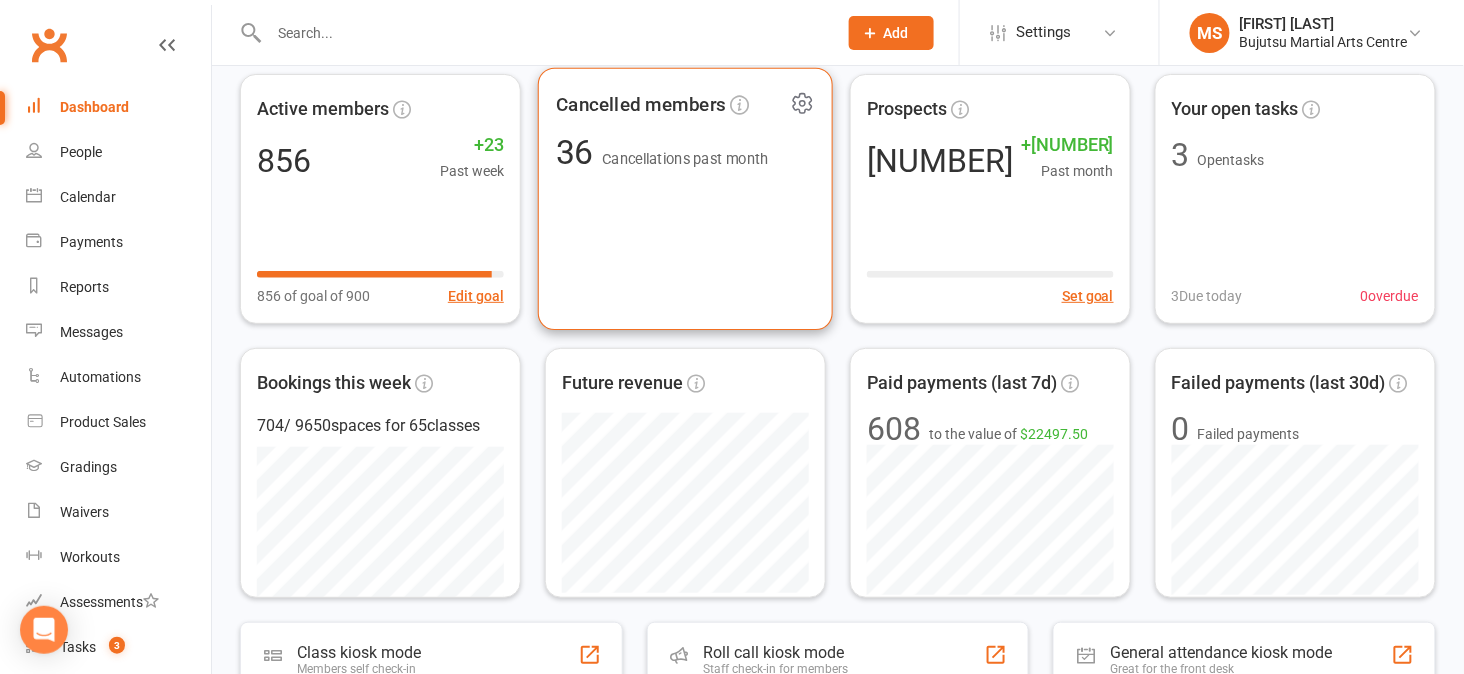 click on "Cancelled members 36 Cancellations past month" at bounding box center (685, 199) 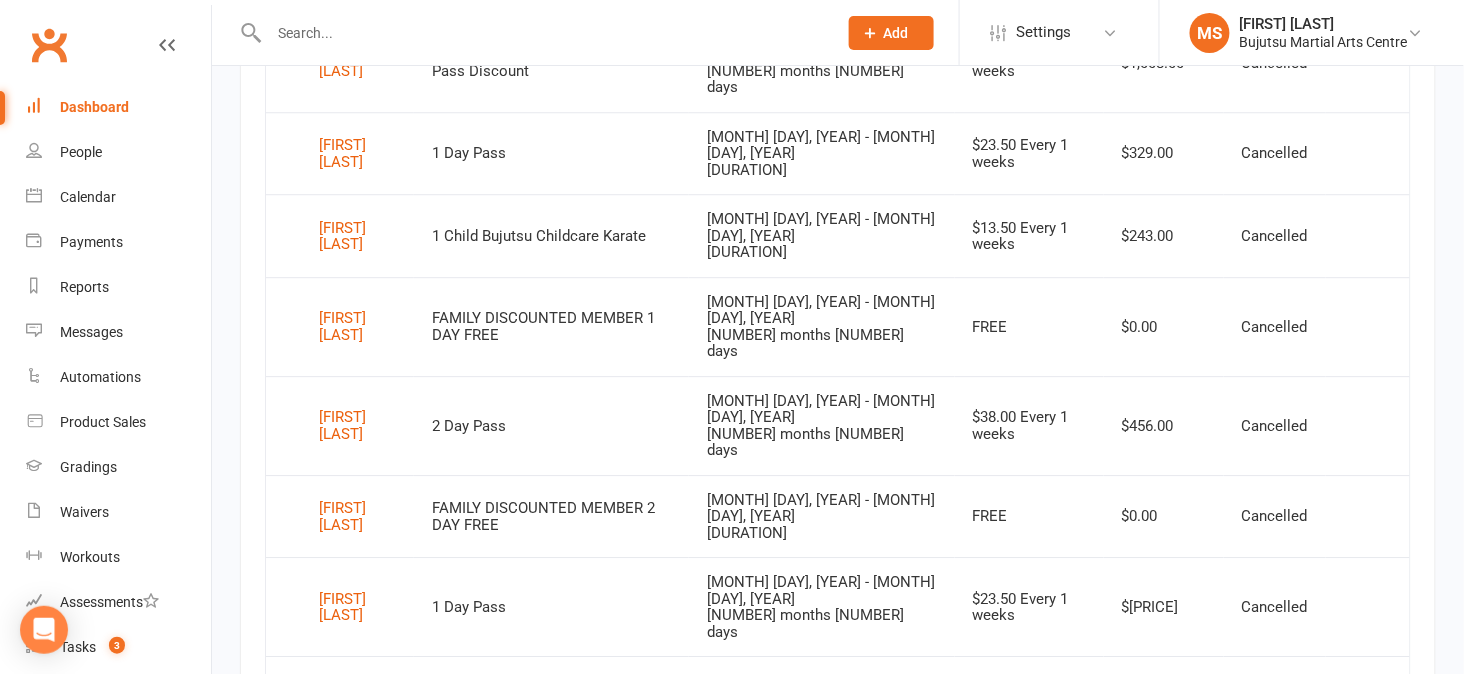 scroll, scrollTop: 1715, scrollLeft: 0, axis: vertical 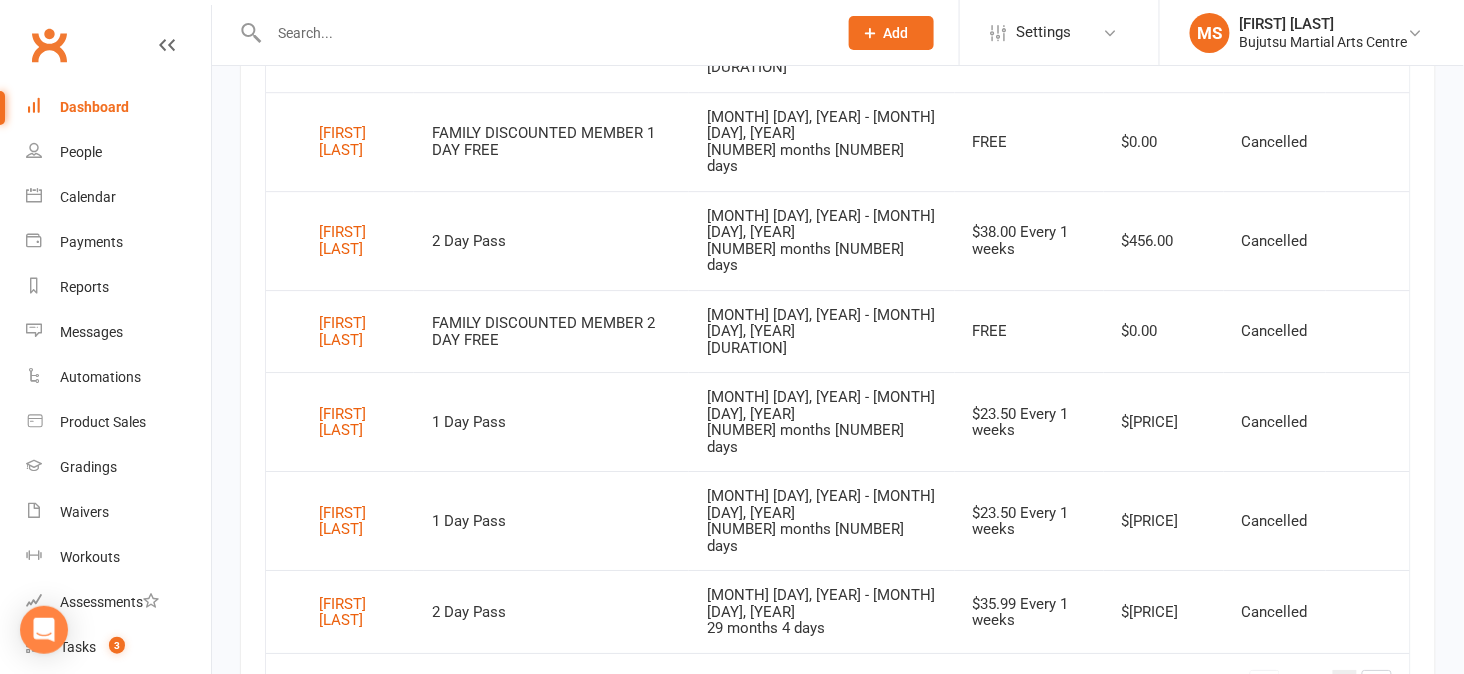 click on "3" at bounding box center [1345, 684] 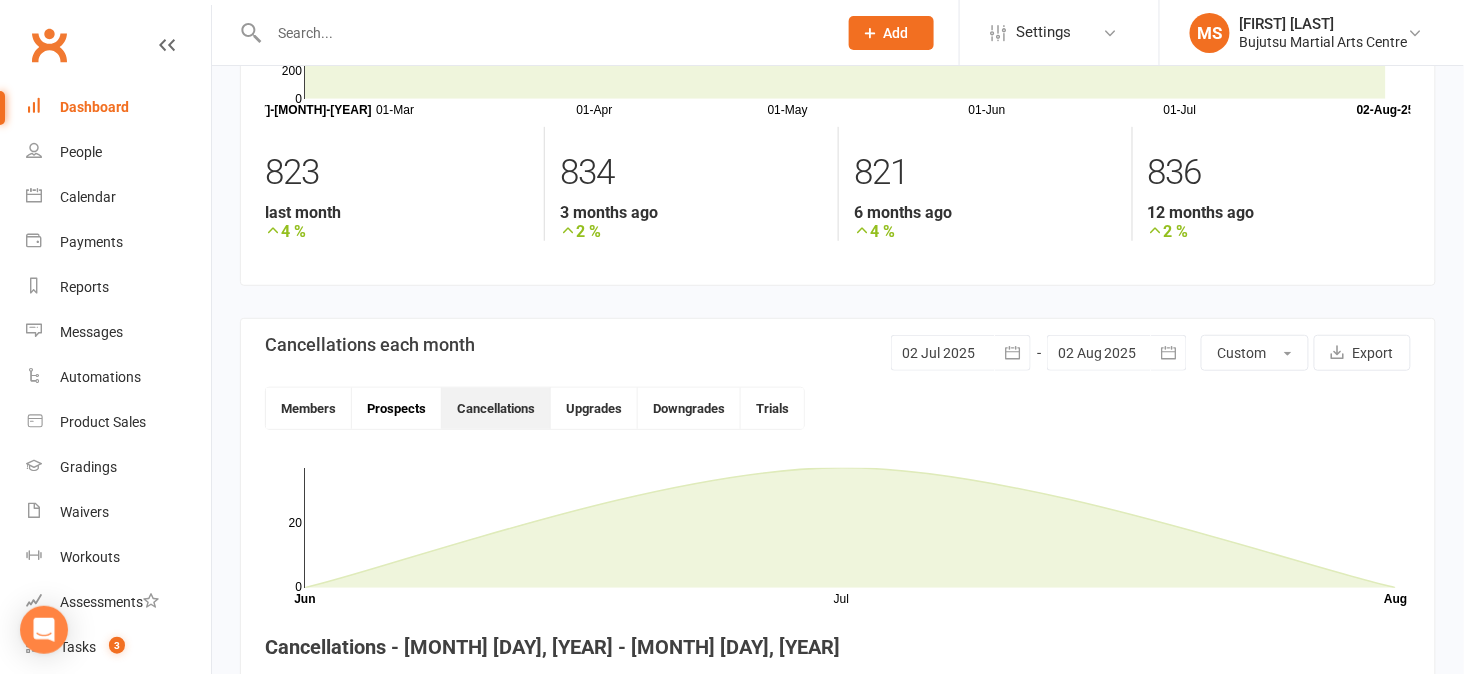 scroll, scrollTop: 230, scrollLeft: 0, axis: vertical 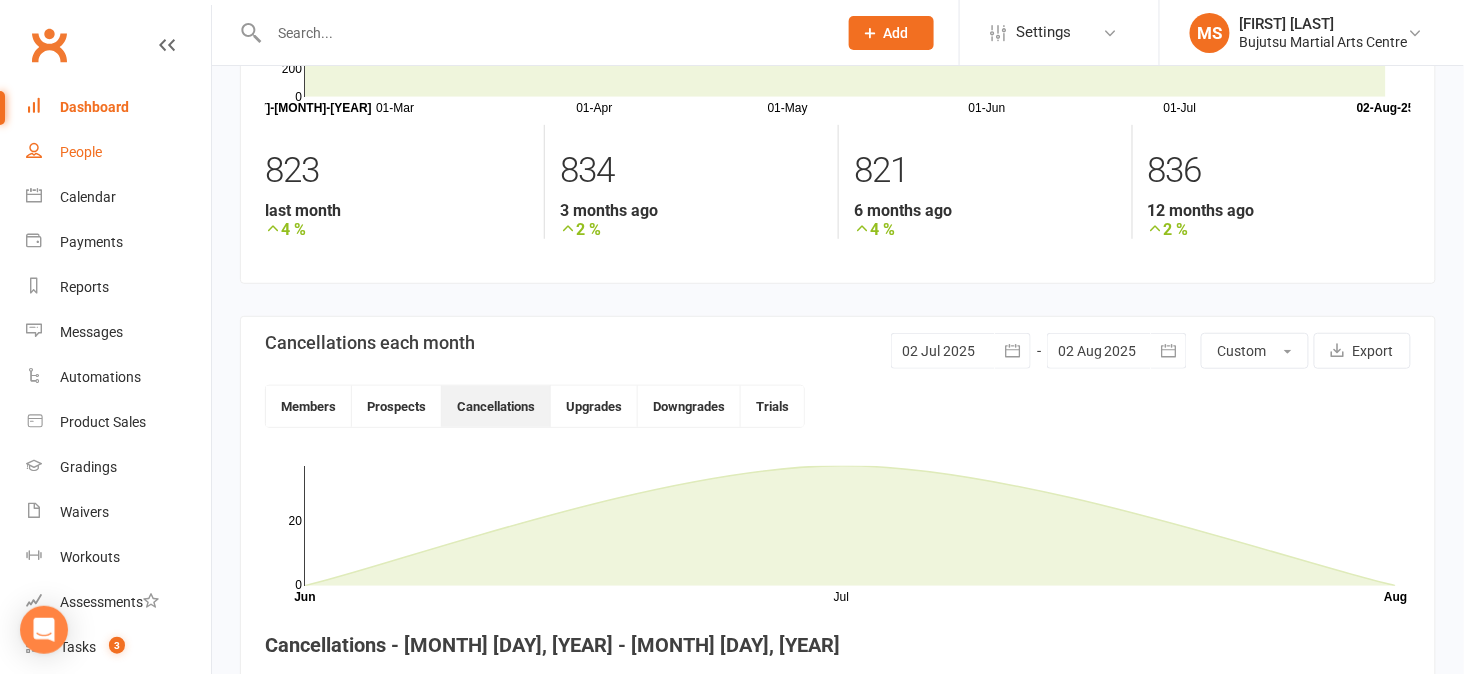 click on "People" at bounding box center (81, 152) 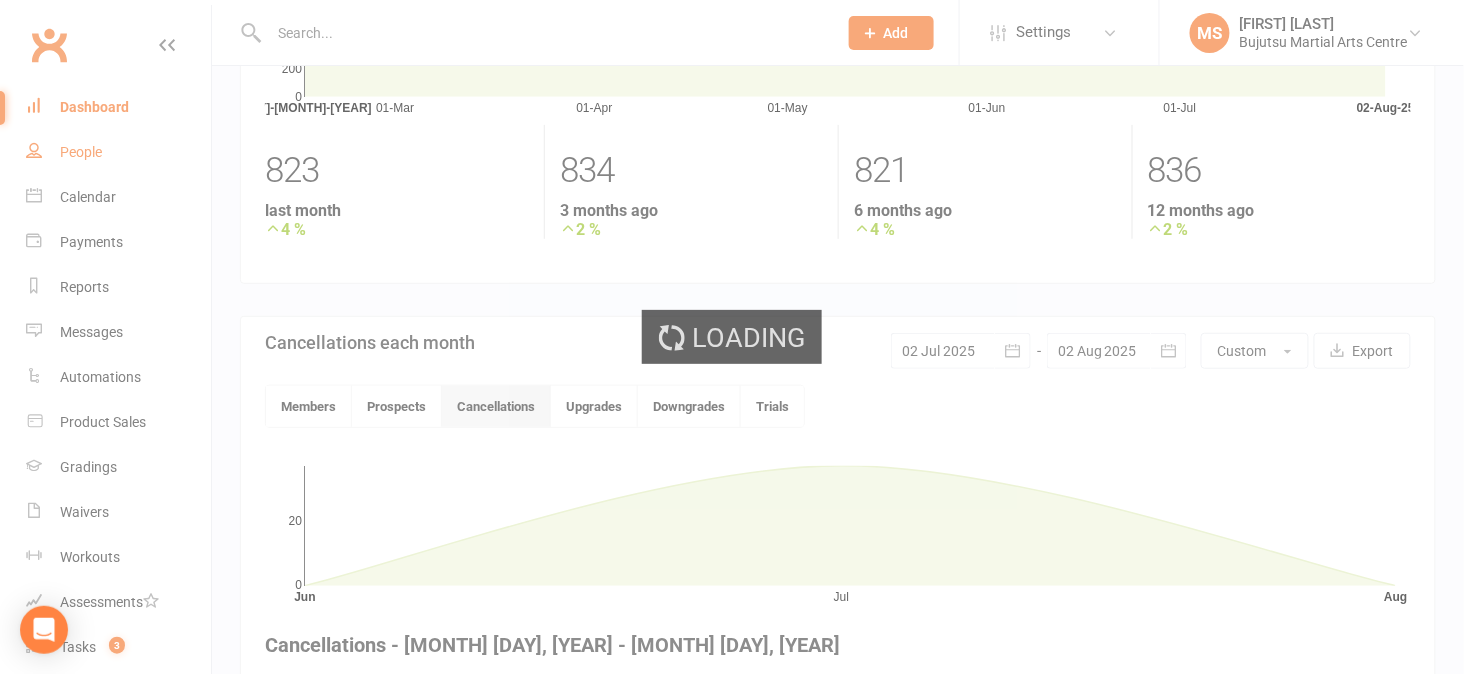 select on "100" 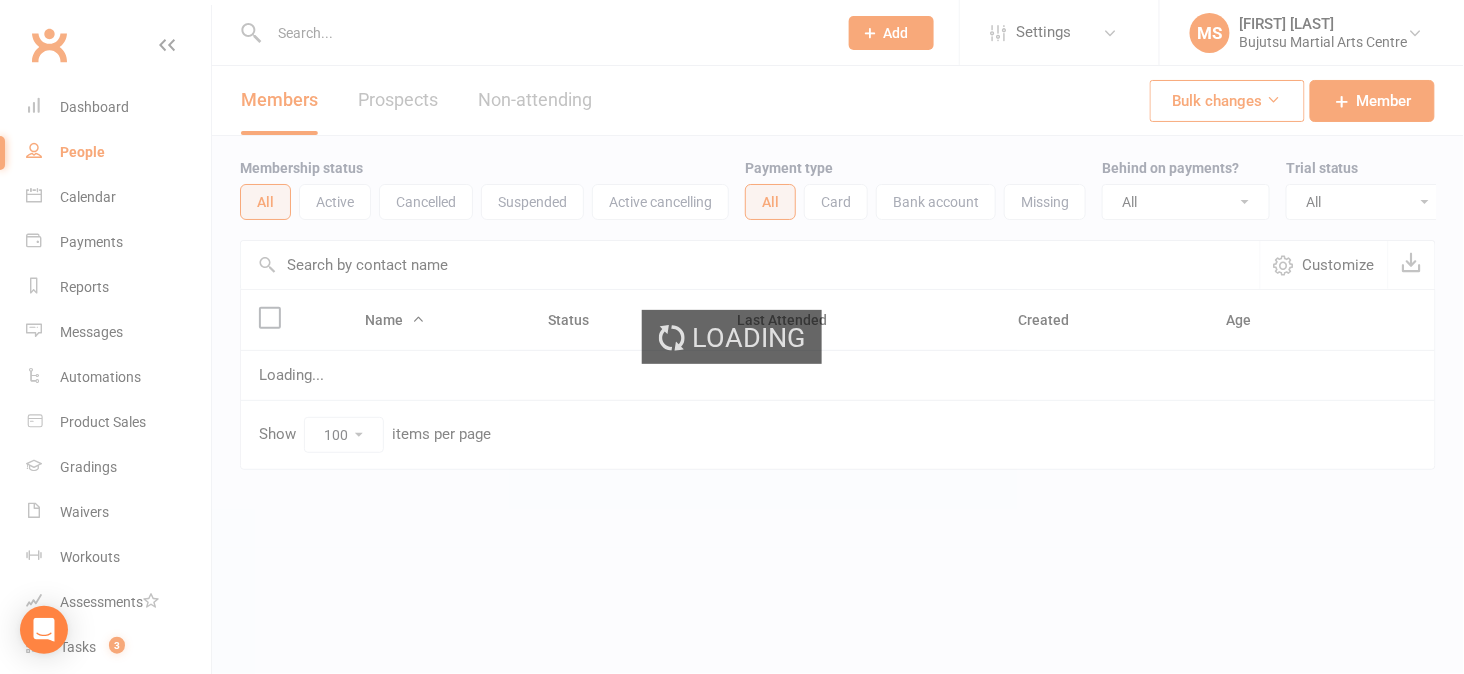 scroll, scrollTop: 0, scrollLeft: 0, axis: both 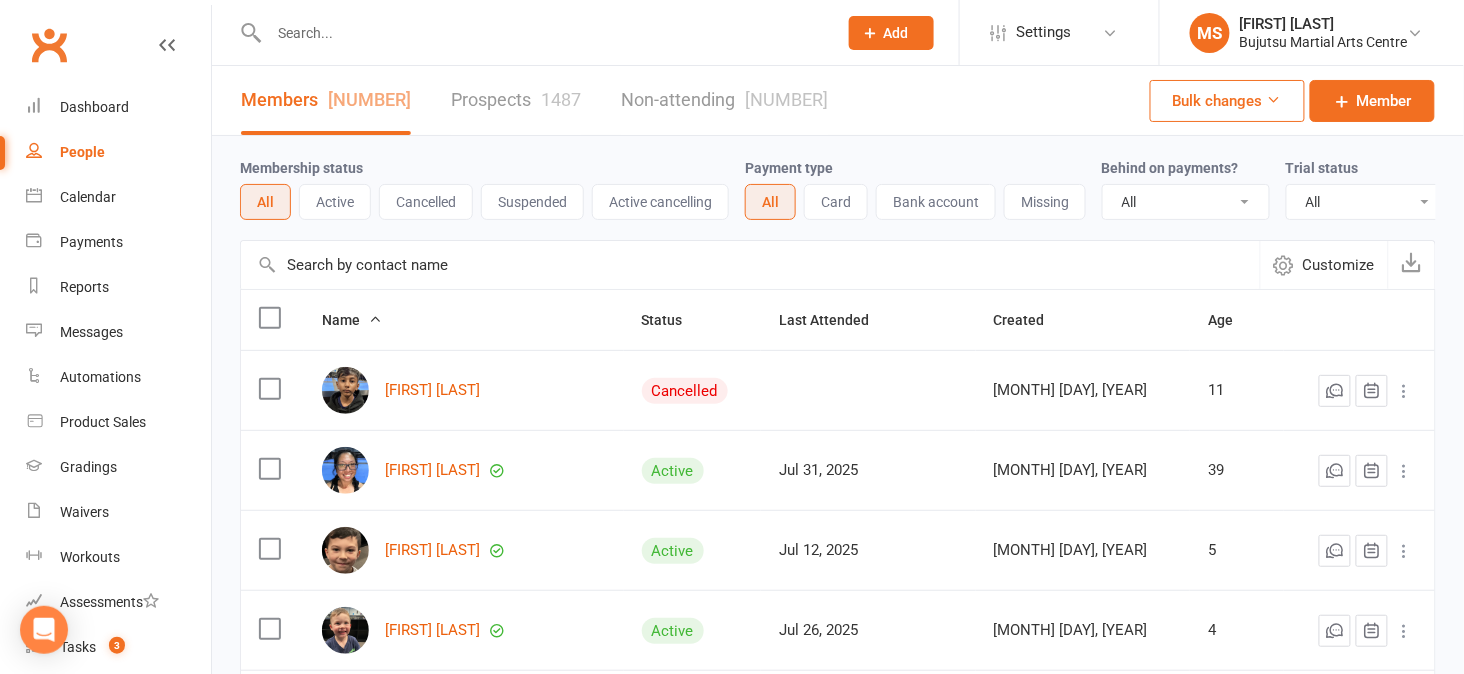 click on "Prospects [NUMBER]" at bounding box center (516, 100) 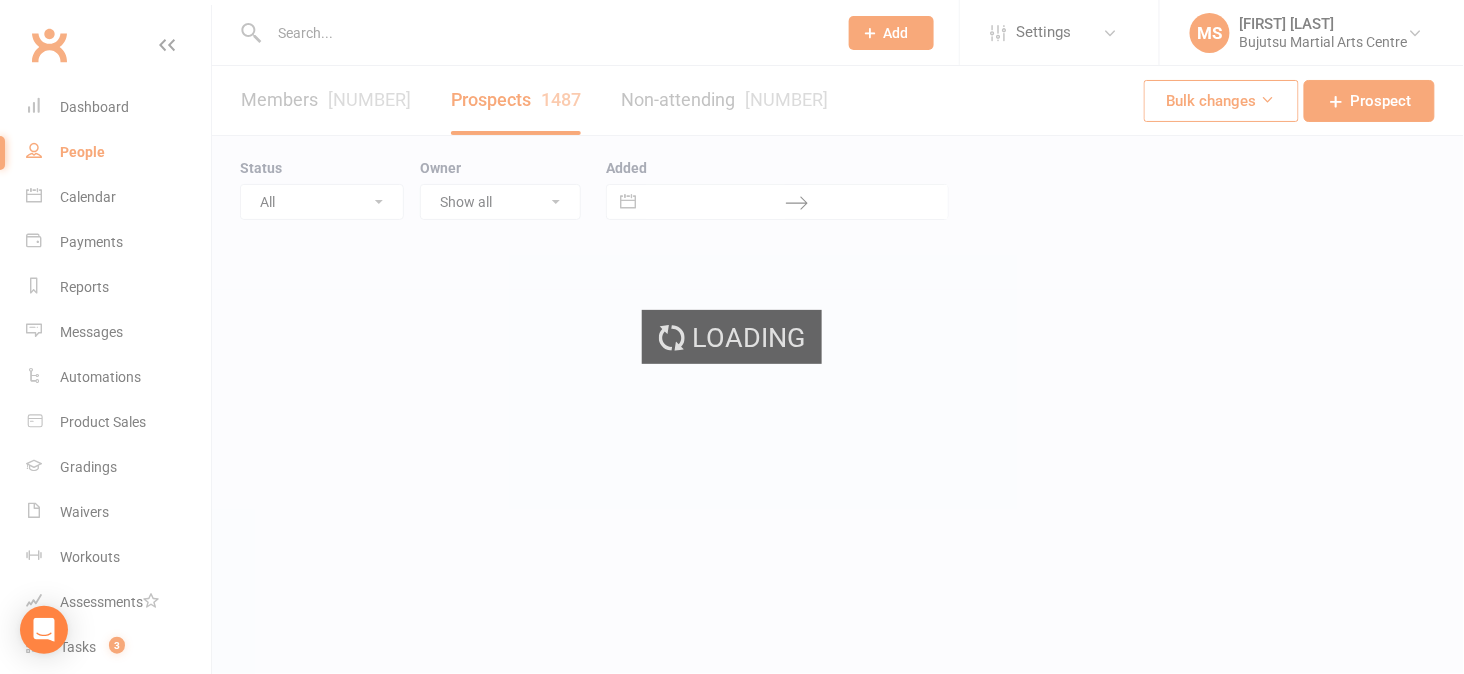 select on "100" 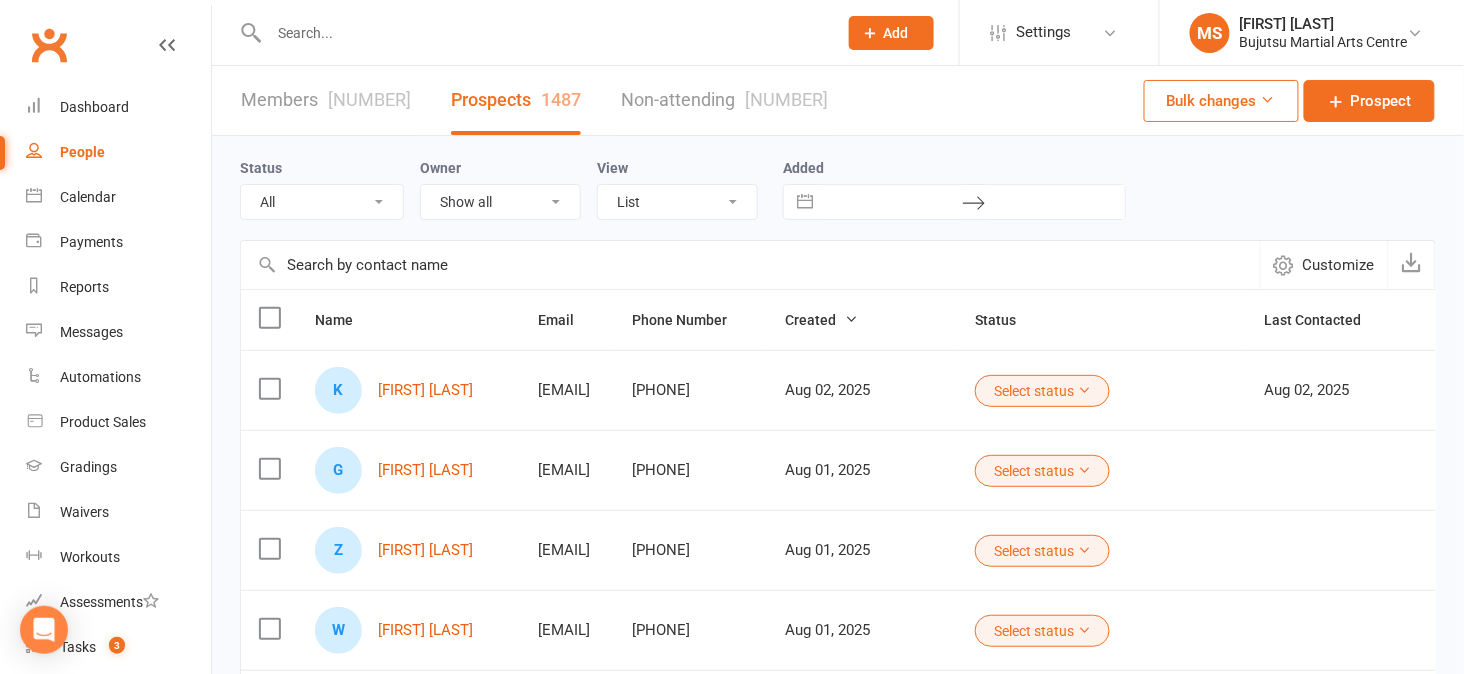 click on "Members [NUMBER]" at bounding box center (326, 100) 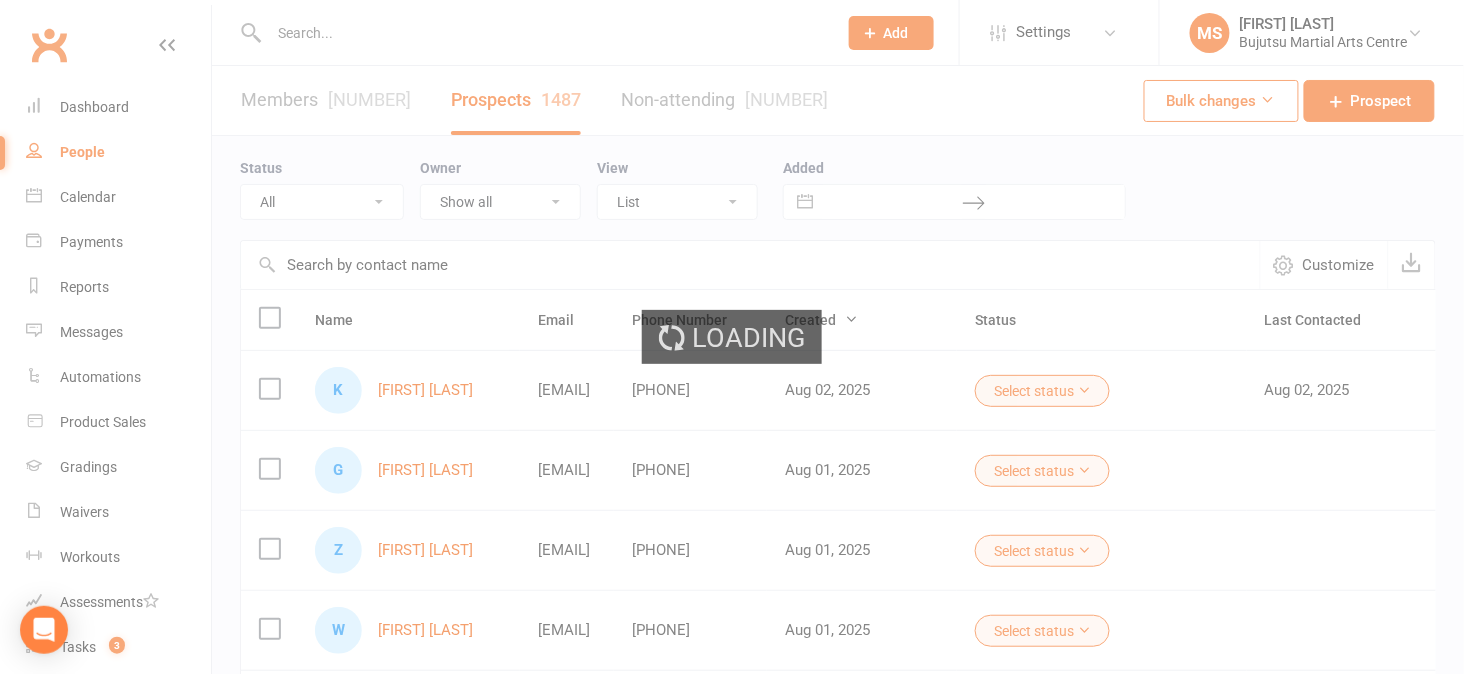 select on "100" 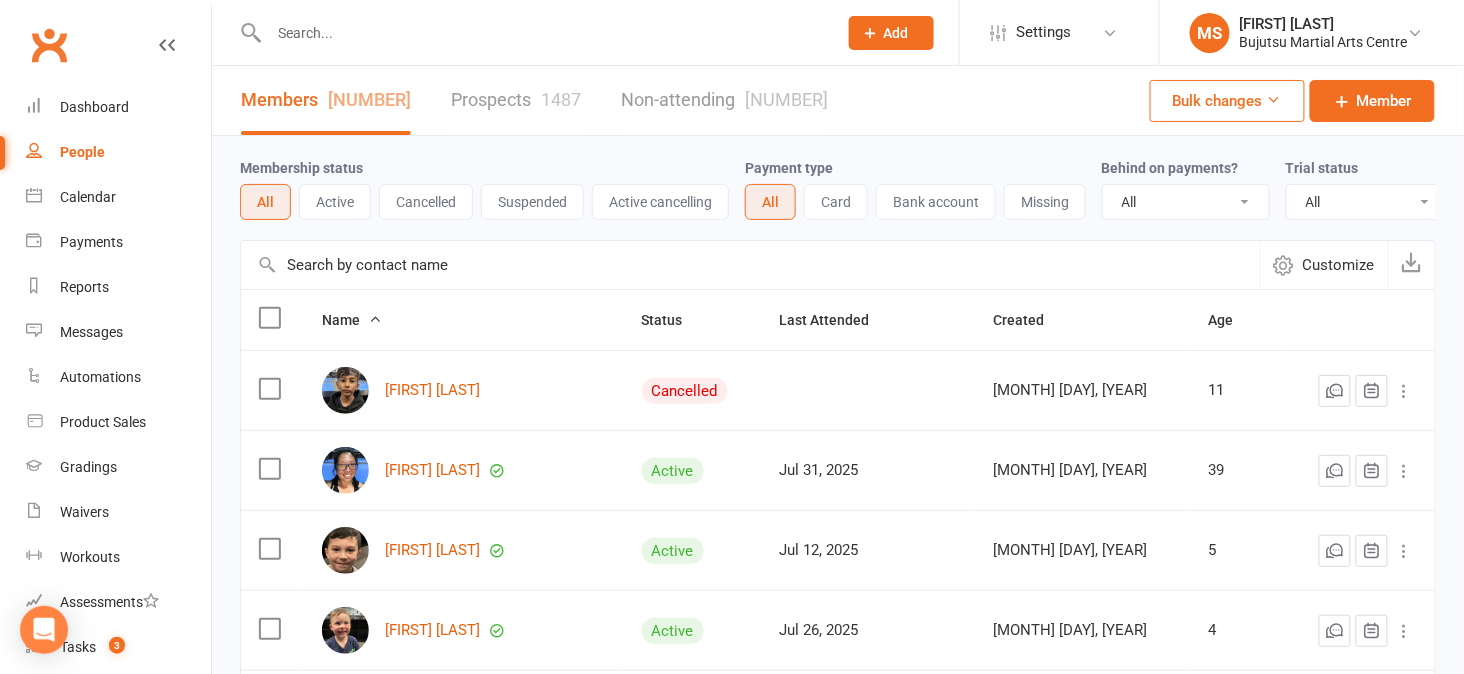 click on "Suspended" at bounding box center (532, 202) 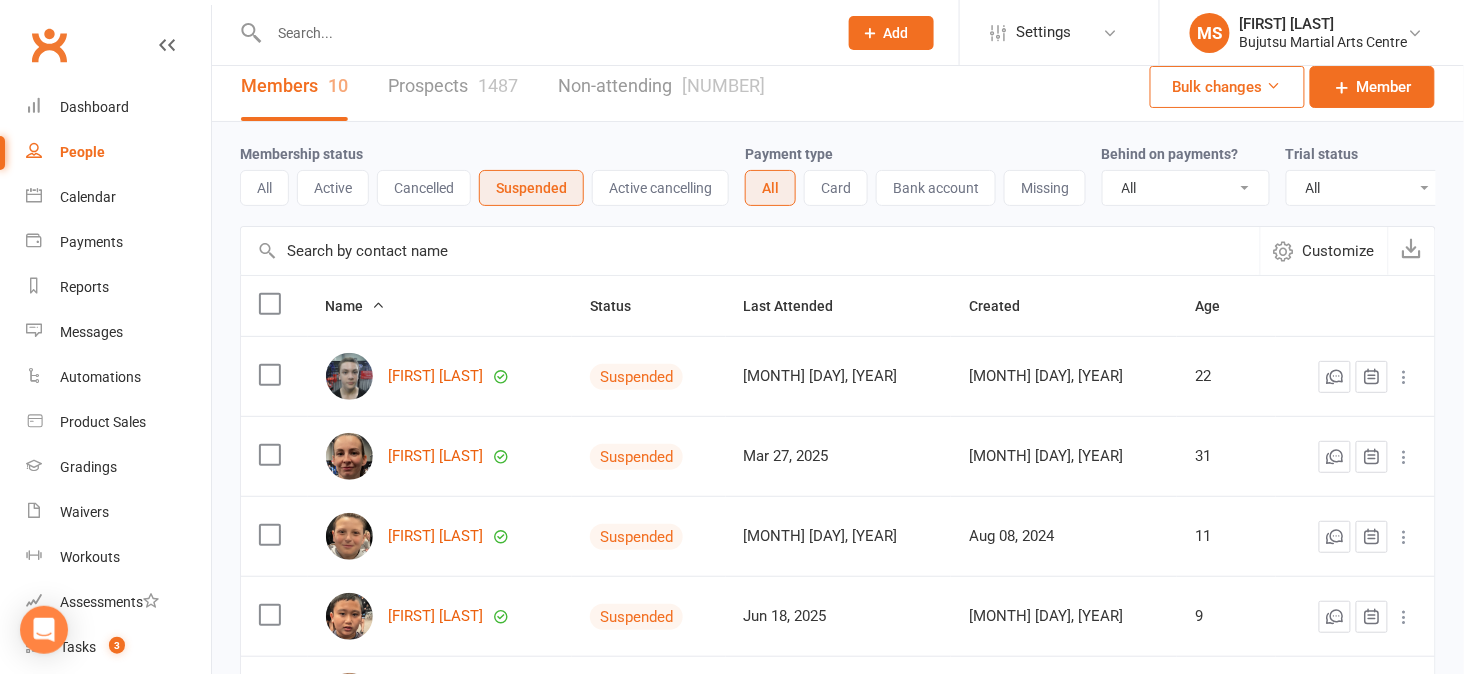 scroll, scrollTop: 0, scrollLeft: 0, axis: both 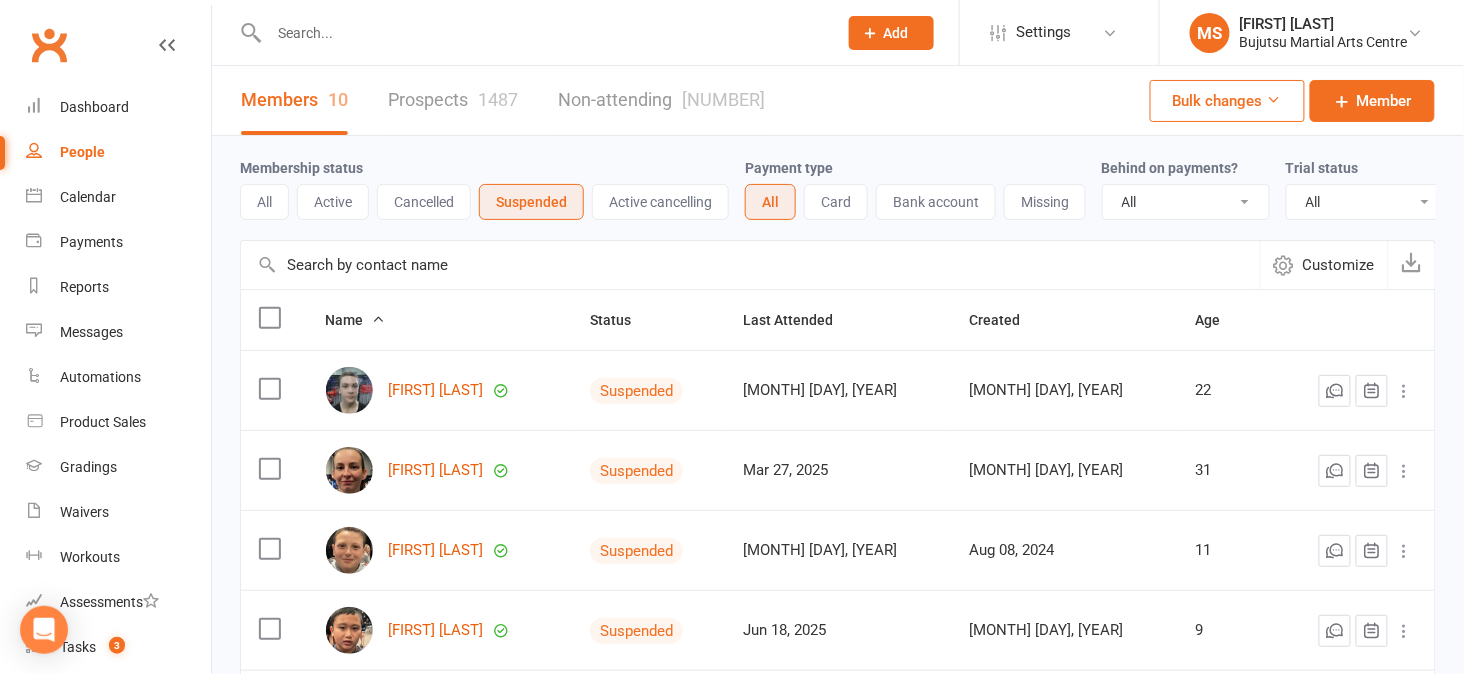 click on "Customize" at bounding box center (1339, 265) 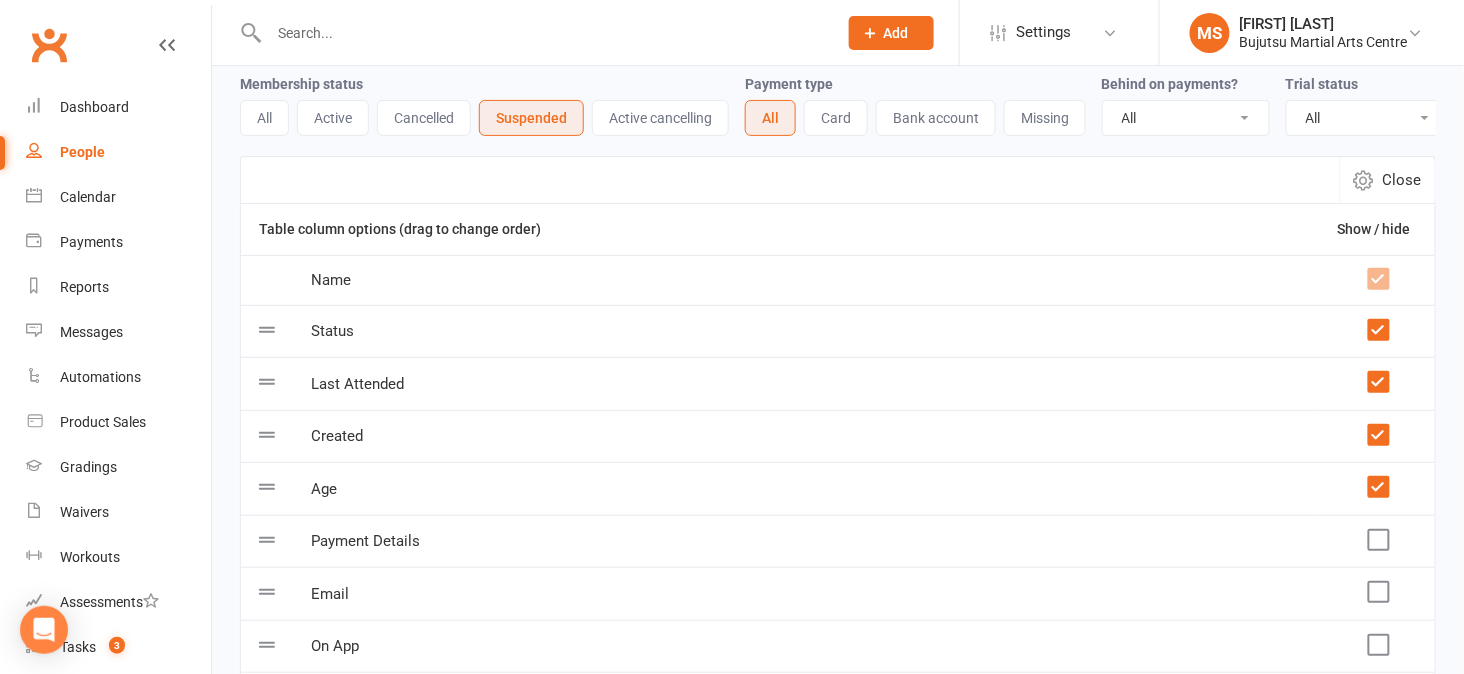 scroll, scrollTop: 81, scrollLeft: 0, axis: vertical 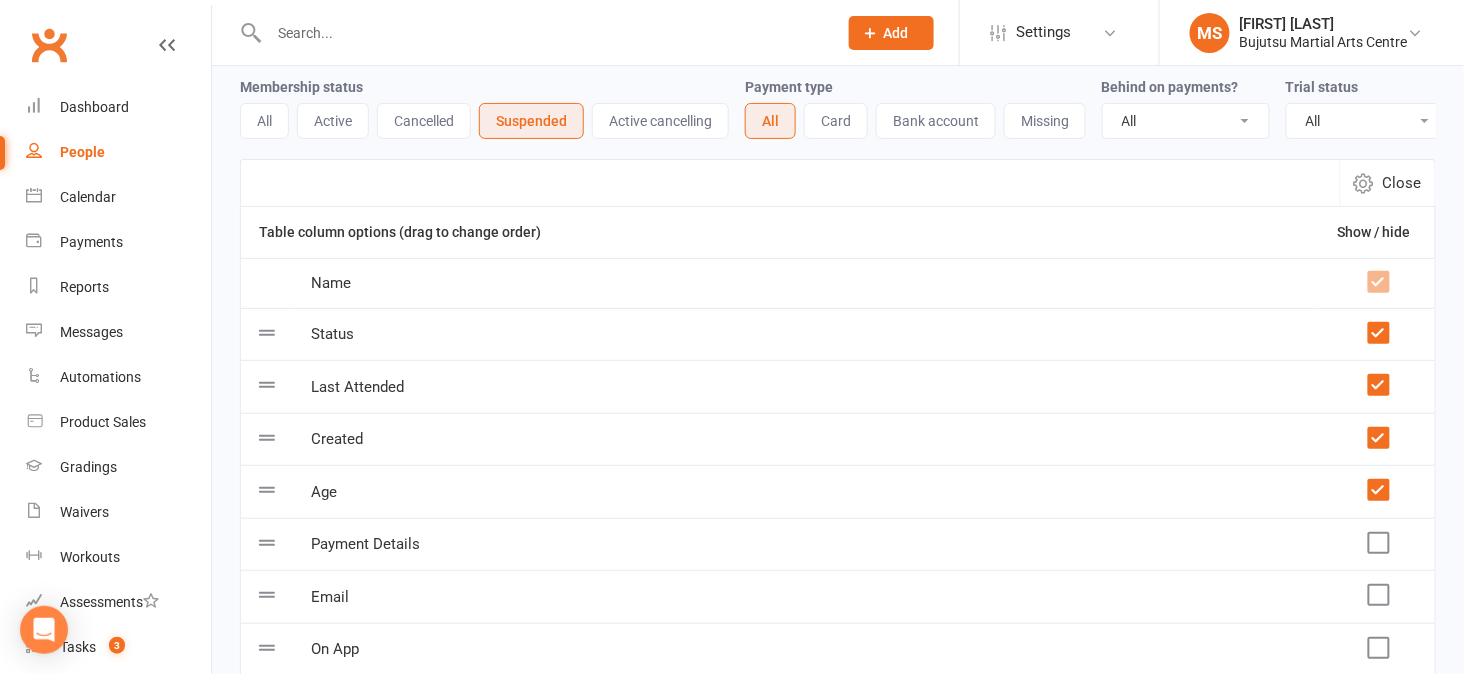 click on "Close" at bounding box center [1402, 183] 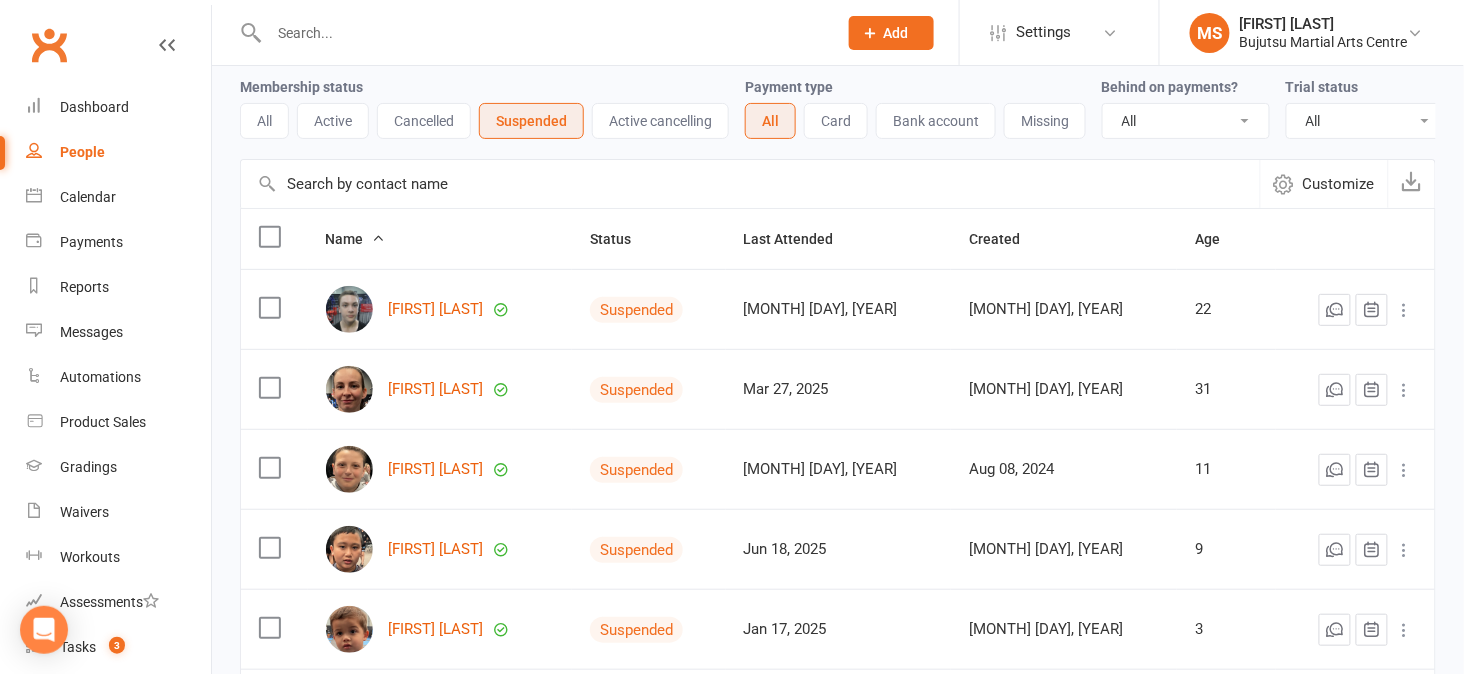 click on "Customize" at bounding box center [1339, 184] 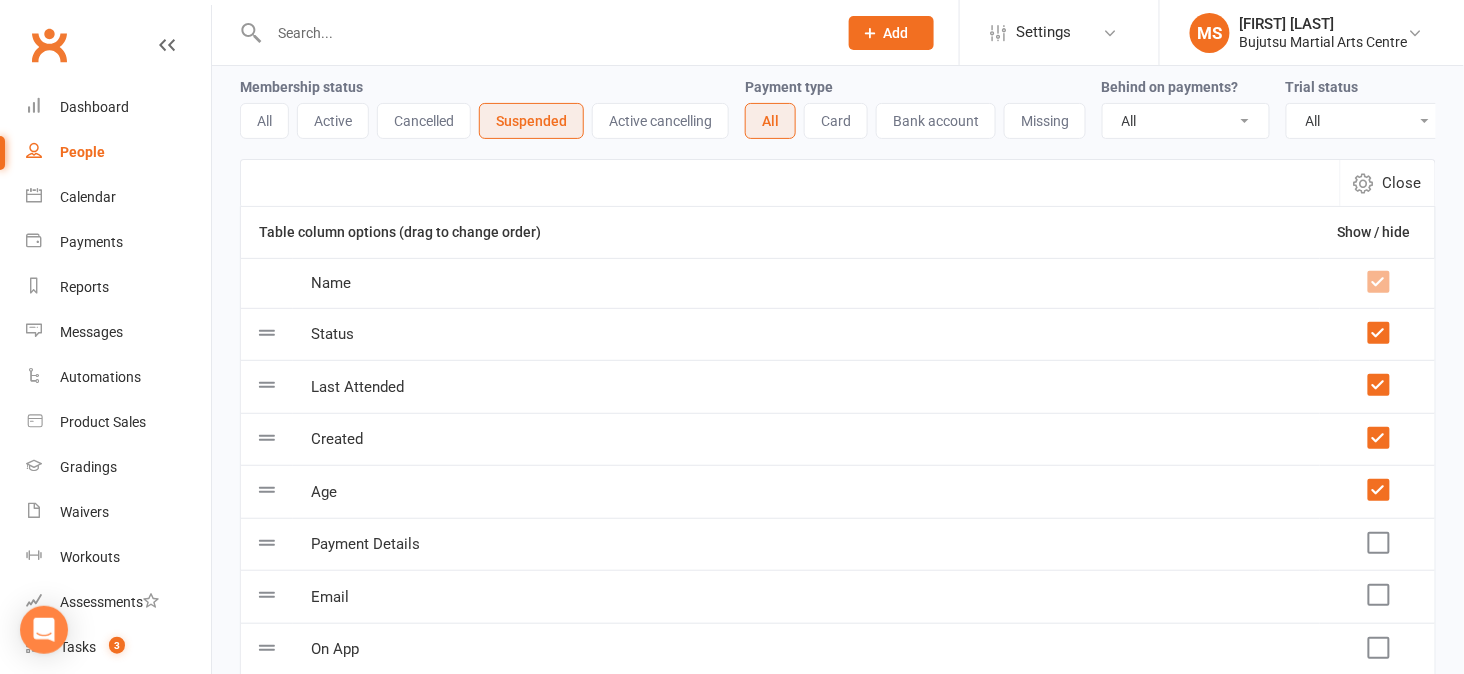 click at bounding box center (1378, 438) 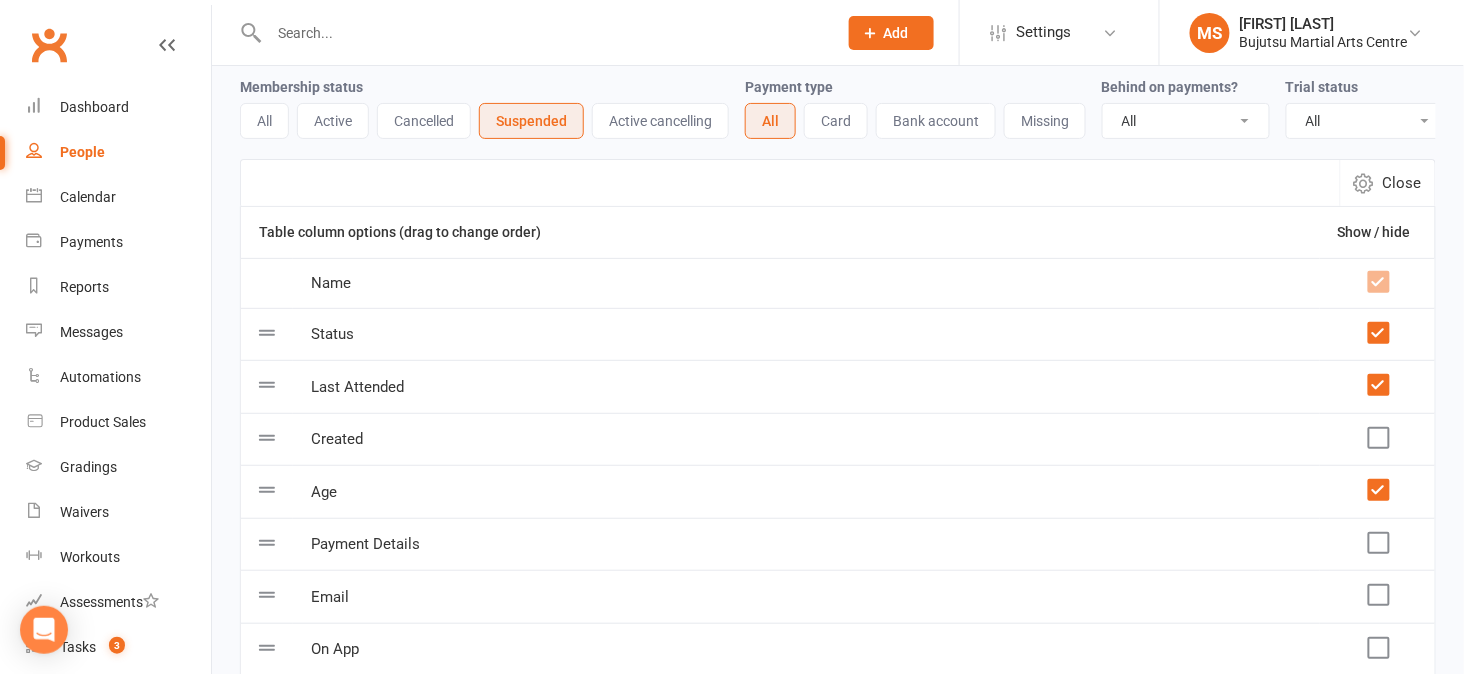 click at bounding box center [1378, 490] 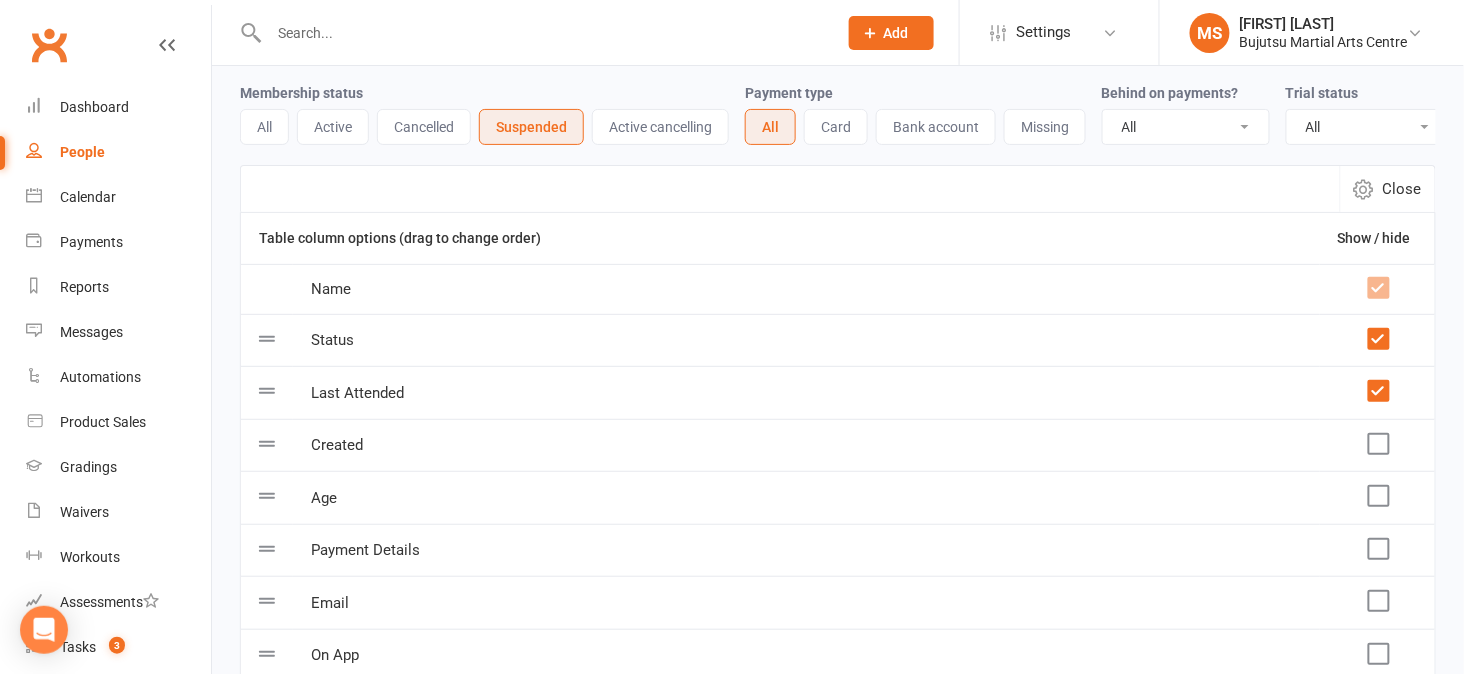 scroll, scrollTop: 0, scrollLeft: 0, axis: both 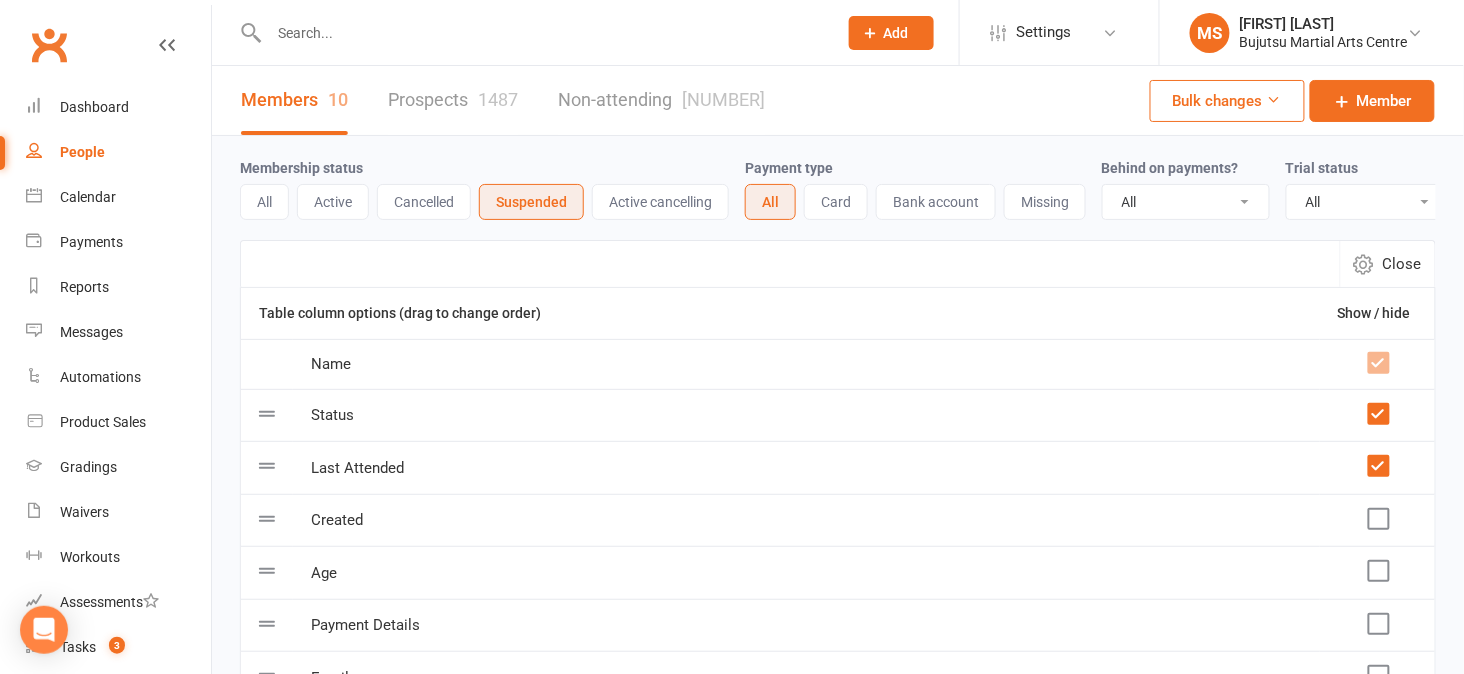click on "Close" at bounding box center [1402, 264] 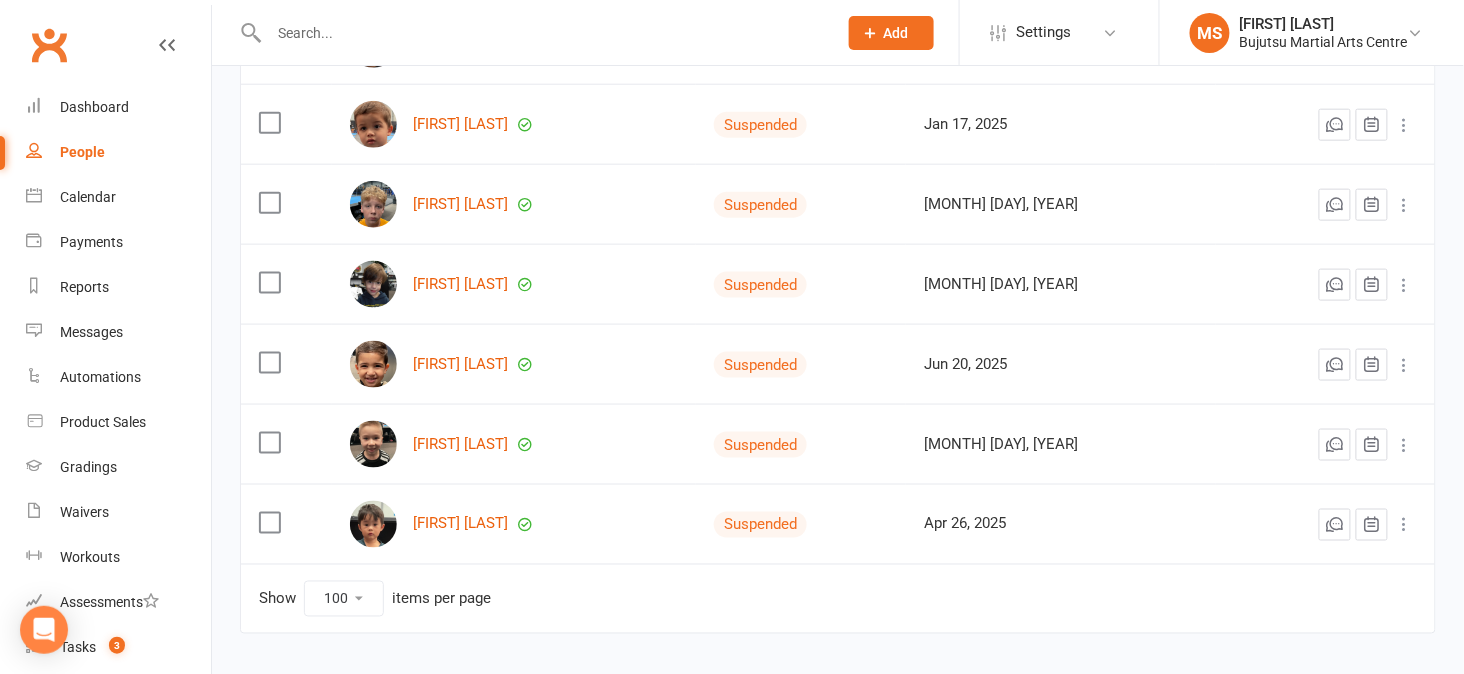 scroll, scrollTop: 653, scrollLeft: 0, axis: vertical 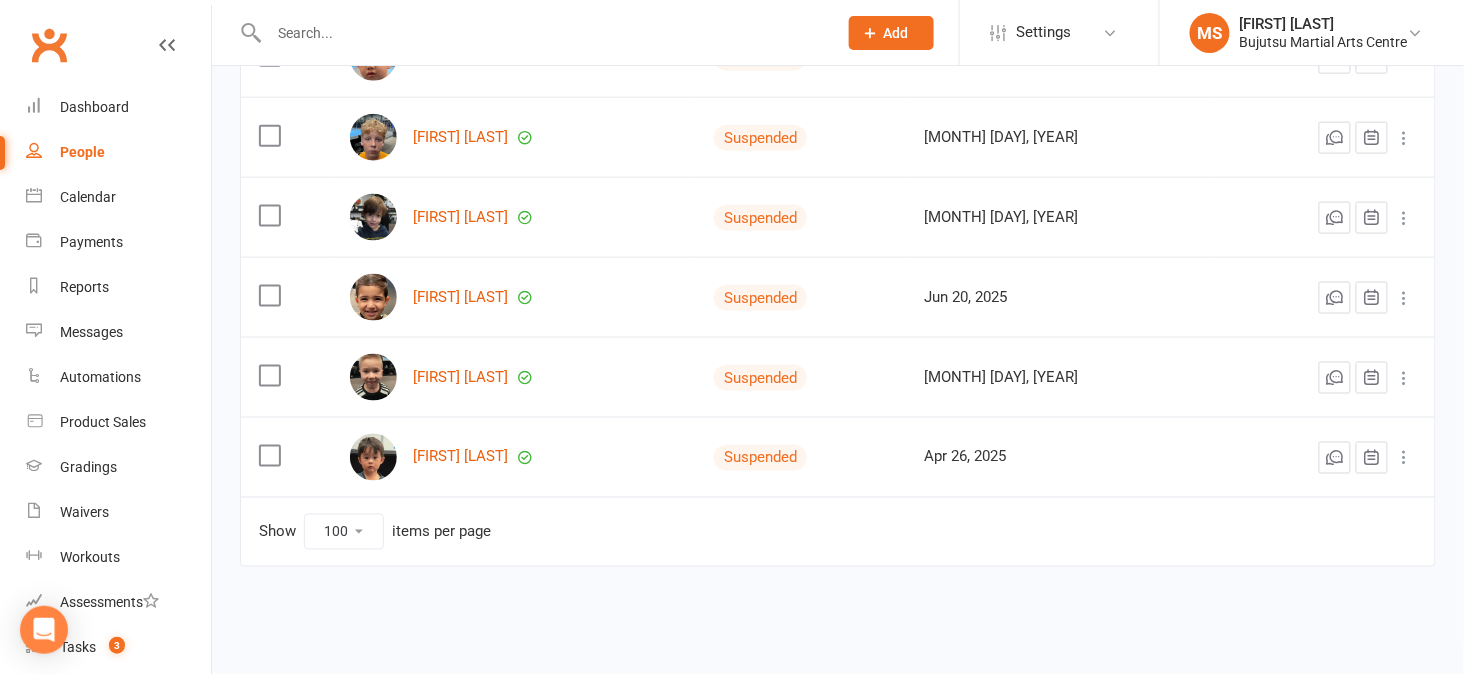 click on "[FIRST] [LAST]" at bounding box center [514, 457] 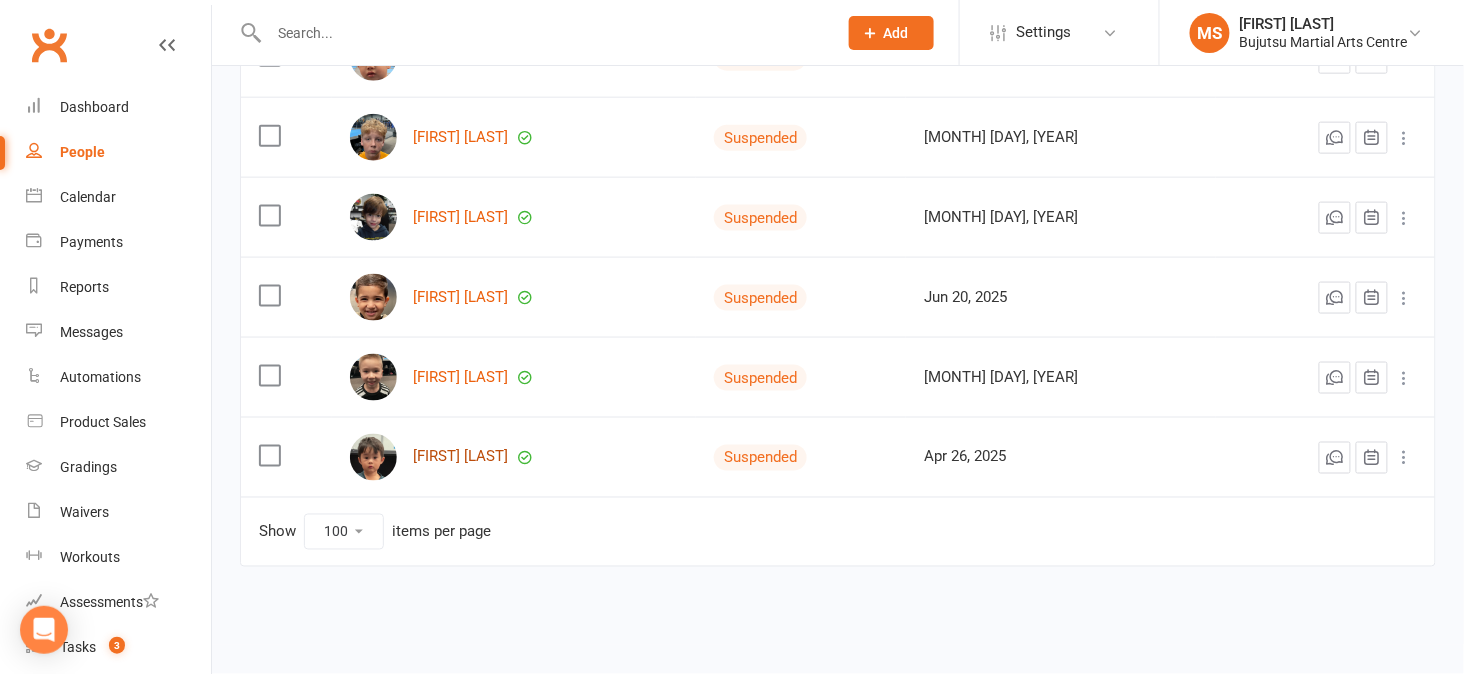 click on "[FIRST] [LAST]" at bounding box center [460, 457] 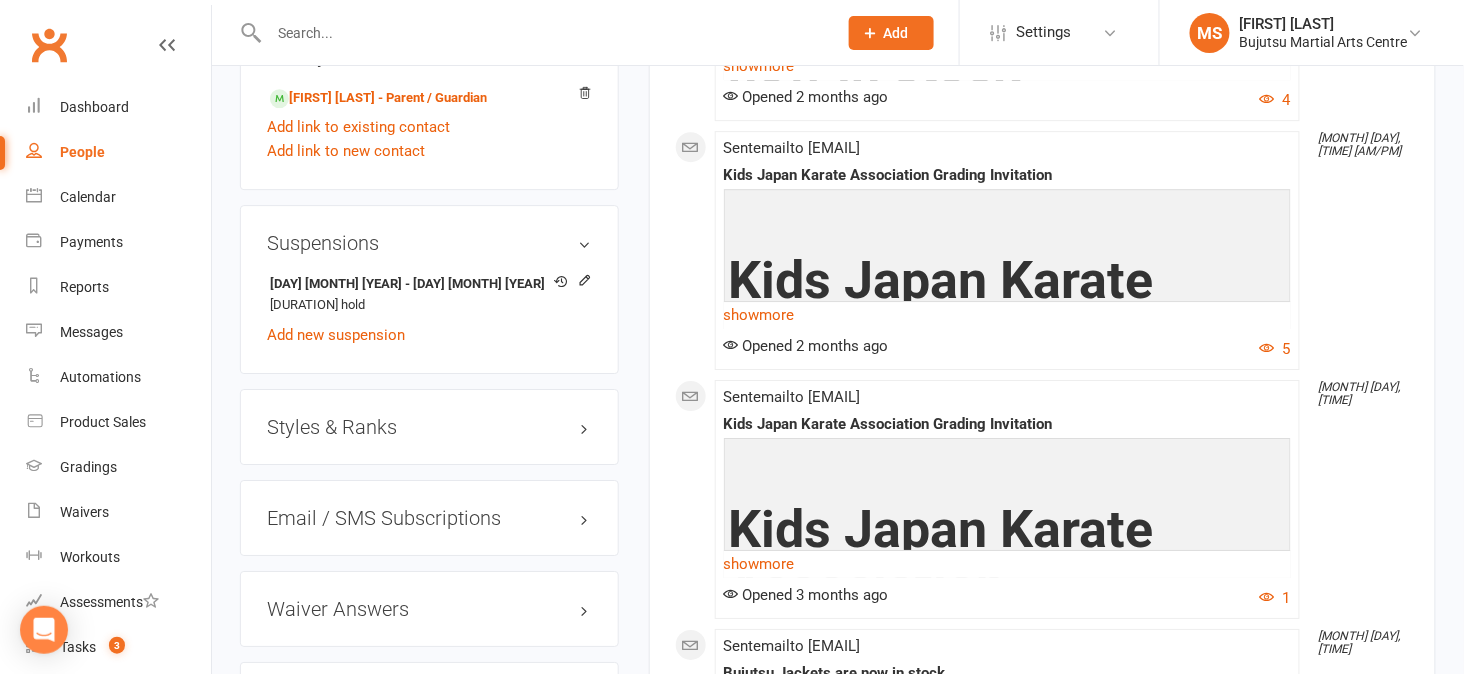 scroll, scrollTop: 1788, scrollLeft: 0, axis: vertical 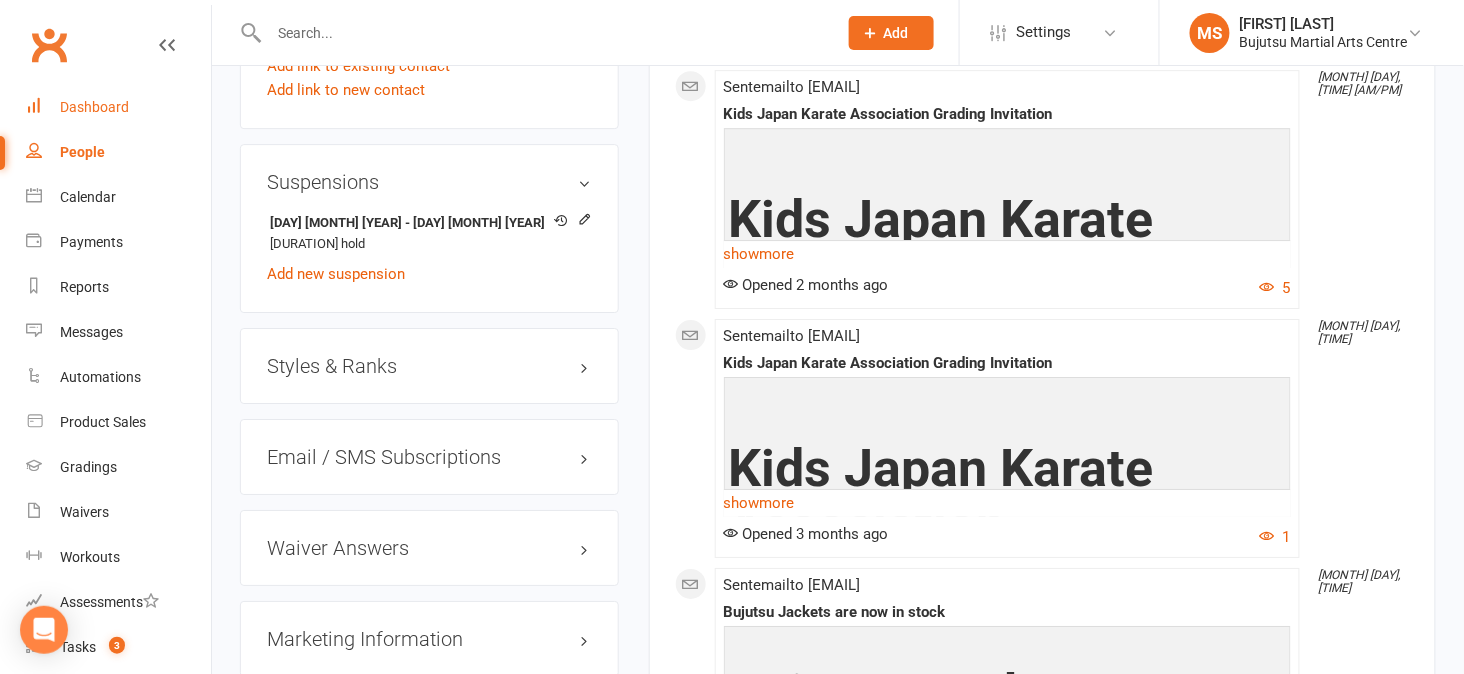 click on "Dashboard" at bounding box center [94, 107] 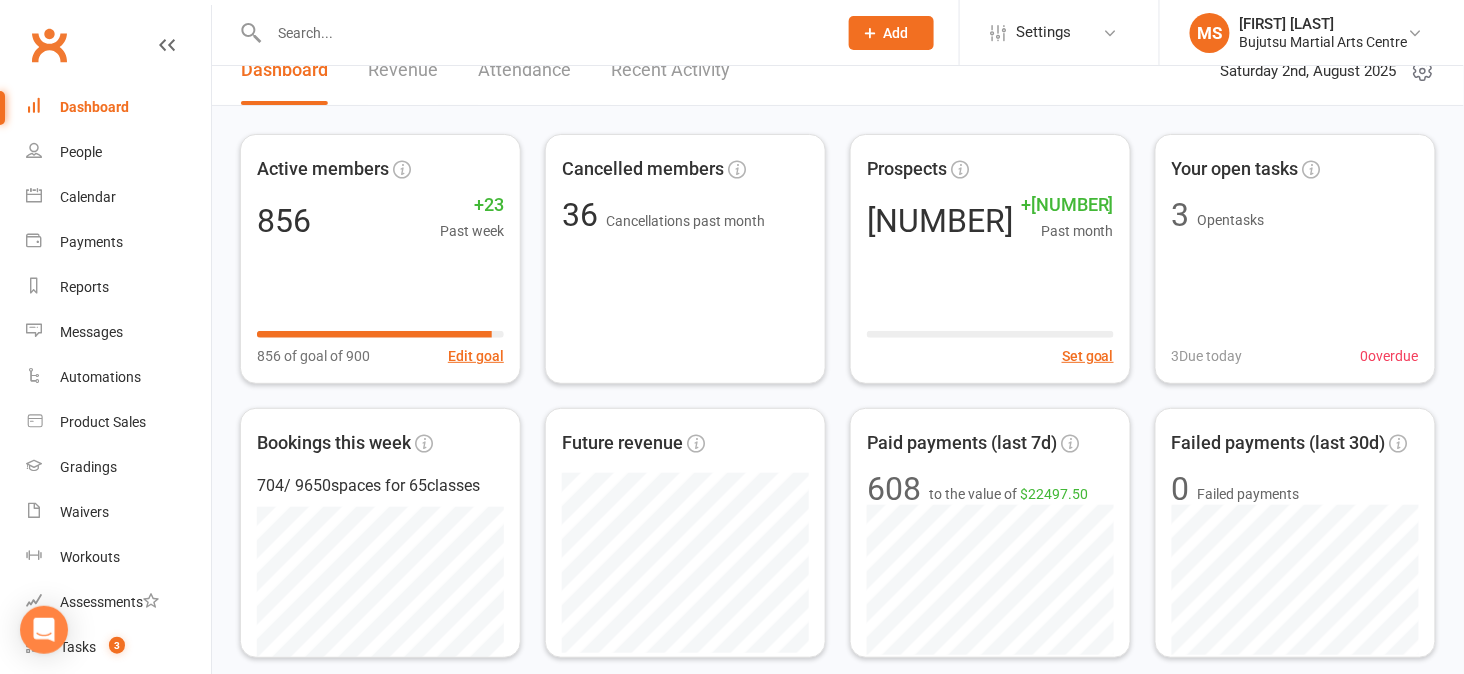 scroll, scrollTop: 0, scrollLeft: 0, axis: both 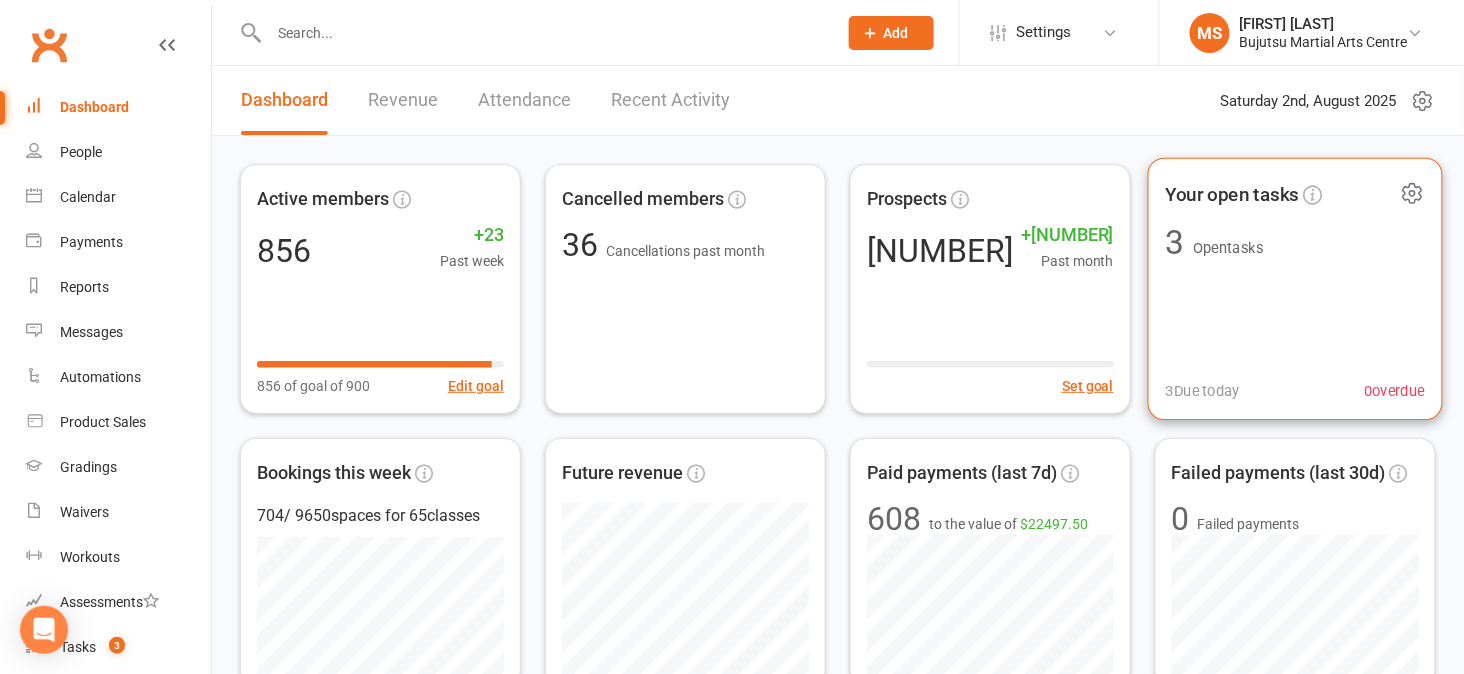 click on "Open  tasks" at bounding box center [1228, 248] 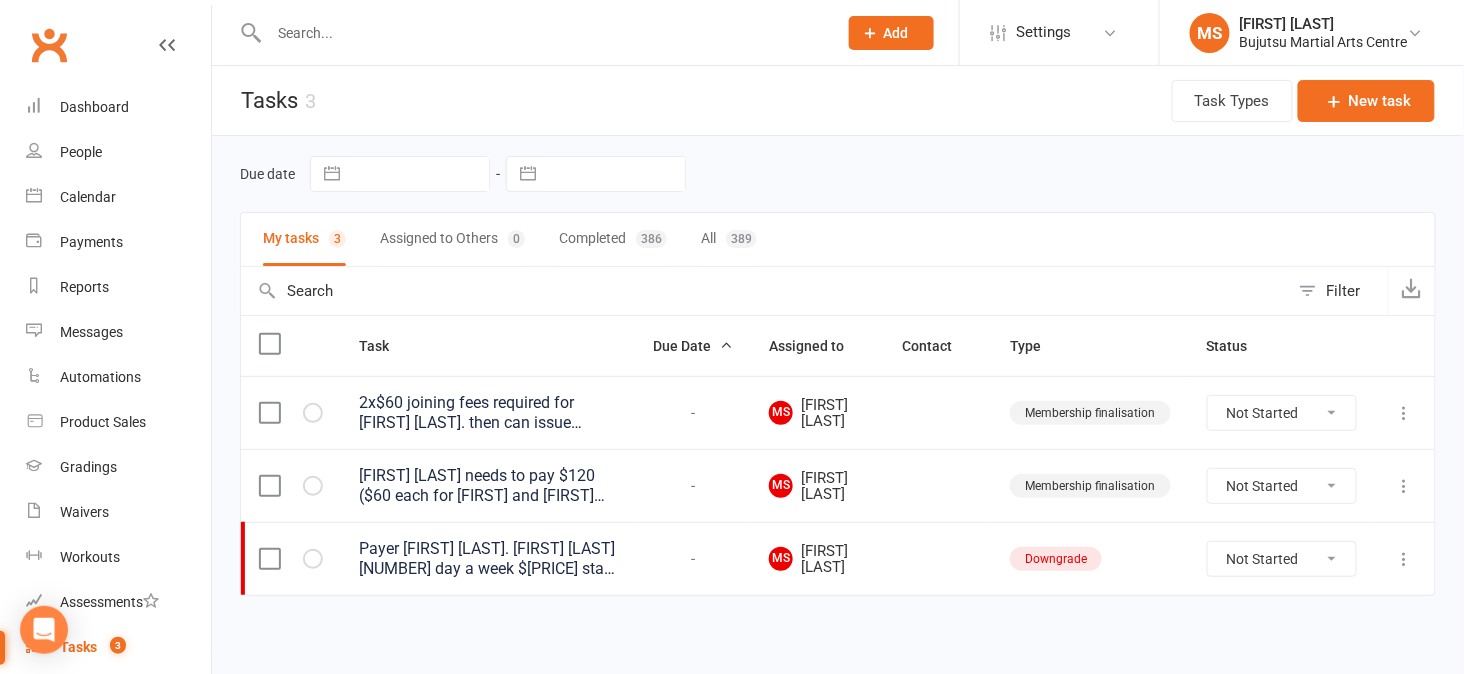 scroll, scrollTop: 7, scrollLeft: 0, axis: vertical 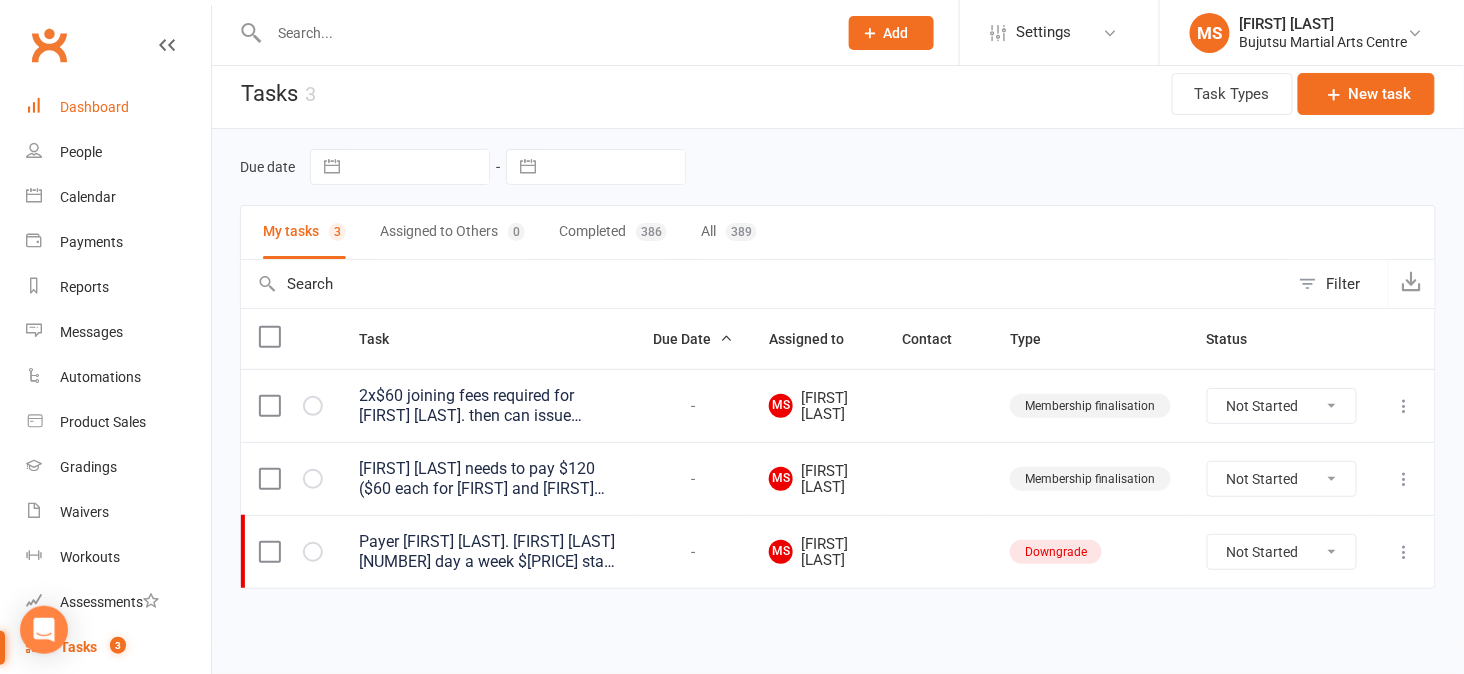 click on "Dashboard" at bounding box center [94, 107] 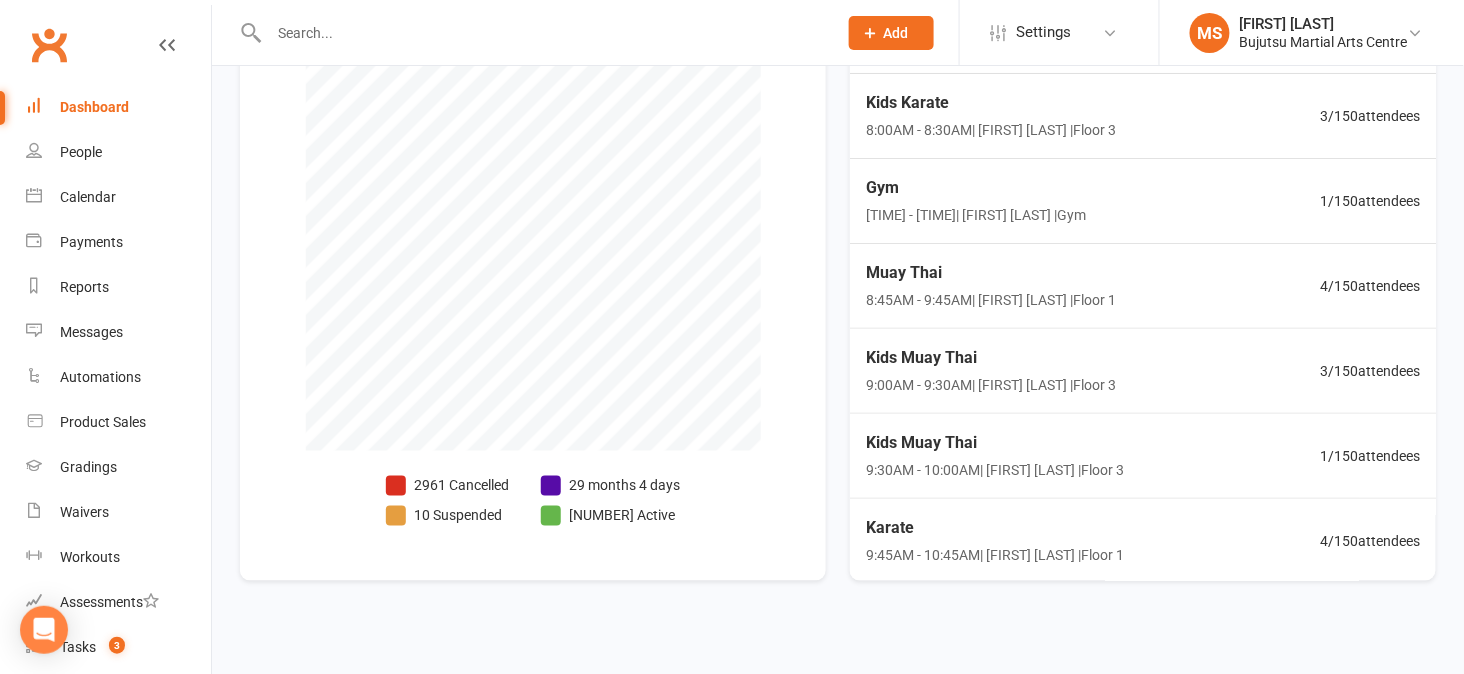 scroll, scrollTop: 811, scrollLeft: 0, axis: vertical 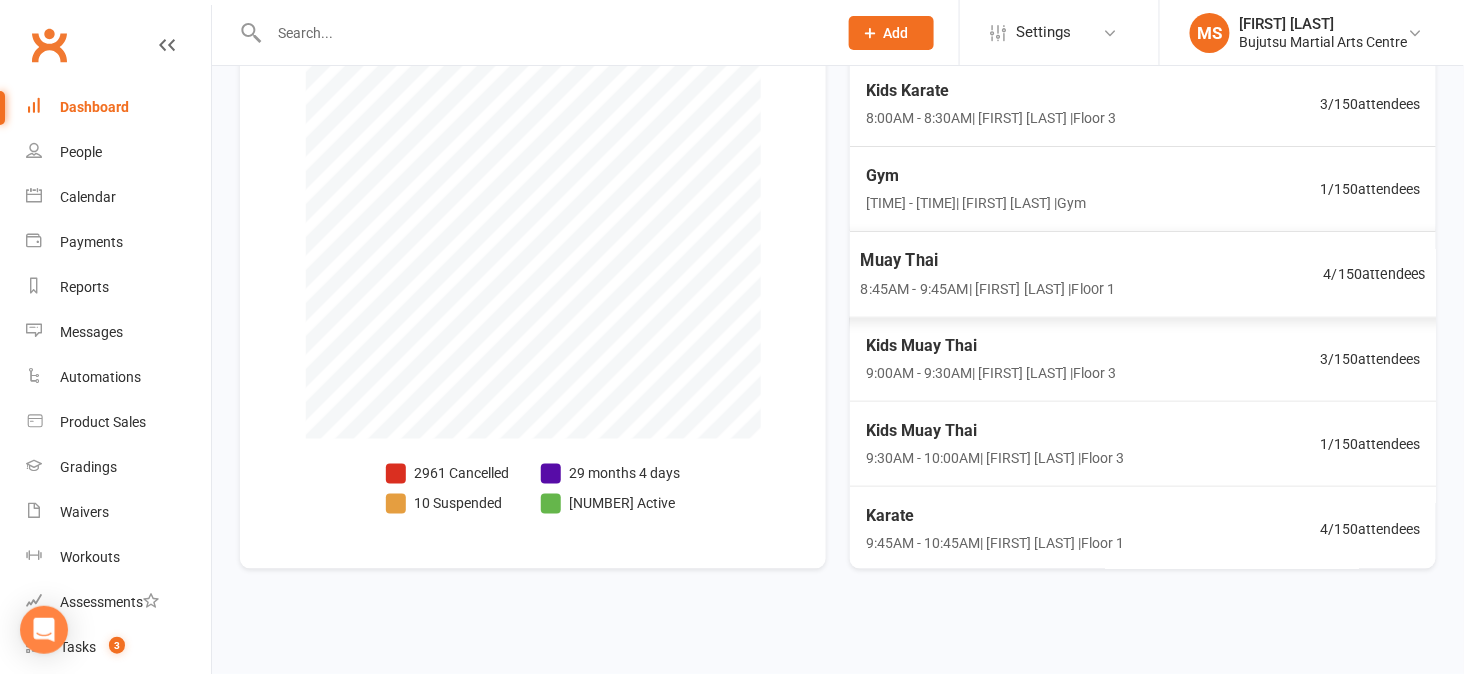click on "Muay Thai" at bounding box center (987, 260) 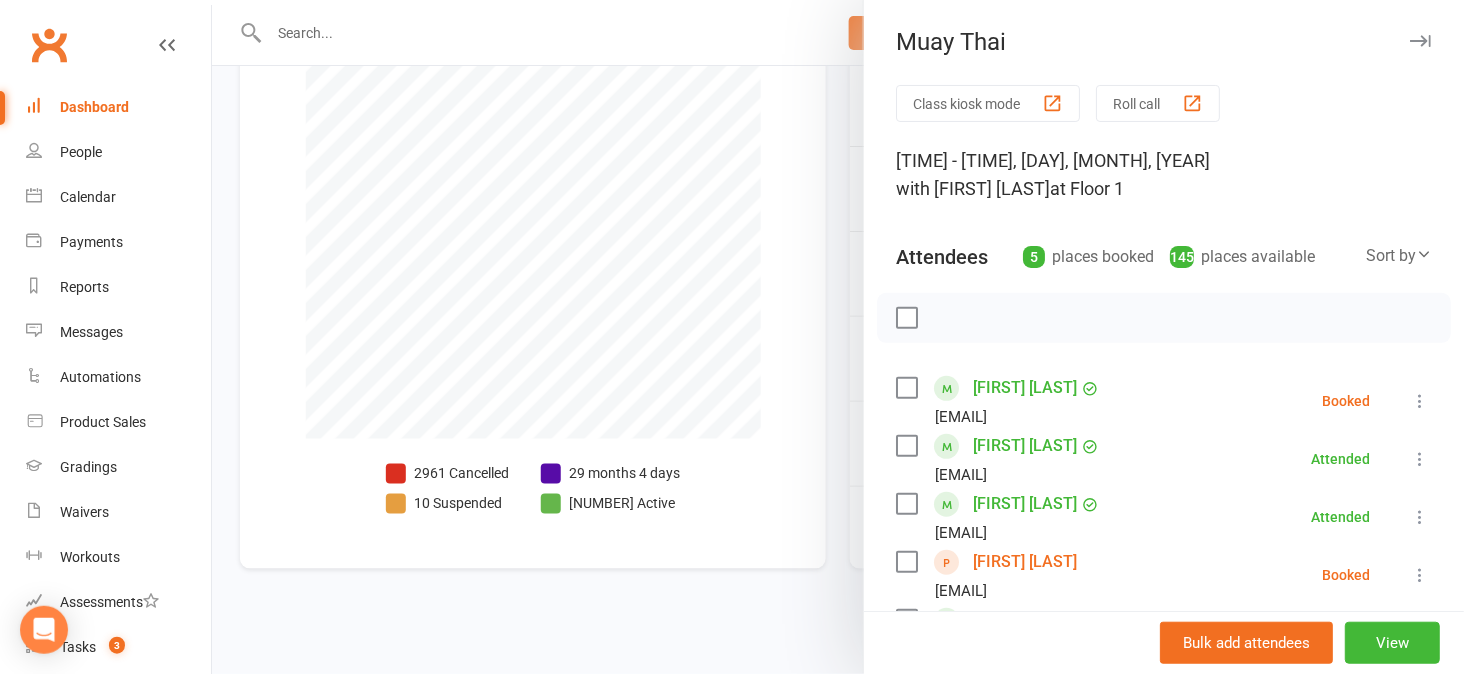 scroll, scrollTop: 5, scrollLeft: 0, axis: vertical 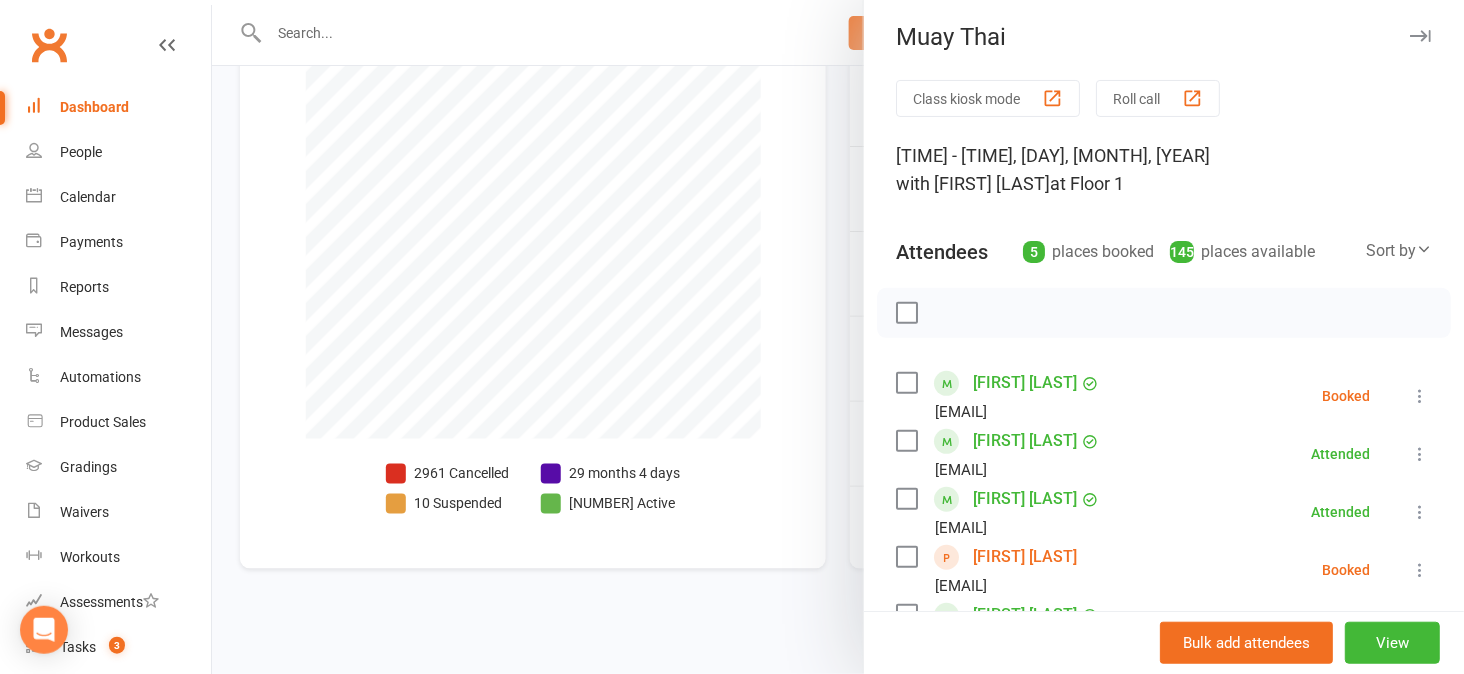 click on "Dashboard" at bounding box center (118, 107) 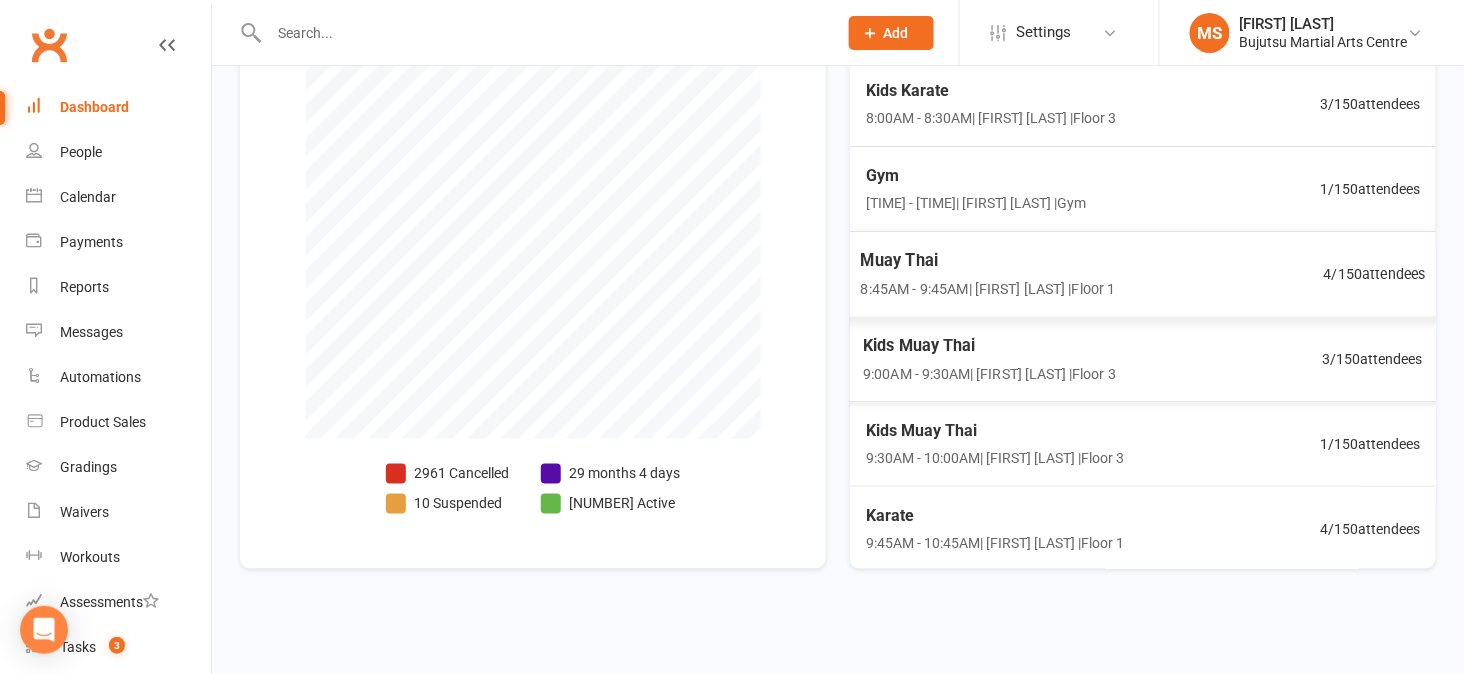 click on "Muay Thai" at bounding box center (987, 260) 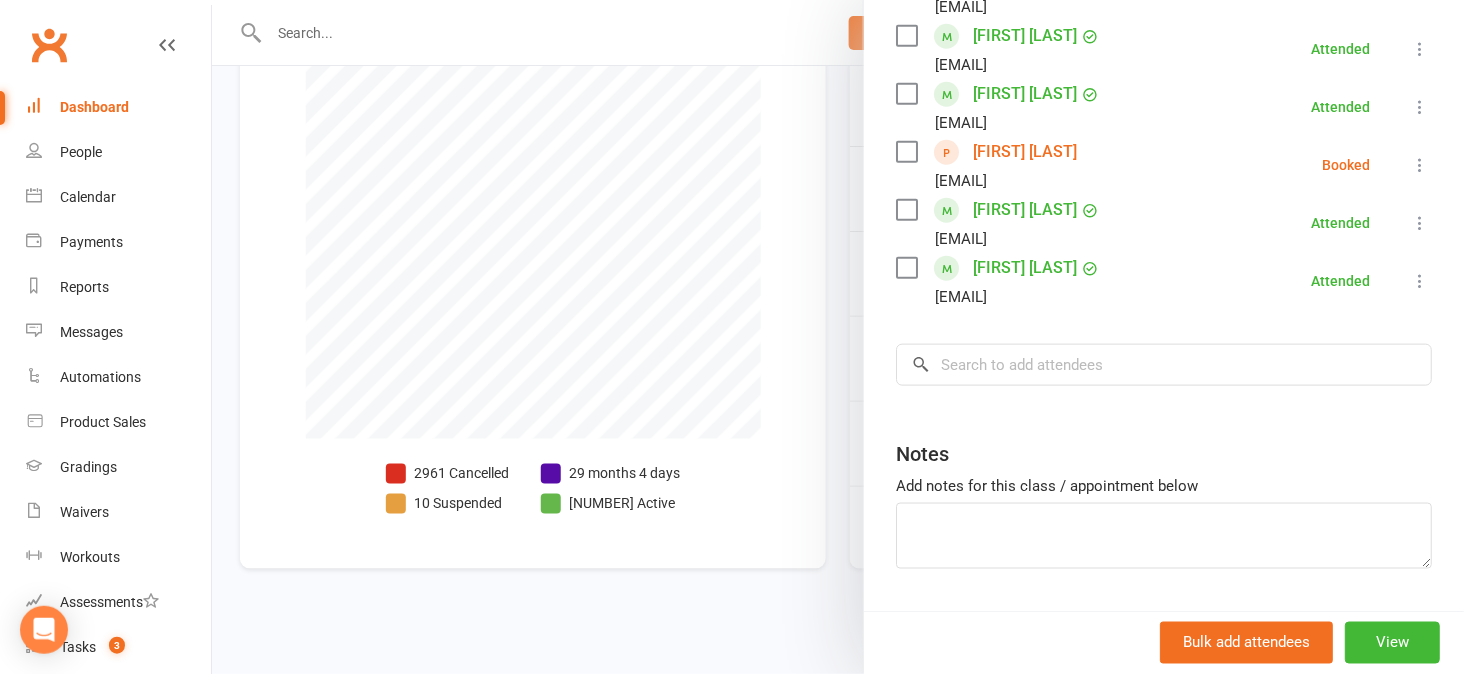 scroll, scrollTop: 469, scrollLeft: 0, axis: vertical 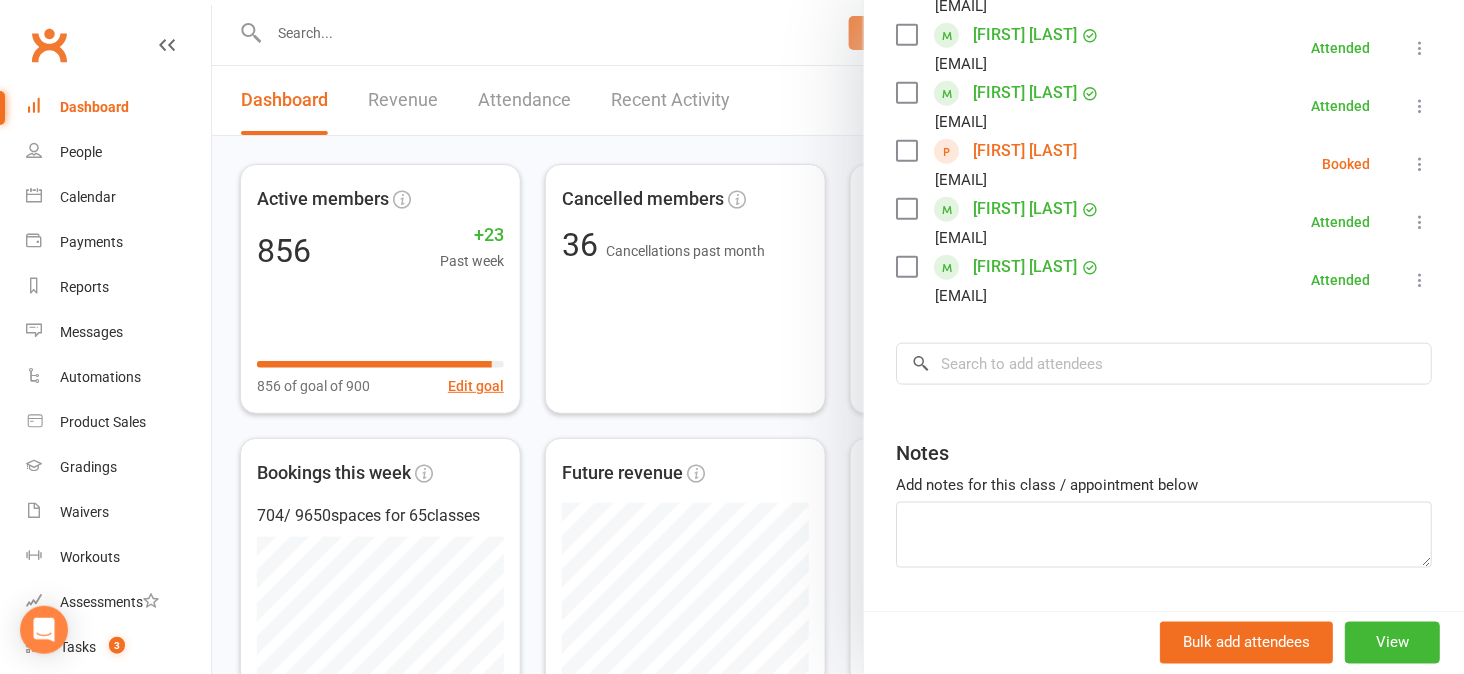 click at bounding box center (838, 337) 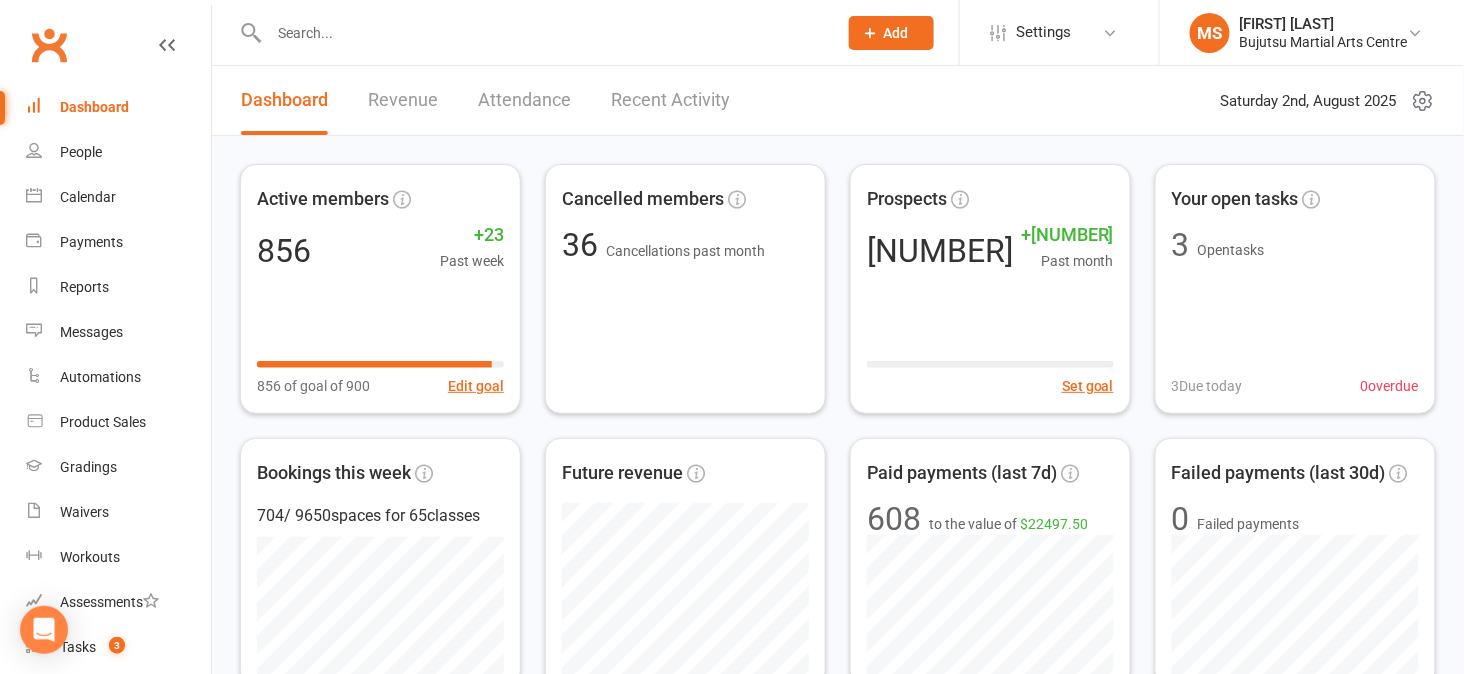 click on "Showing all events scheduled for the current calendar week, as well as details on how full the events for each day are. Active members 856 +23 Past week 856 of goal of 900 Edit goal Cancelled members 36 Cancellations past month Prospects 1,487 +77 Past month Set goal Your open tasks 3 Open tasks 3 Due today 0 overdue Bookings this week 704 / 9650 spaces for 65 classes Future revenue Paid payments (last 7d) 608 to the value of $22497.50 Failed payments (last 30d) 0 Failed payments Class kiosk mode Members self check-in Roll call kiosk mode Staff check-in for members General attendance kiosk mode Great for the front desk Membership breakdown 2961 Cancelled 10 Suspended 34 Active cancelling 812 Active Today's events View more Kids Karate 8:00AM - 8:30AM | [FIRST] [LAST] | Floor 3 3 / 150 attendees Gym 8:00AM - 12:00PM | [FIRST] [LAST] | Gym 1 / 150 attendees Muay Thai 8:45AM - 9:45AM | [FIRST] [LAST] | Floor 1 4 / 150 attendees Kids Muay Thai 9:00AM - 9:30AM | Floor 3 3 /" at bounding box center [838, 782] 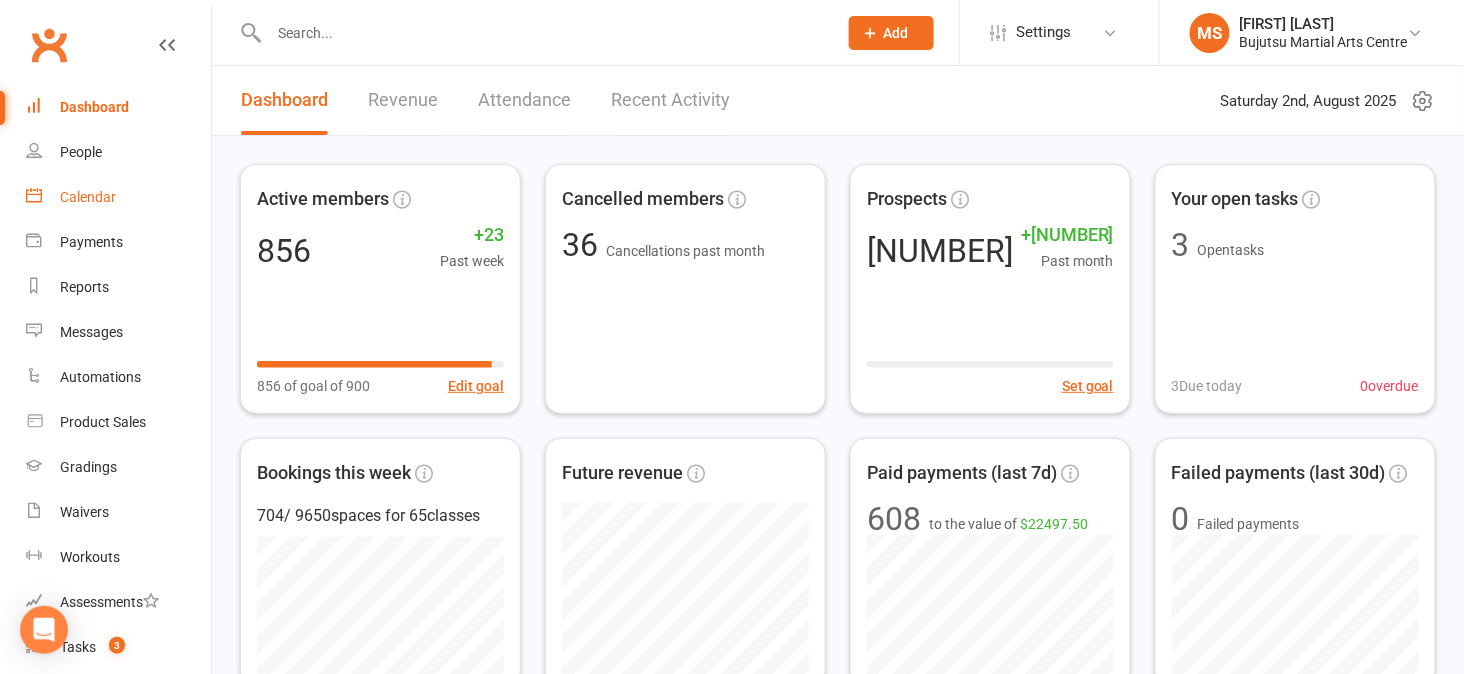 click on "Calendar" at bounding box center (118, 197) 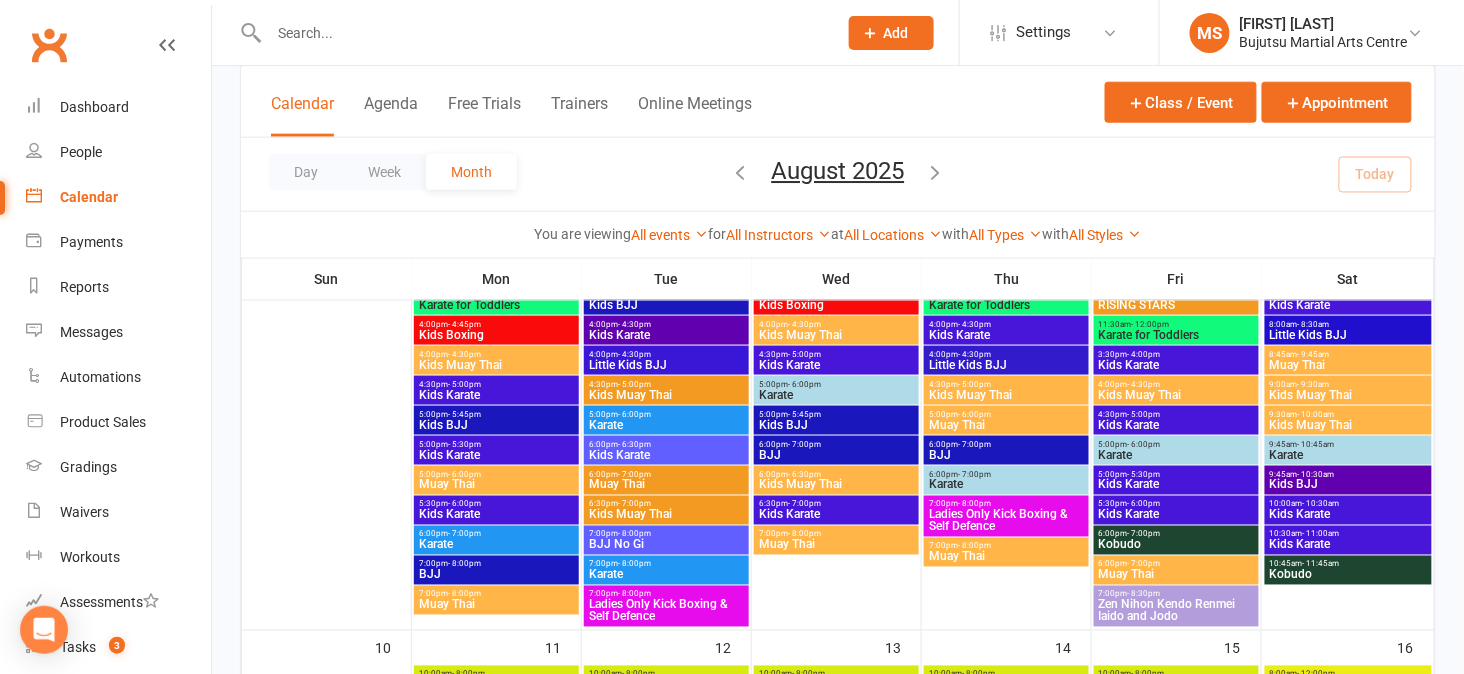 scroll, scrollTop: 611, scrollLeft: 0, axis: vertical 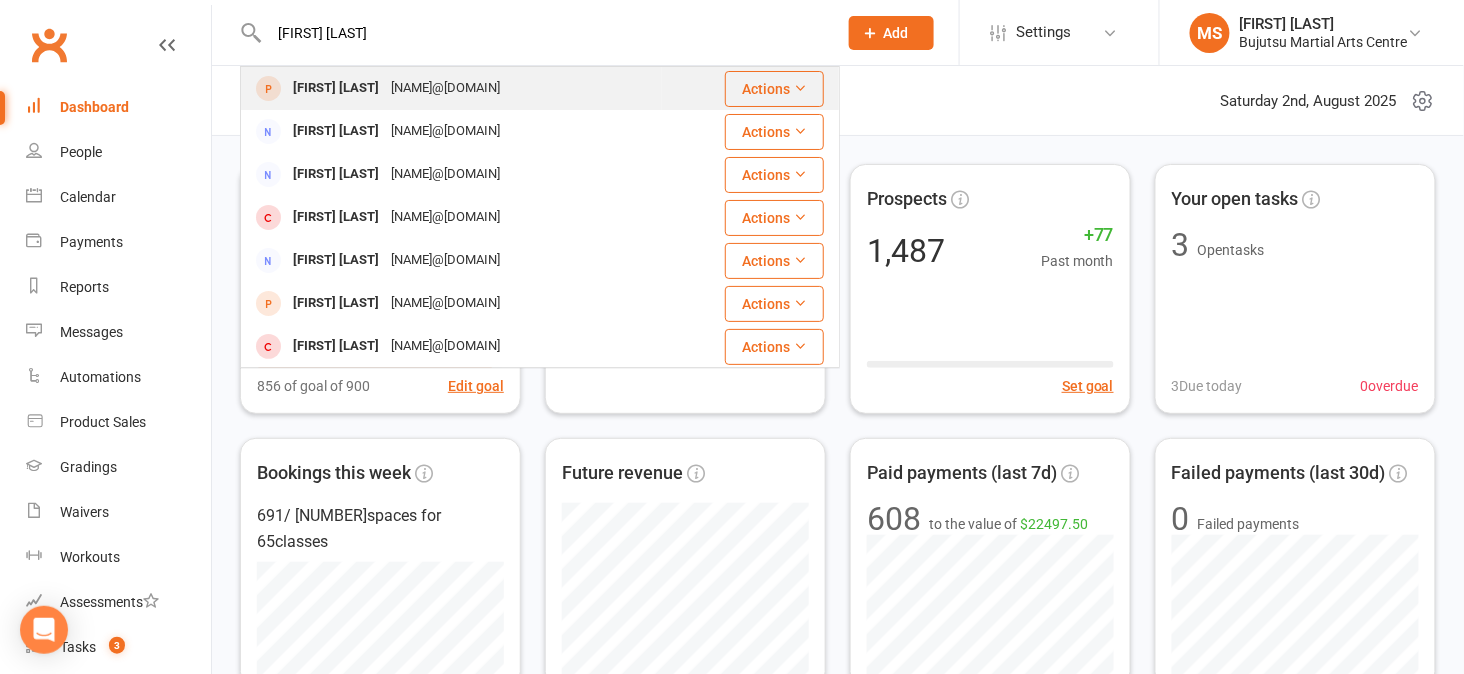 type on "giorgio borg" 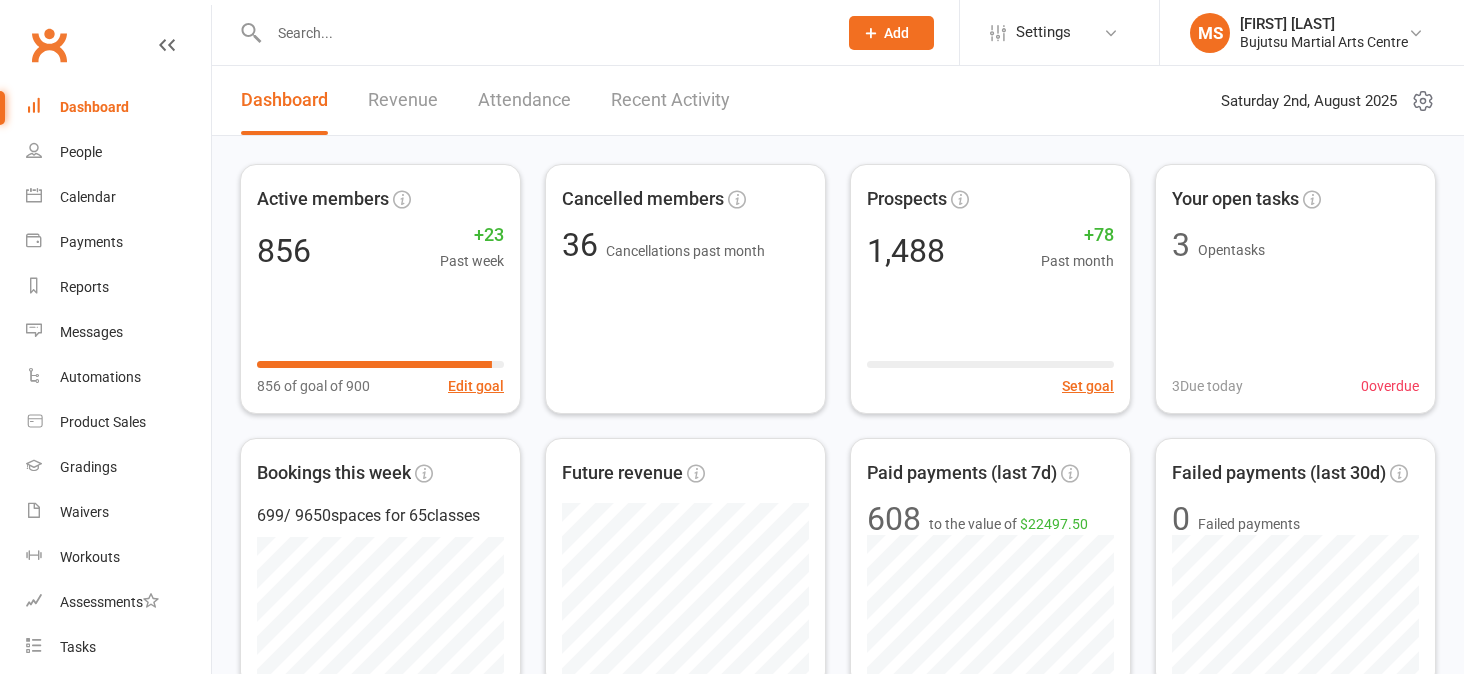 scroll, scrollTop: 0, scrollLeft: 0, axis: both 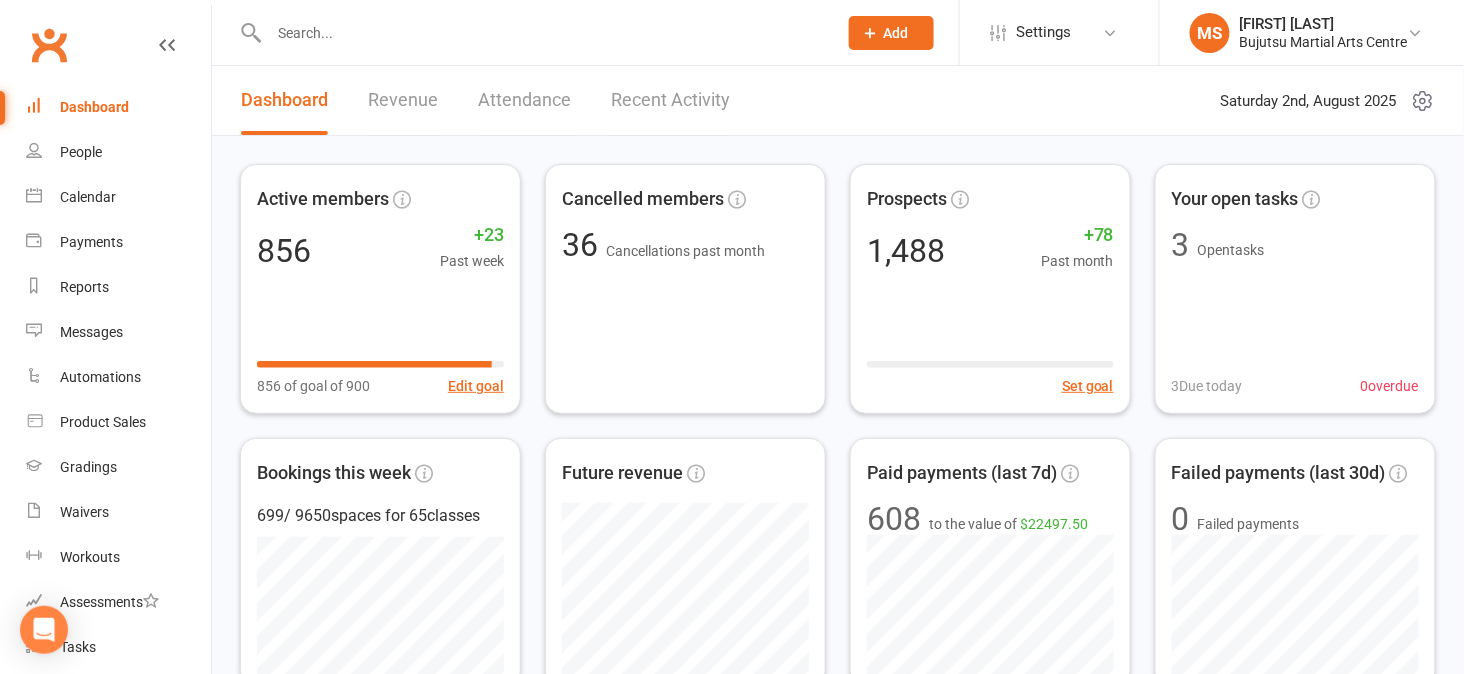 click at bounding box center [543, 33] 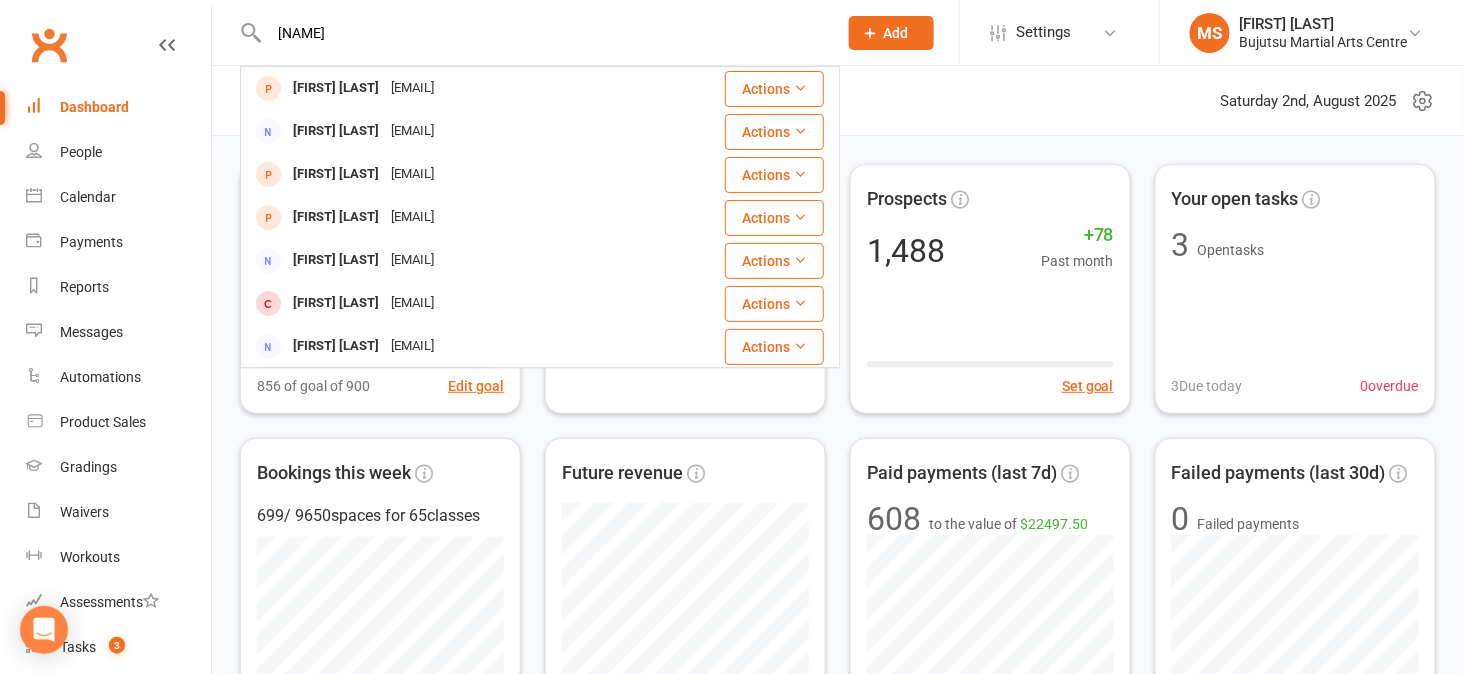 type on "[NAME]" 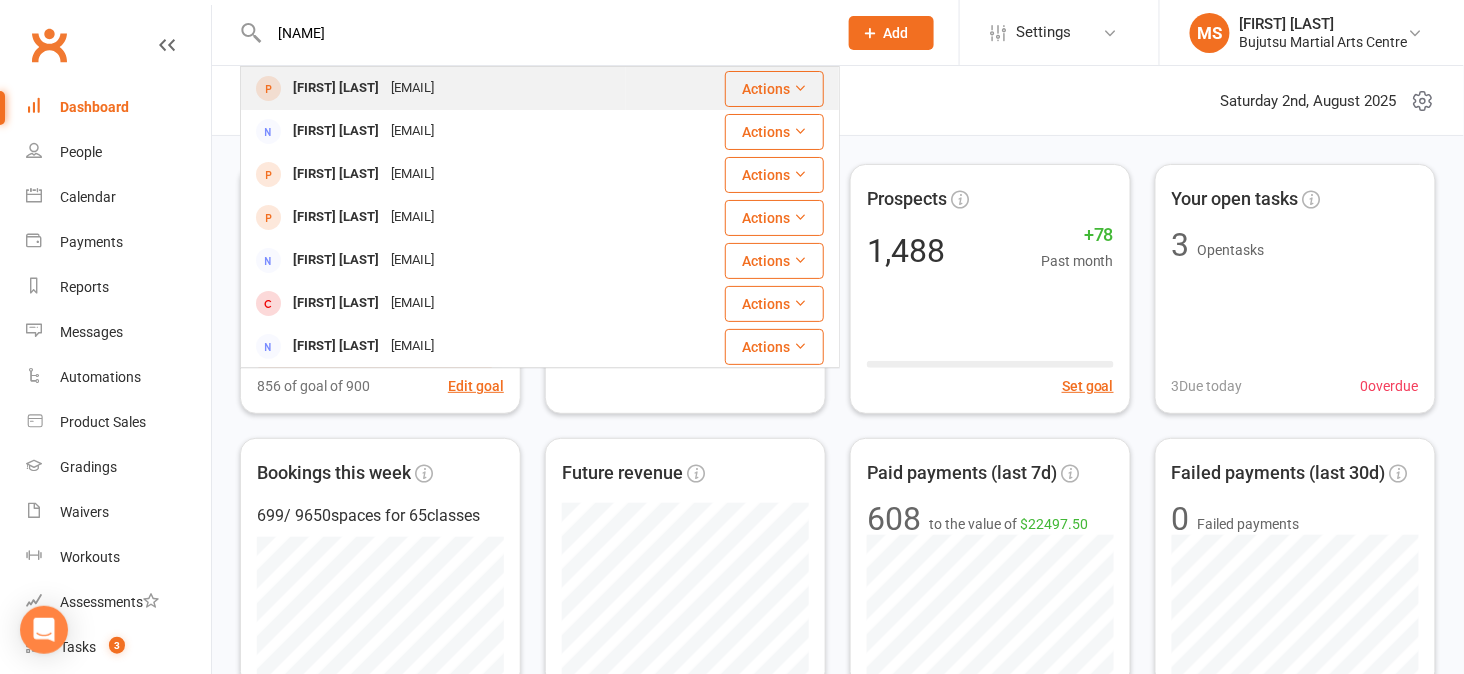 click on "[EMAIL]" at bounding box center [412, 88] 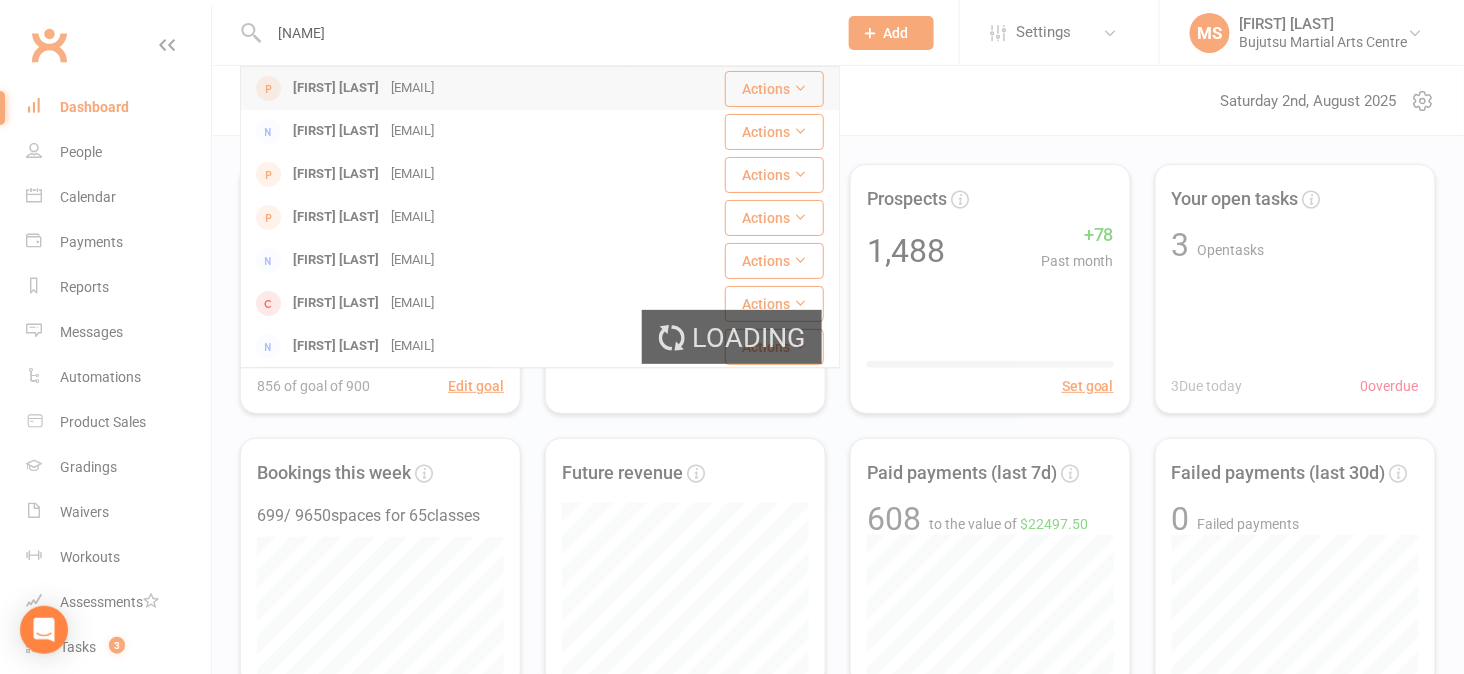 type 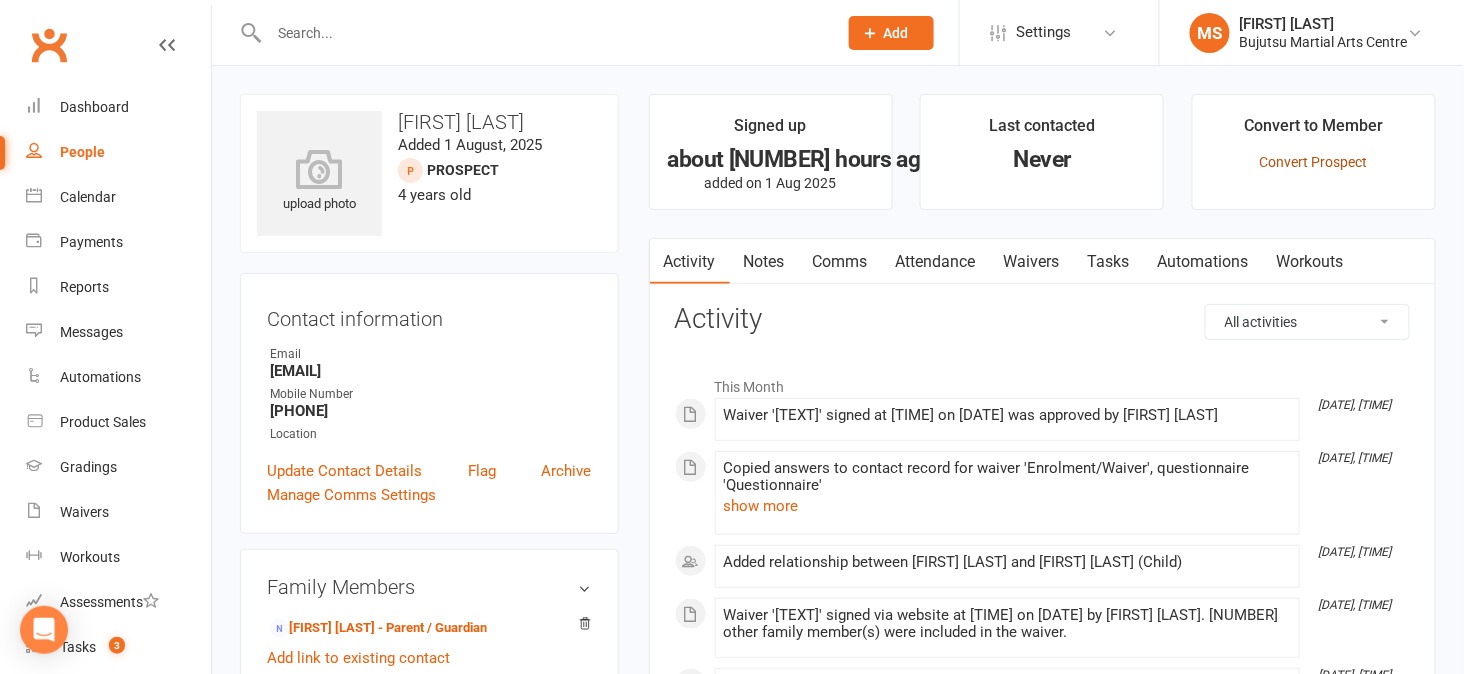 click on "Convert Prospect" at bounding box center [1314, 162] 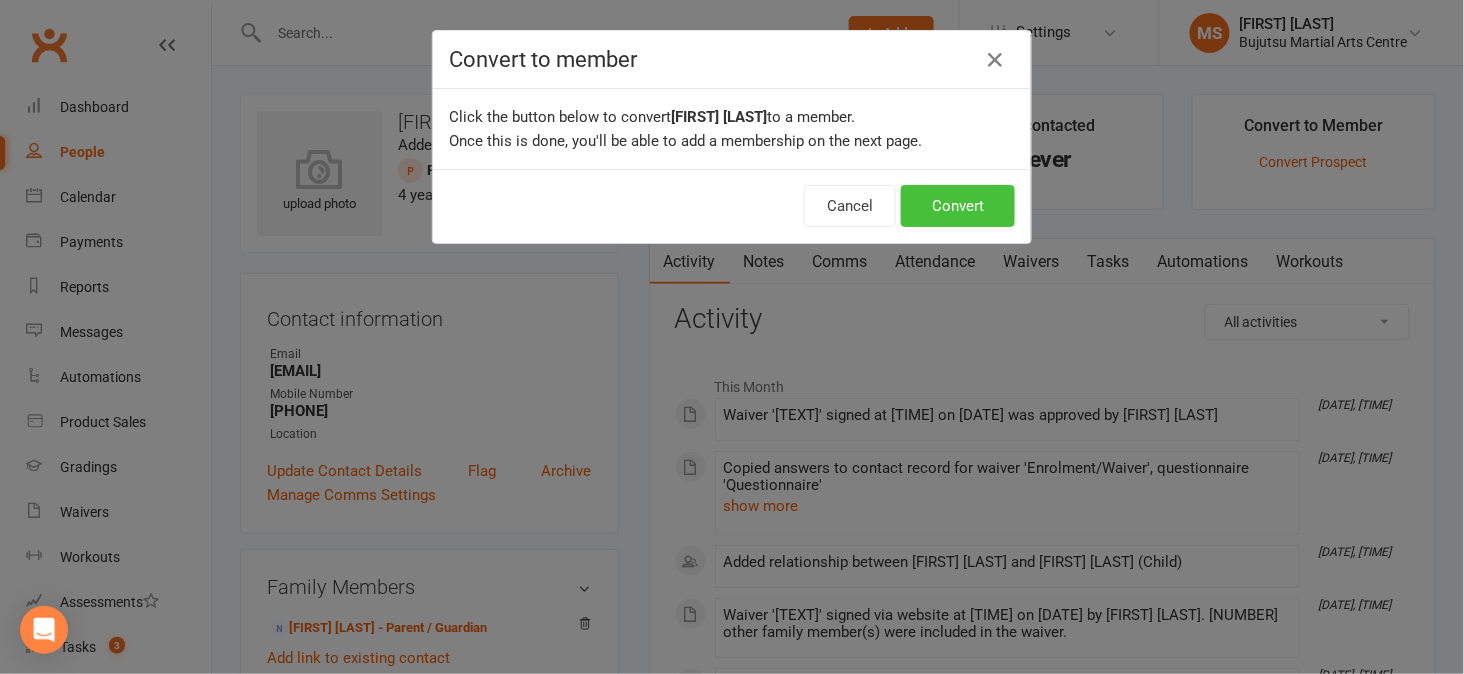 click on "Convert" at bounding box center (958, 206) 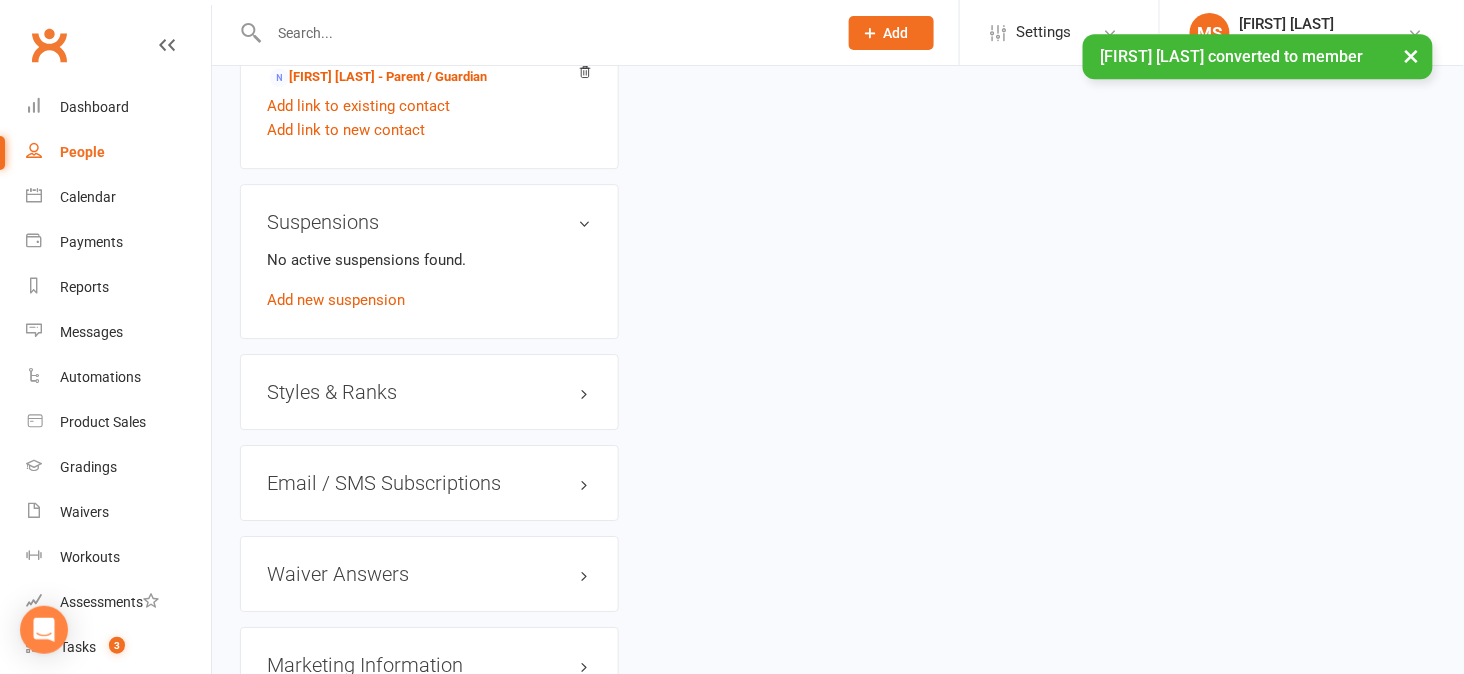 scroll, scrollTop: 1663, scrollLeft: 0, axis: vertical 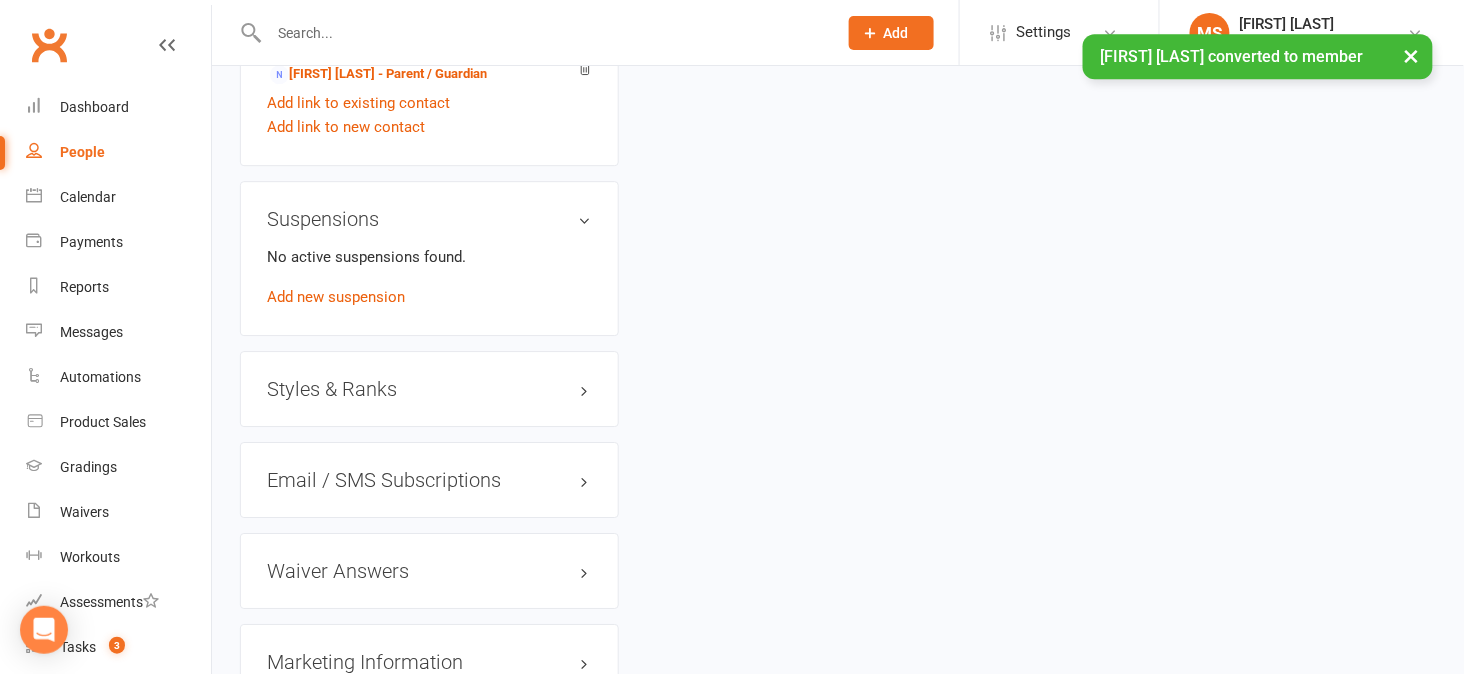 click on "Styles & Ranks" at bounding box center [429, 389] 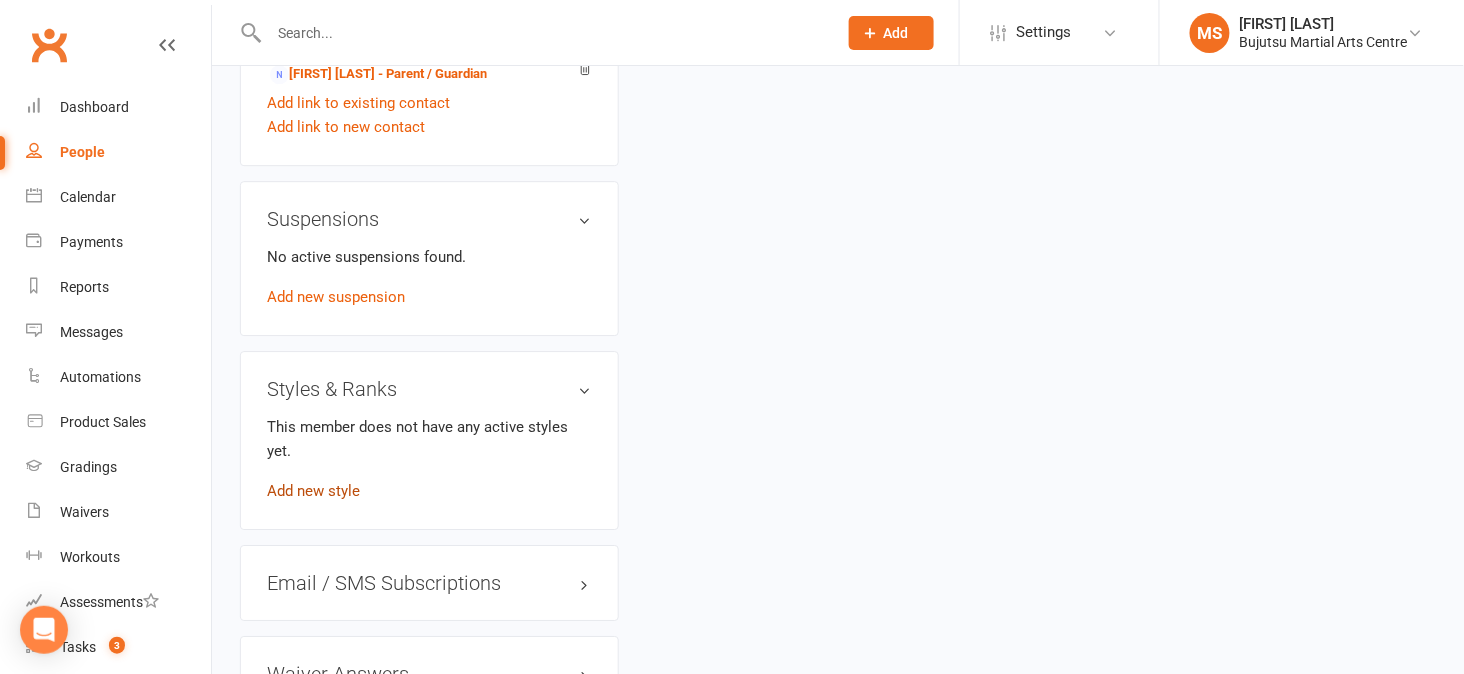 click on "Add new style" at bounding box center (313, 491) 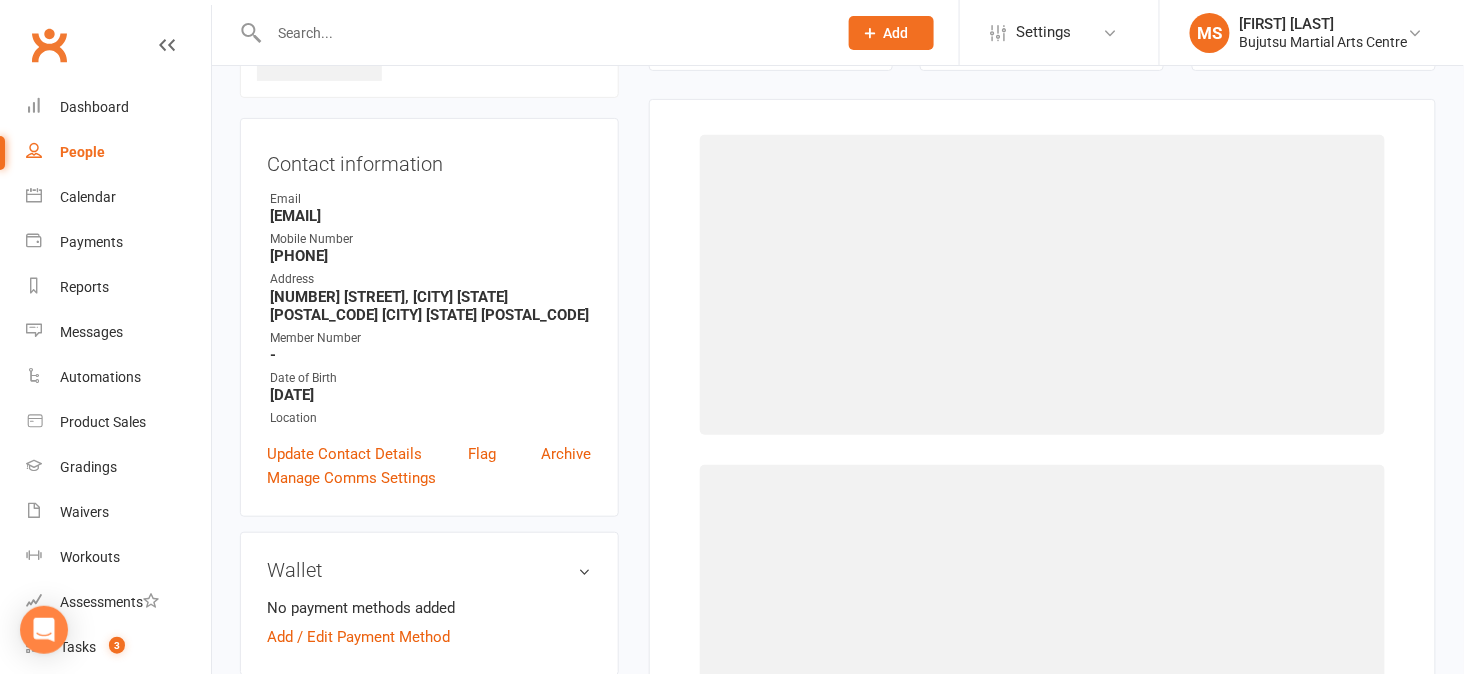 scroll, scrollTop: 153, scrollLeft: 0, axis: vertical 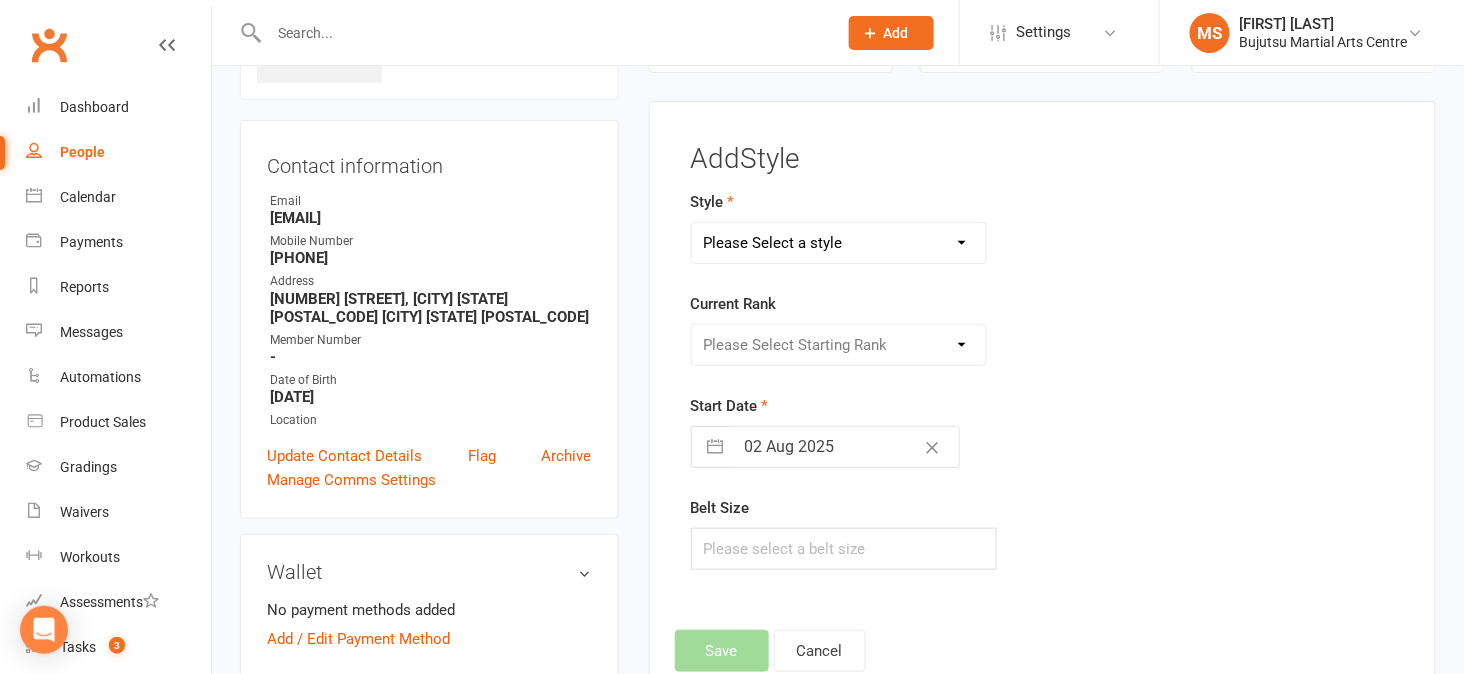 click on "Please Select a style BJJ Boxing Iaido Isshinryu JKA Jodo Karate for Toddlers Kids BJJ Kids Boxing Kids Karate Kids Muay Thai Kobudo Ladies Only Kick Boxing and Self Defence Muay Thai Rising Stars" at bounding box center (839, 243) 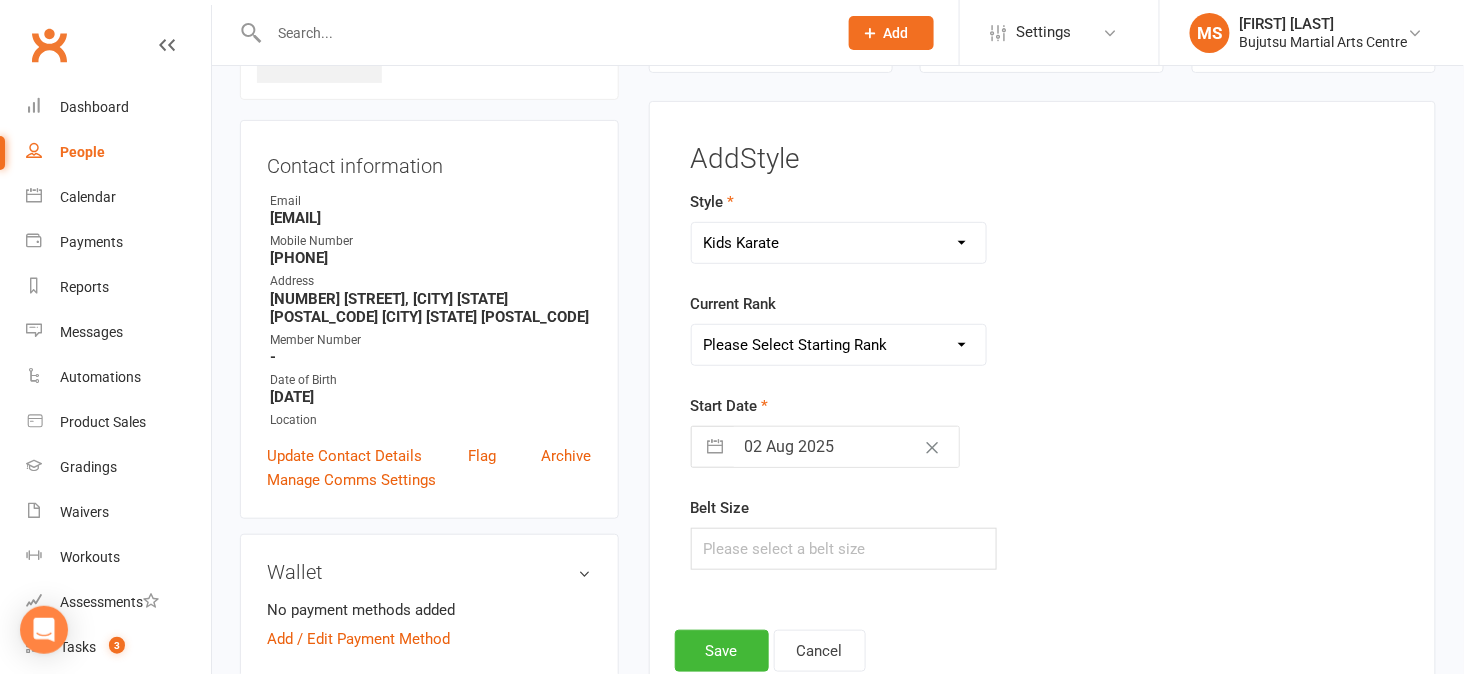 click on "Please Select Starting Rank 10th Kyu White 9th Kyu Yellow 9th Kyu Yellow 1 Stripe 9th Kyu Yellow 2 Stripes 9th Kyu Yellow 3 Stripes 8th Kyu Green 8th Kyu Green 1 Stripes 8th Kyu Green 2 Stripes 8th Kyu Green 3 Stripes Blue Blue 1 Stripe Blue 2 Stripes Blue 3 Stripes Purple Purple 1 Black Stripe Purple 2 Black Stripes Purple 3 Black Stripes Brown Brown 1 Black Stripe Brown 2 Black Stripes Brown 3 Black Stripes" at bounding box center (839, 345) 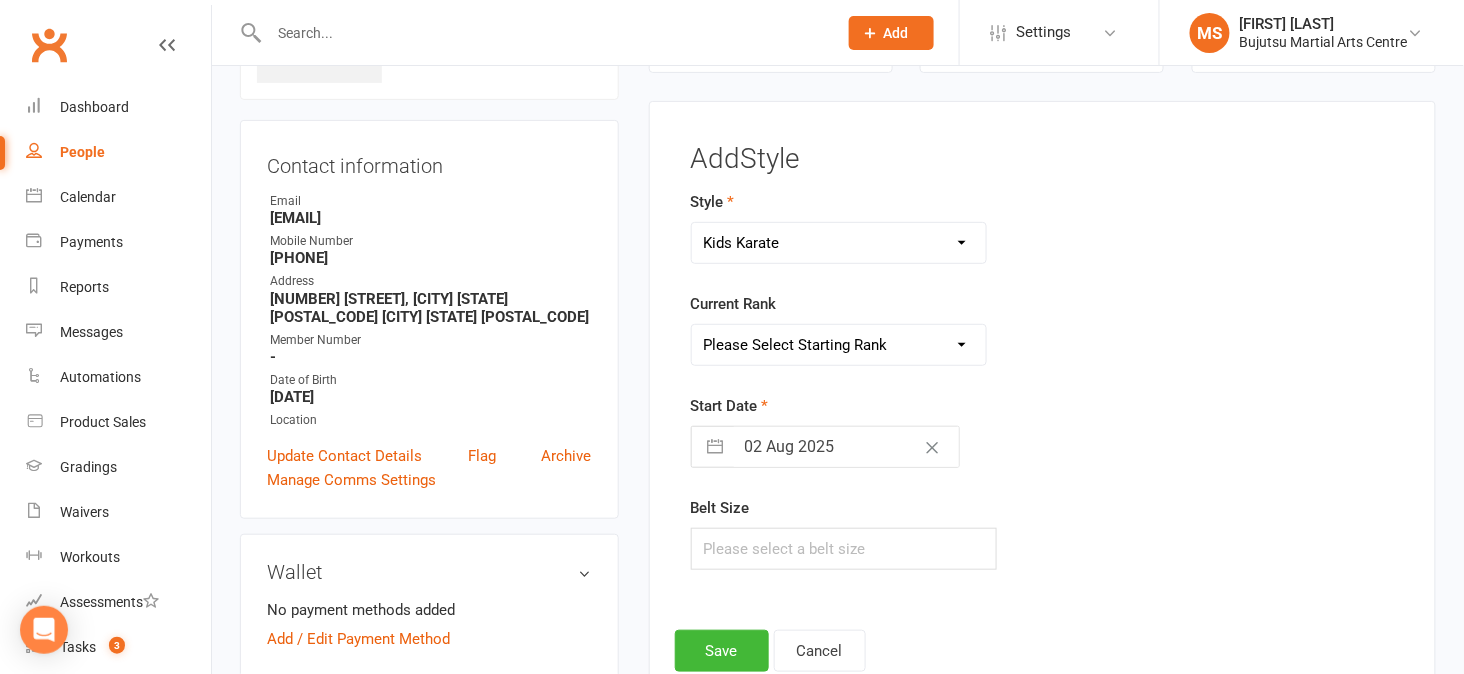 select on "1805" 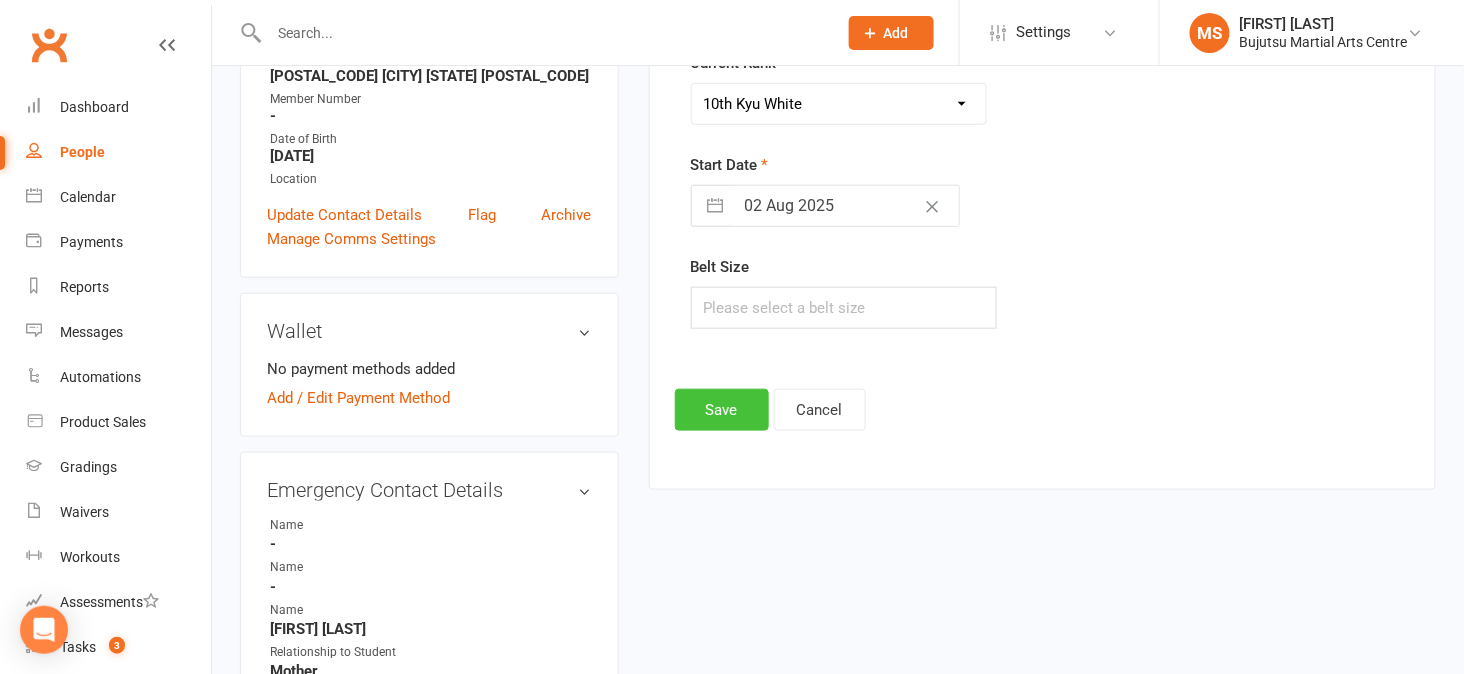 scroll, scrollTop: 397, scrollLeft: 0, axis: vertical 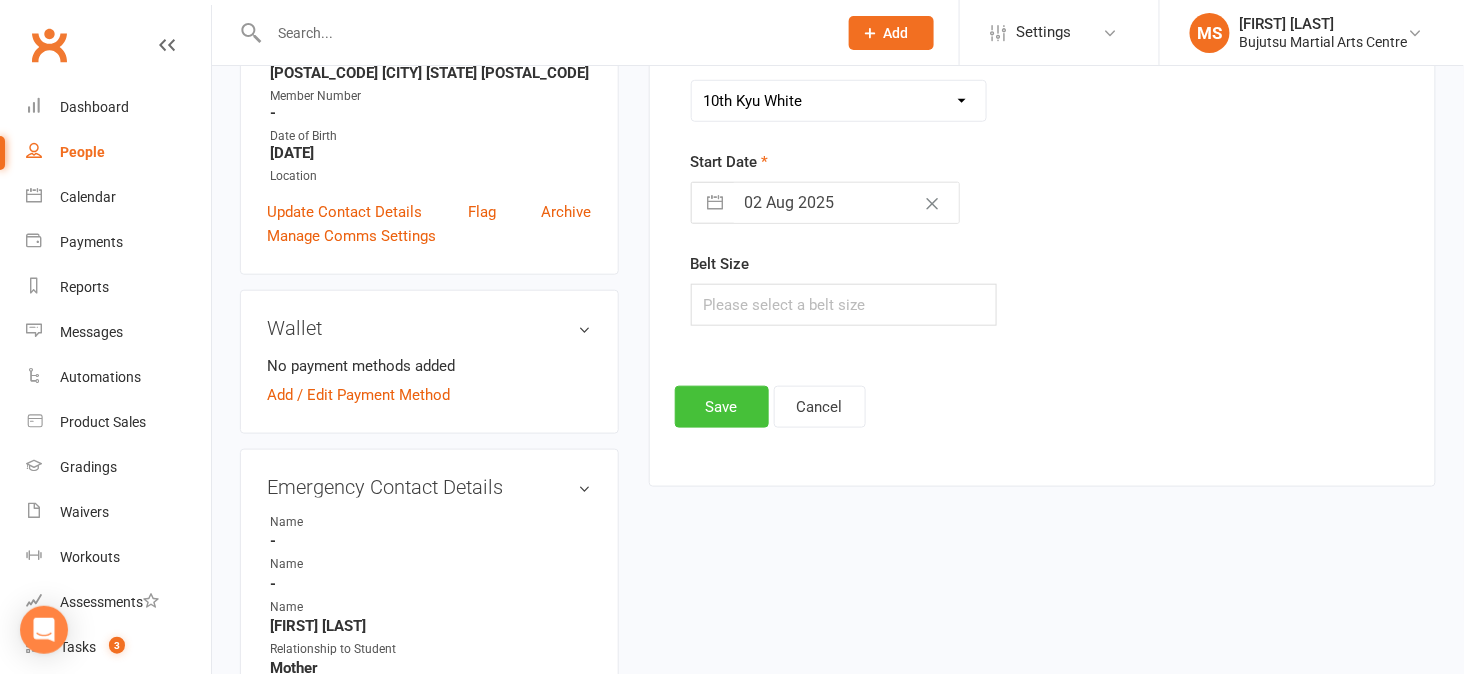 click on "Save" at bounding box center [722, 407] 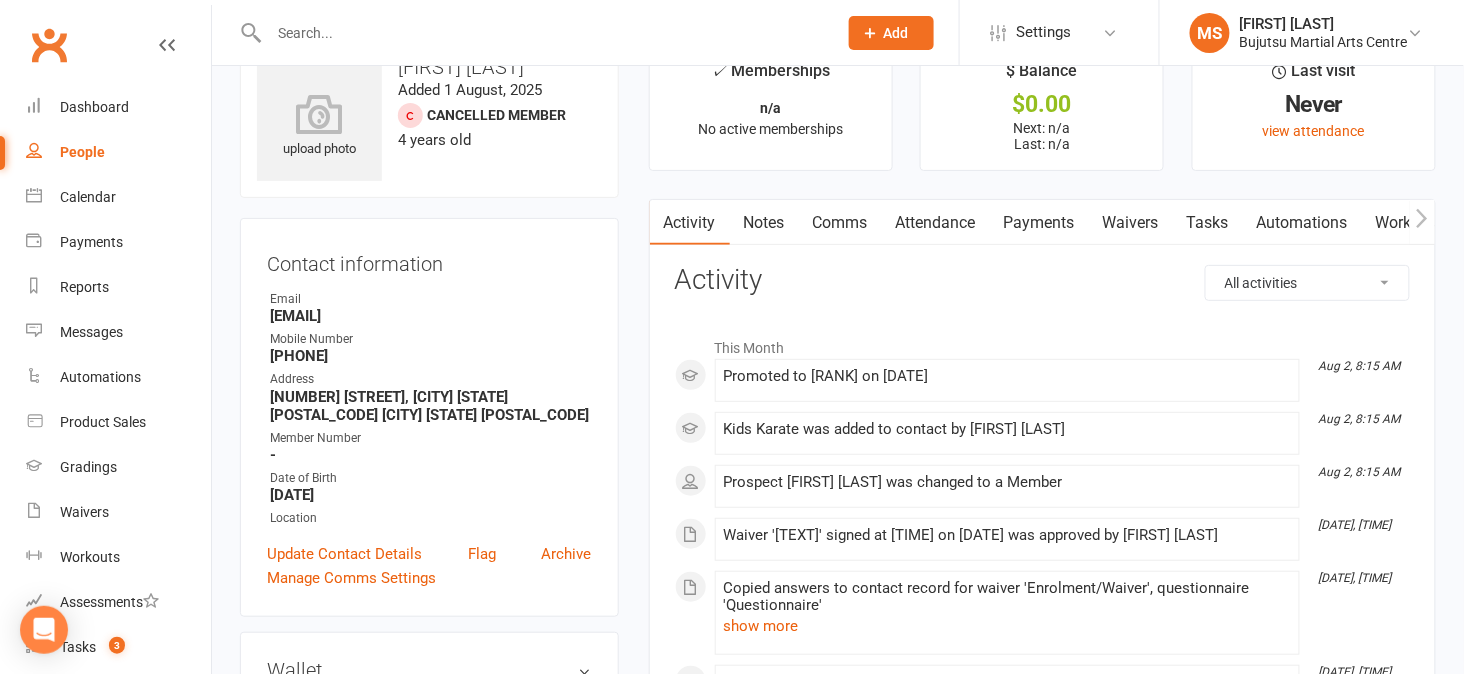scroll, scrollTop: 49, scrollLeft: 0, axis: vertical 